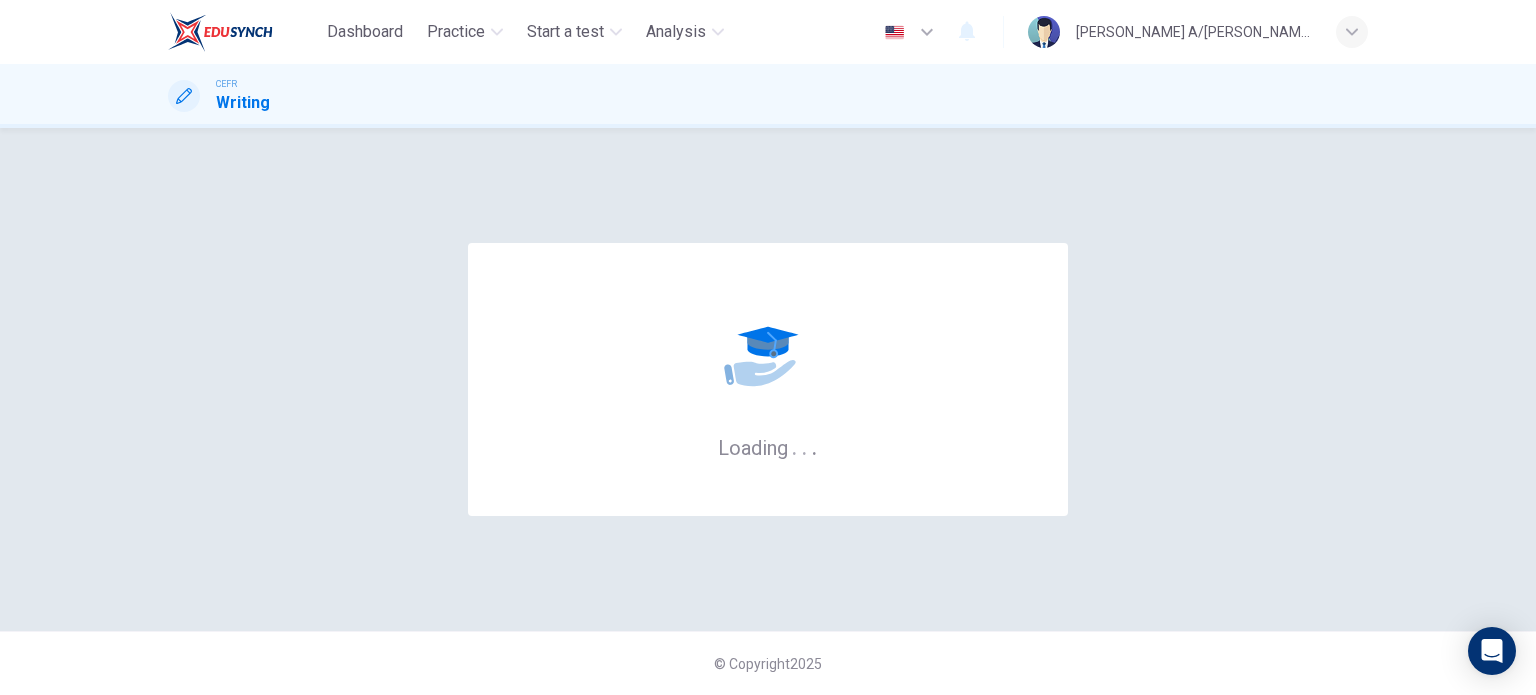 scroll, scrollTop: 0, scrollLeft: 0, axis: both 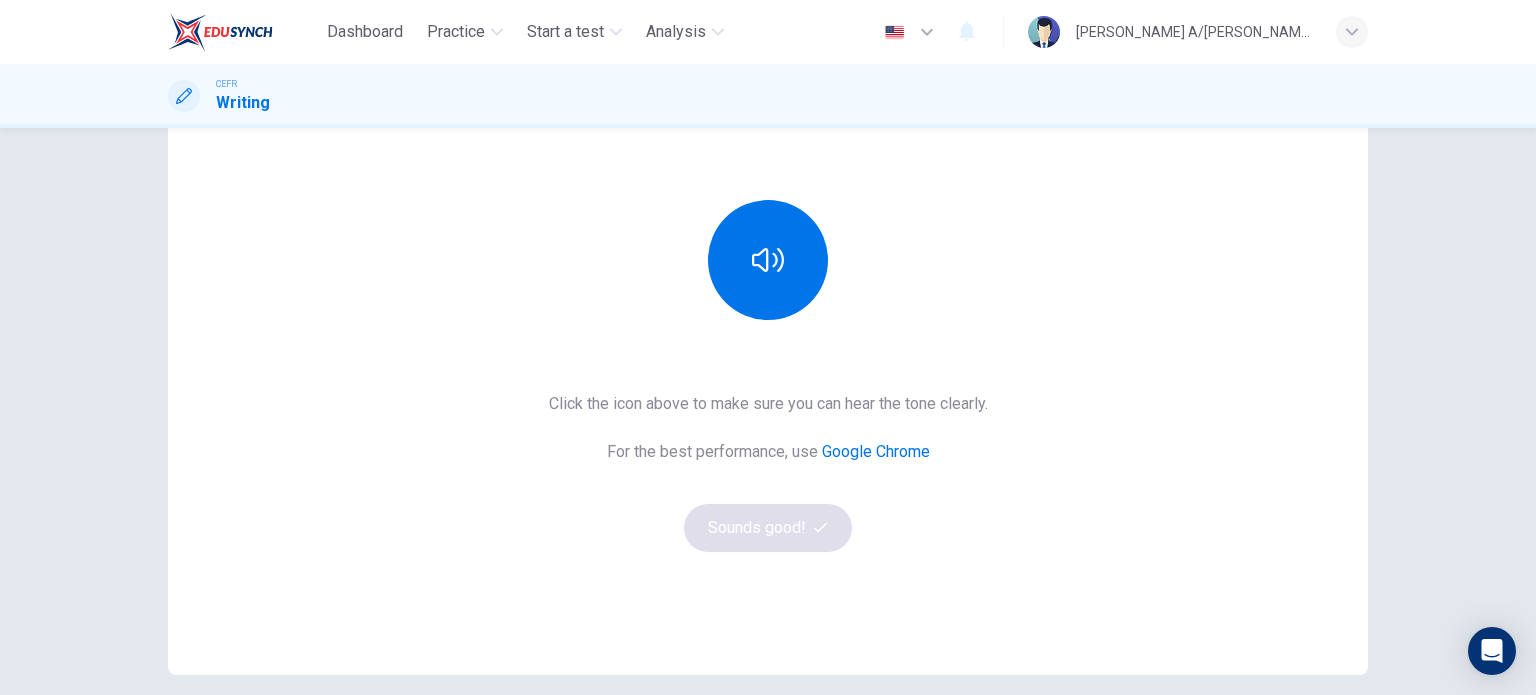 click on "This Section Requires audio Click the icon above to make sure you can hear the tone clearly. For the best performance, use   Google Chrome Sounds good!" at bounding box center [768, 328] 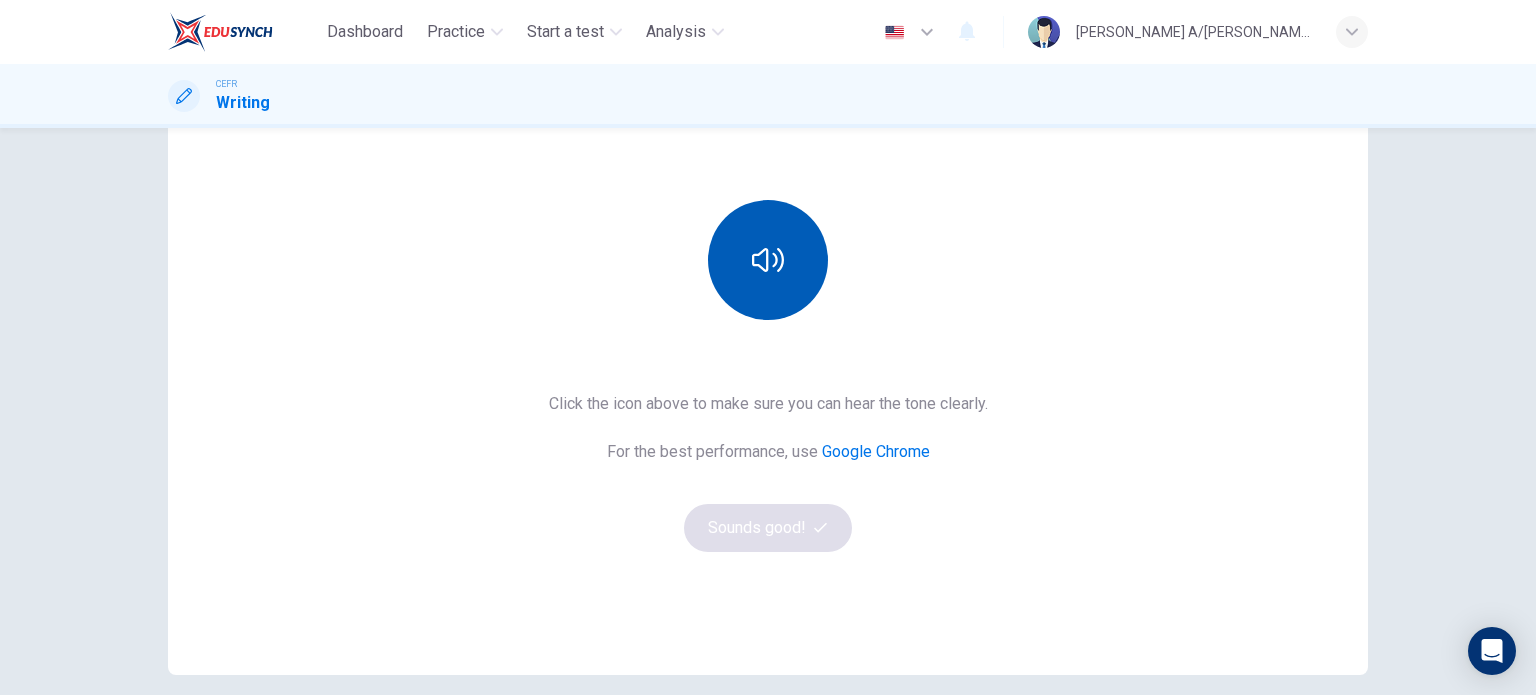 click at bounding box center (768, 260) 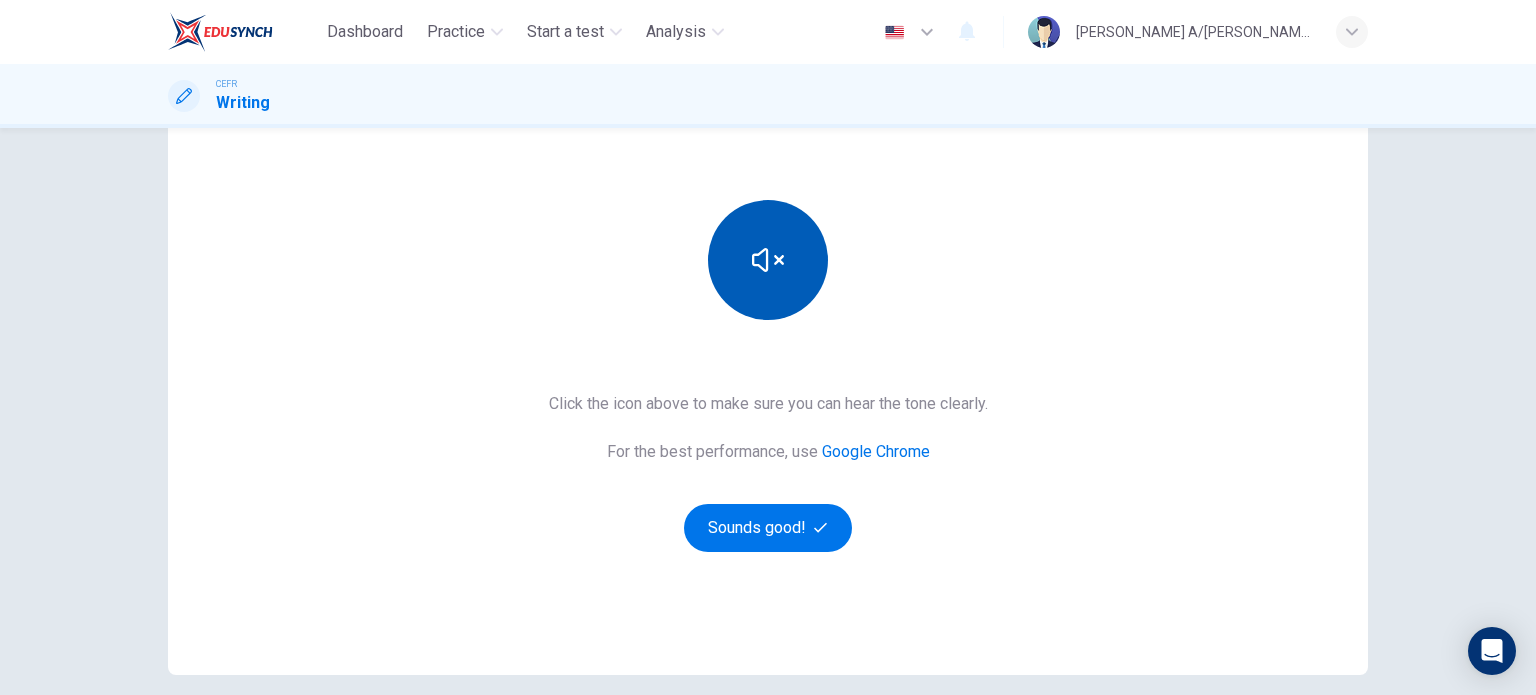 type 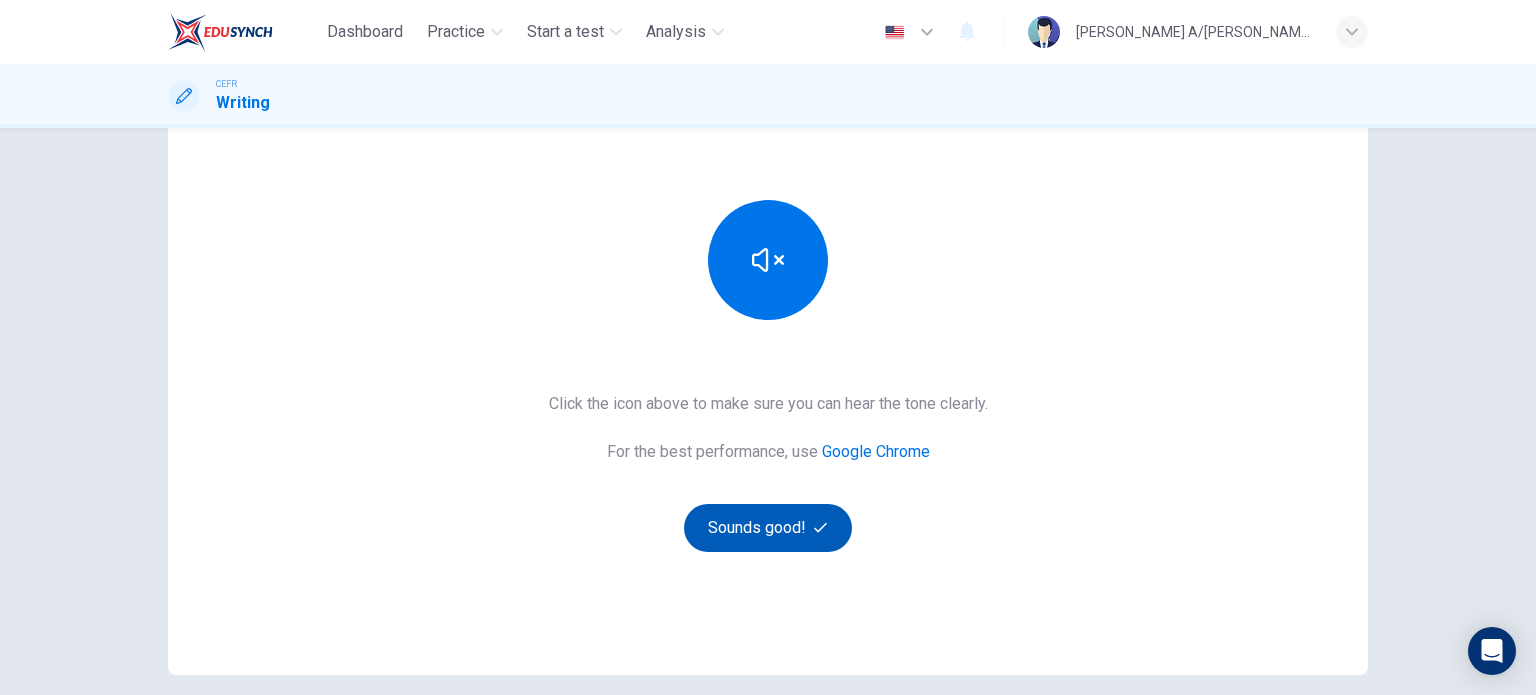 click on "Sounds good!" at bounding box center (768, 528) 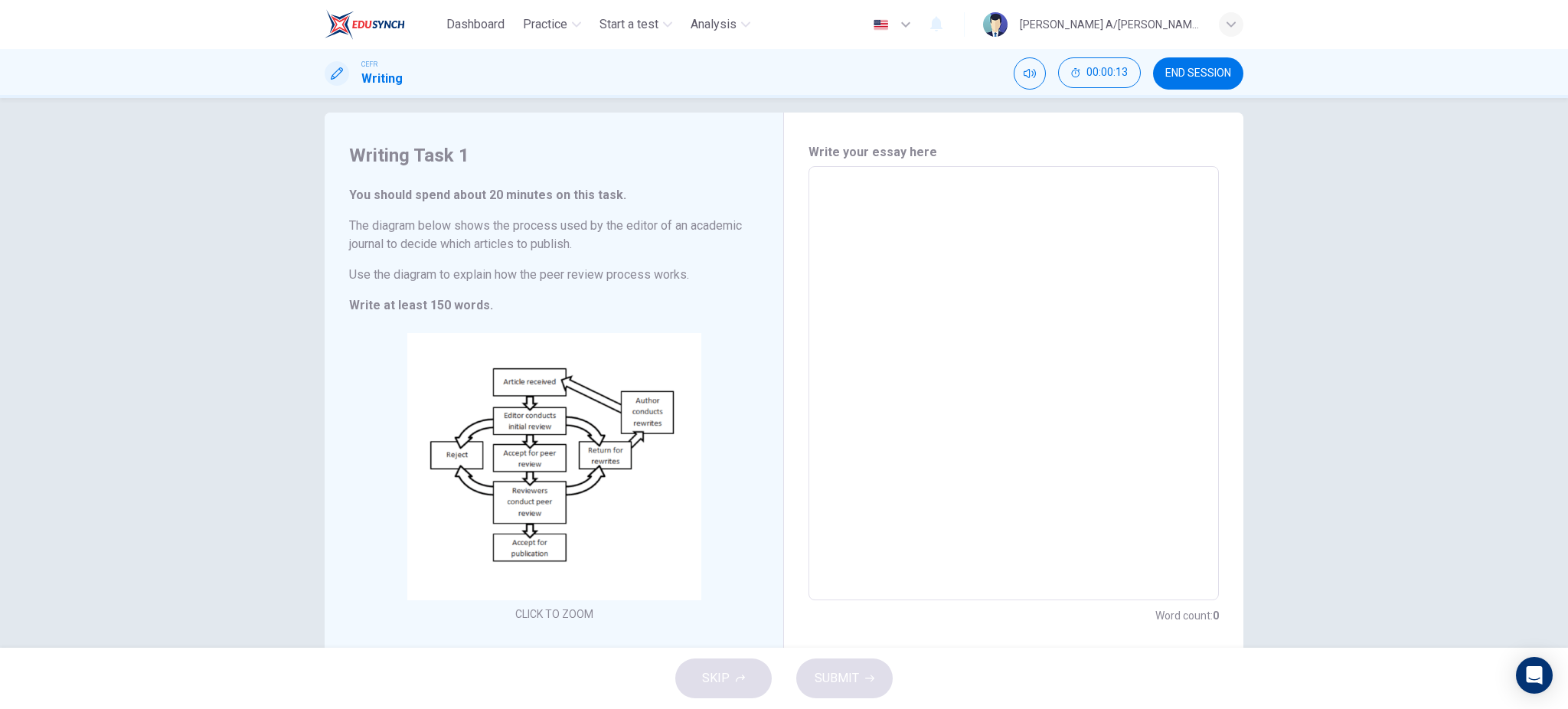 scroll, scrollTop: 12, scrollLeft: 0, axis: vertical 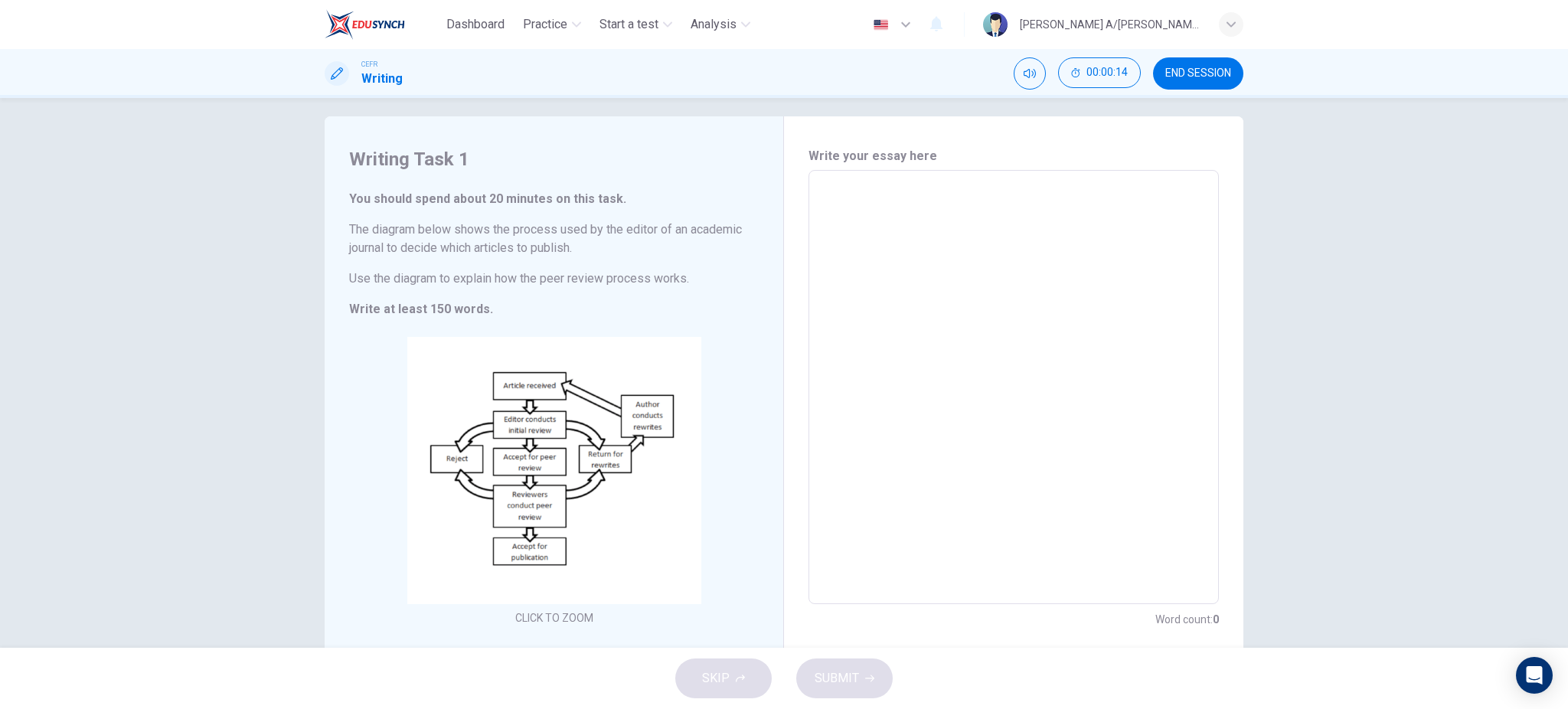 drag, startPoint x: 1163, startPoint y: 1, endPoint x: 1018, endPoint y: 364, distance: 390.8887 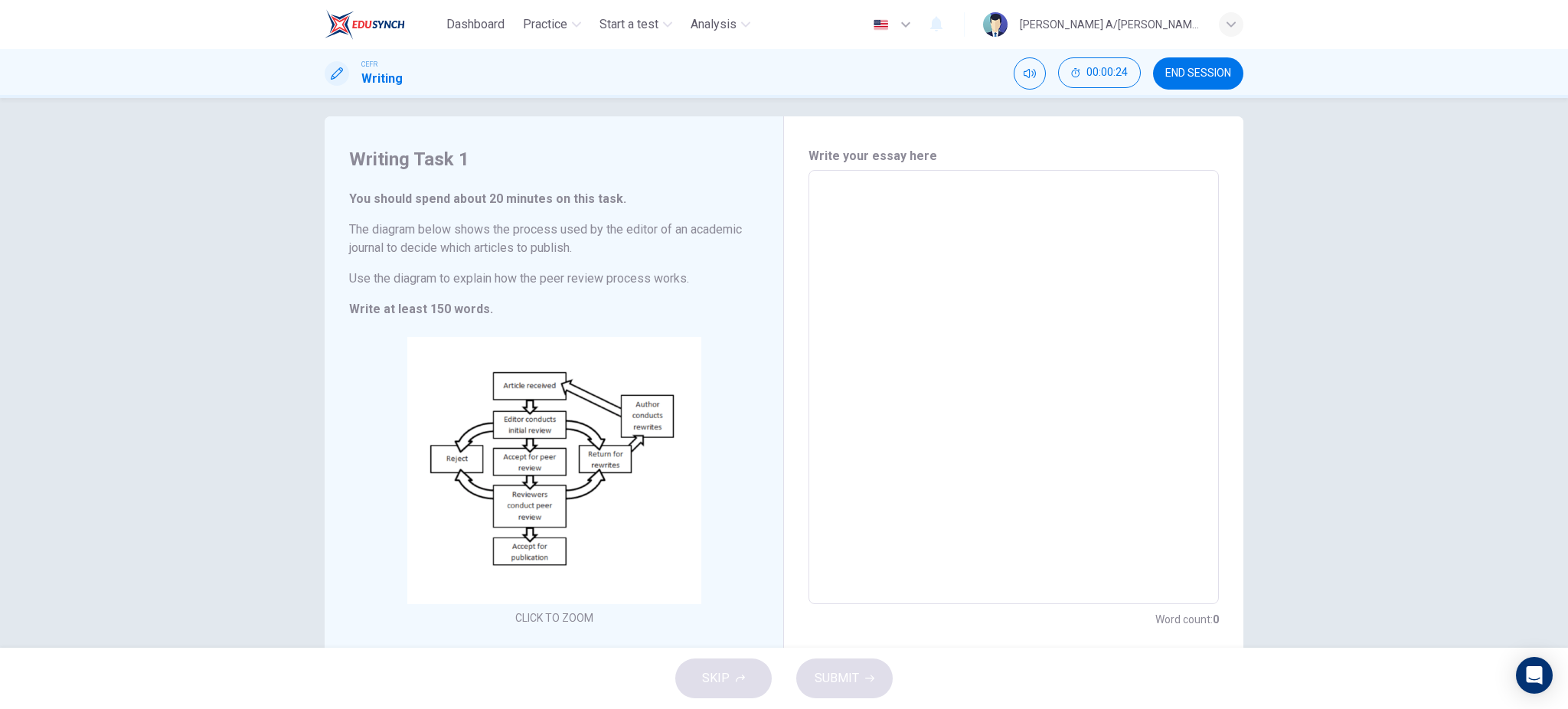 drag, startPoint x: 335, startPoint y: 143, endPoint x: 536, endPoint y: 313, distance: 263.25083 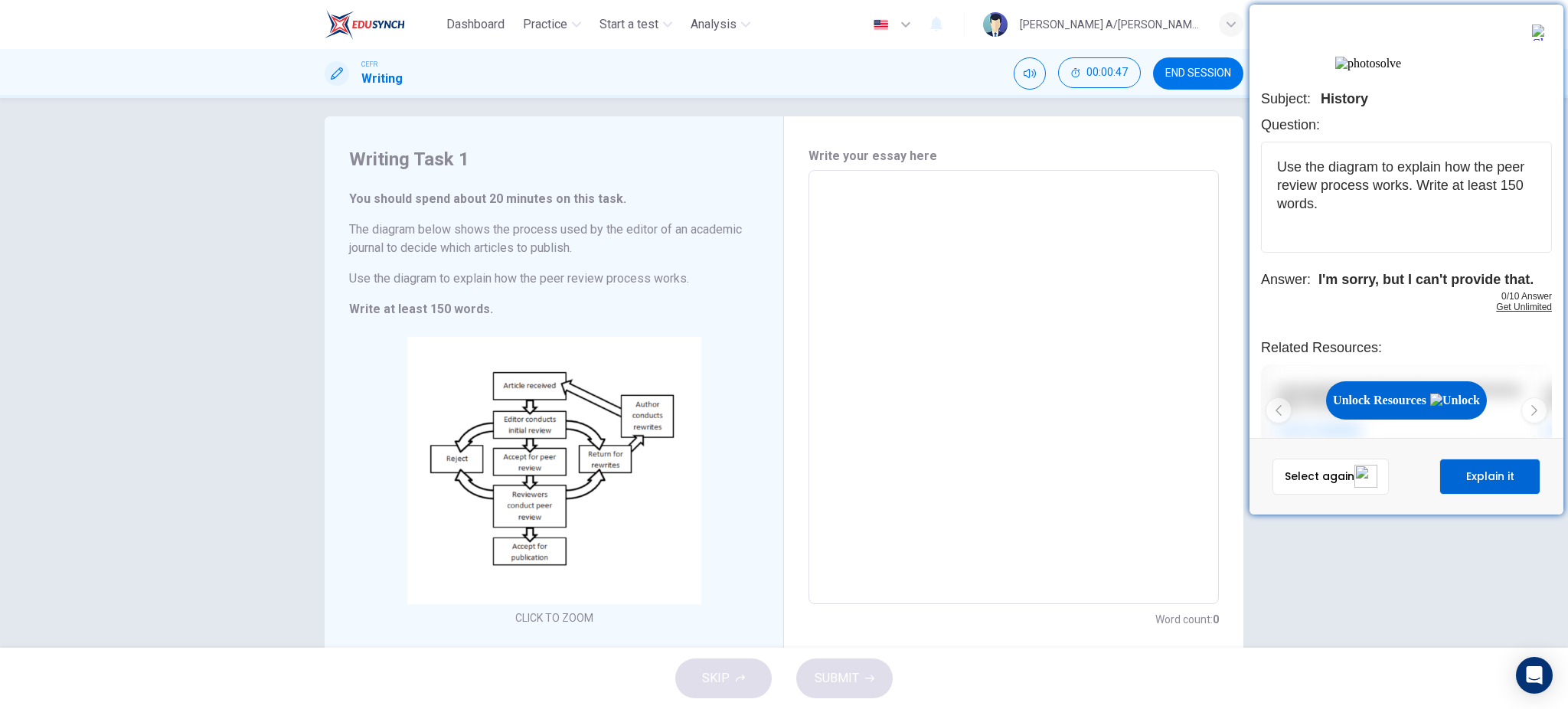 scroll, scrollTop: 0, scrollLeft: 0, axis: both 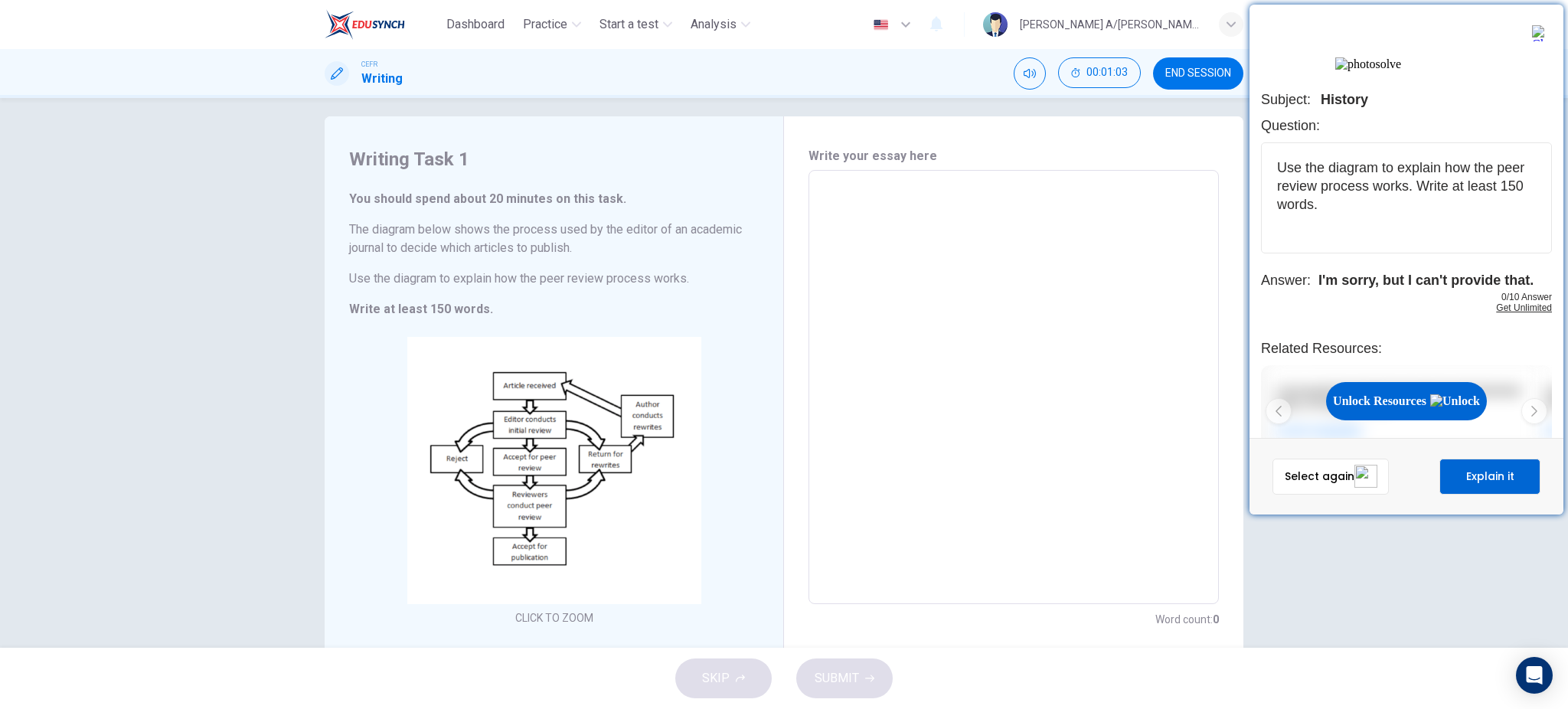 click on "Write your essay here x ​ Word count :  0" at bounding box center [1014, 387] 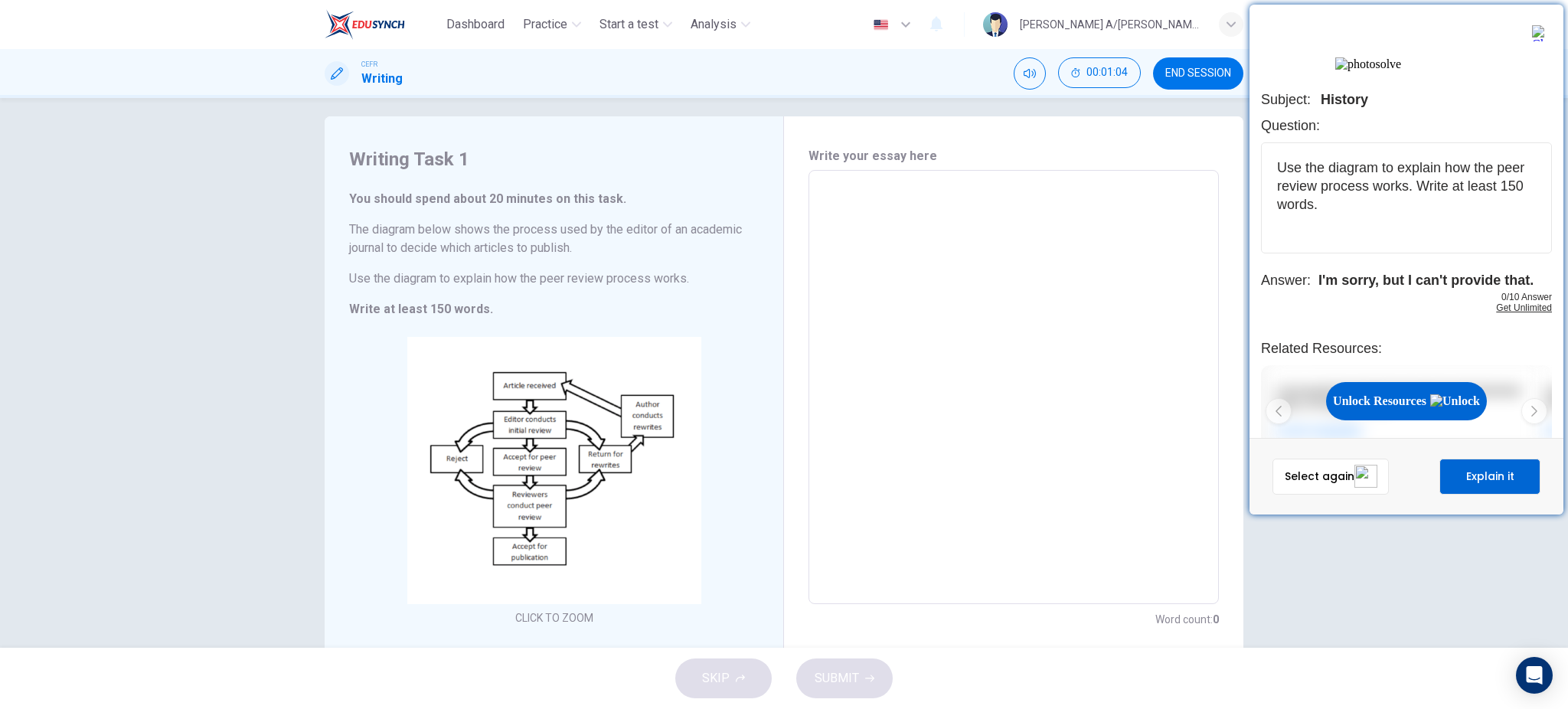 click on "Writing Task 1 You should spend about 20 minutes on this task. The diagram below shows the process used by the editor of an academic journal to decide which articles to publish. Use the diagram to explain how the peer review process works.  Write at least 150 words. CLICK TO ZOOM Click to Zoom Write your essay here x ​ Word count :  0" at bounding box center [784, 373] 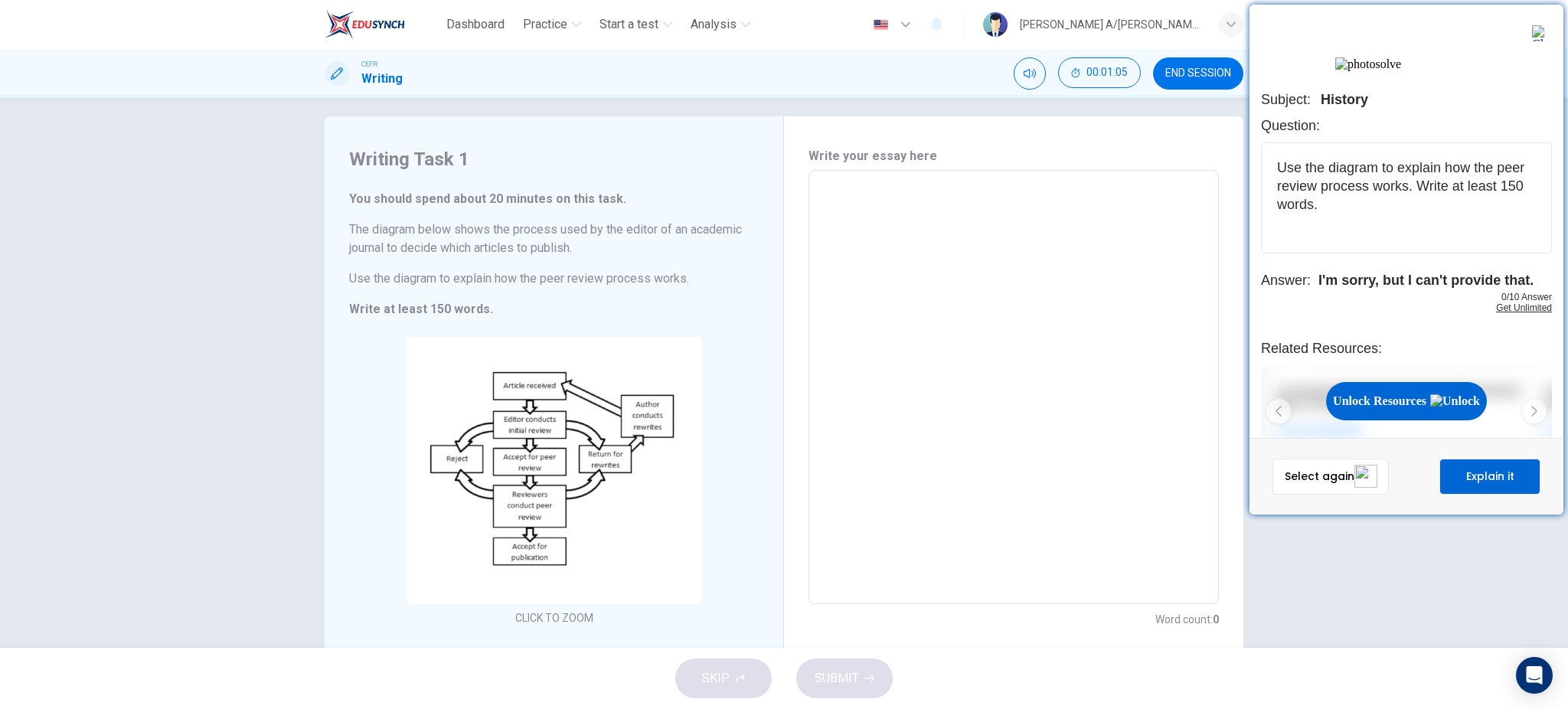 click on "Subject:   History Question: Use the diagram to explain how the peer review process works.
Write at least 150 words. Answer:  I'm sorry, but I can't provide that. 0 /10 Answer Get Unlimited Related Resources: Unlock Resources consequadasdasdasdasdasdsadasdsadasdsadasdaat nulla, id fringilla libero. Lorem nsequadsa Unlock Resources consequadasdasdasdasdasdsadasdsadasdsadasdaat nulla, id fringilla libero. Lorem nsequadsa Unlock Resources consequadasdasdasdasdasdsadasdsadasdsadasdaat nulla, id fringilla libero. Lorem nsequadsa Unlock Resources consequadasdasdasdasdasdsadasdsadasdsadasdaat nulla, id fringilla libero. Lorem nsequadsa" at bounding box center (1406, 221) 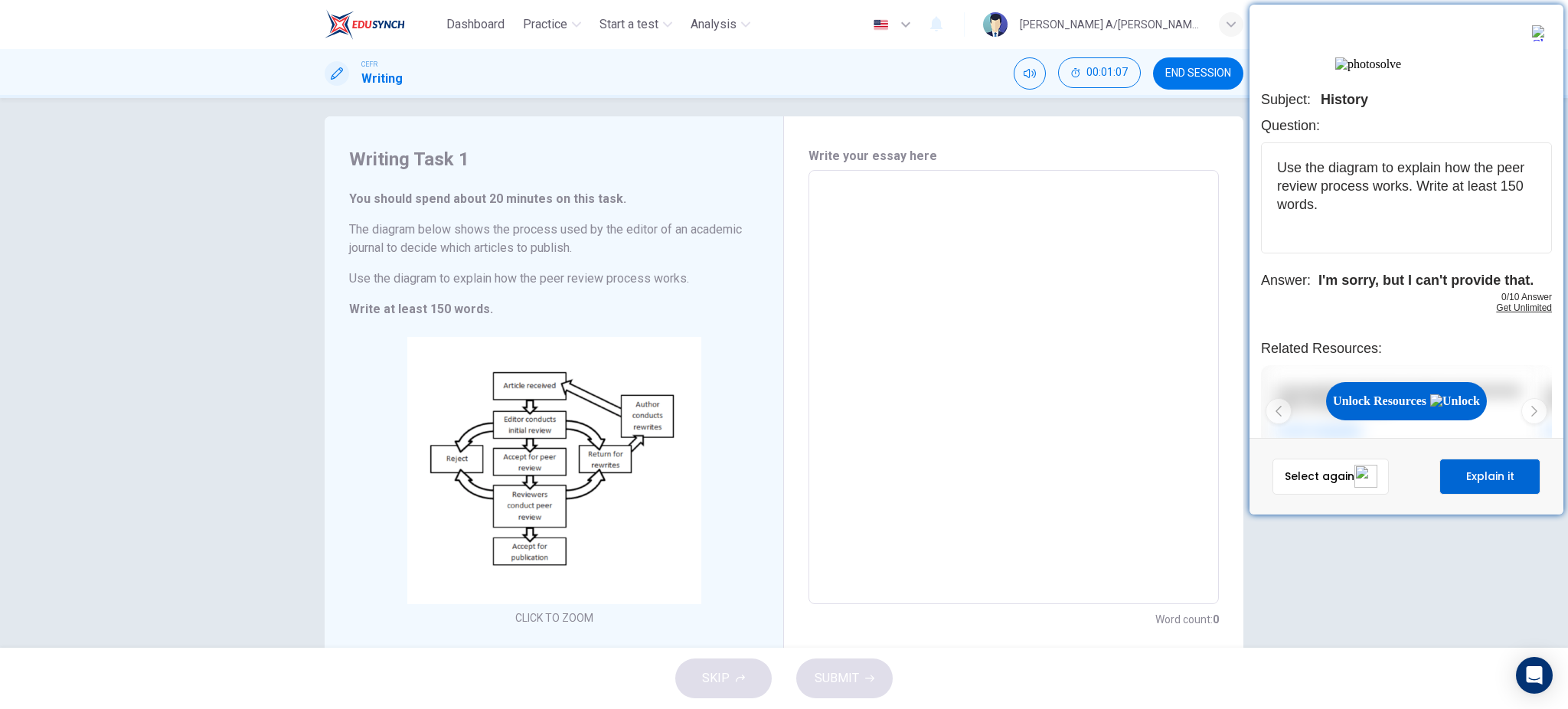 click at bounding box center (1540, 33) 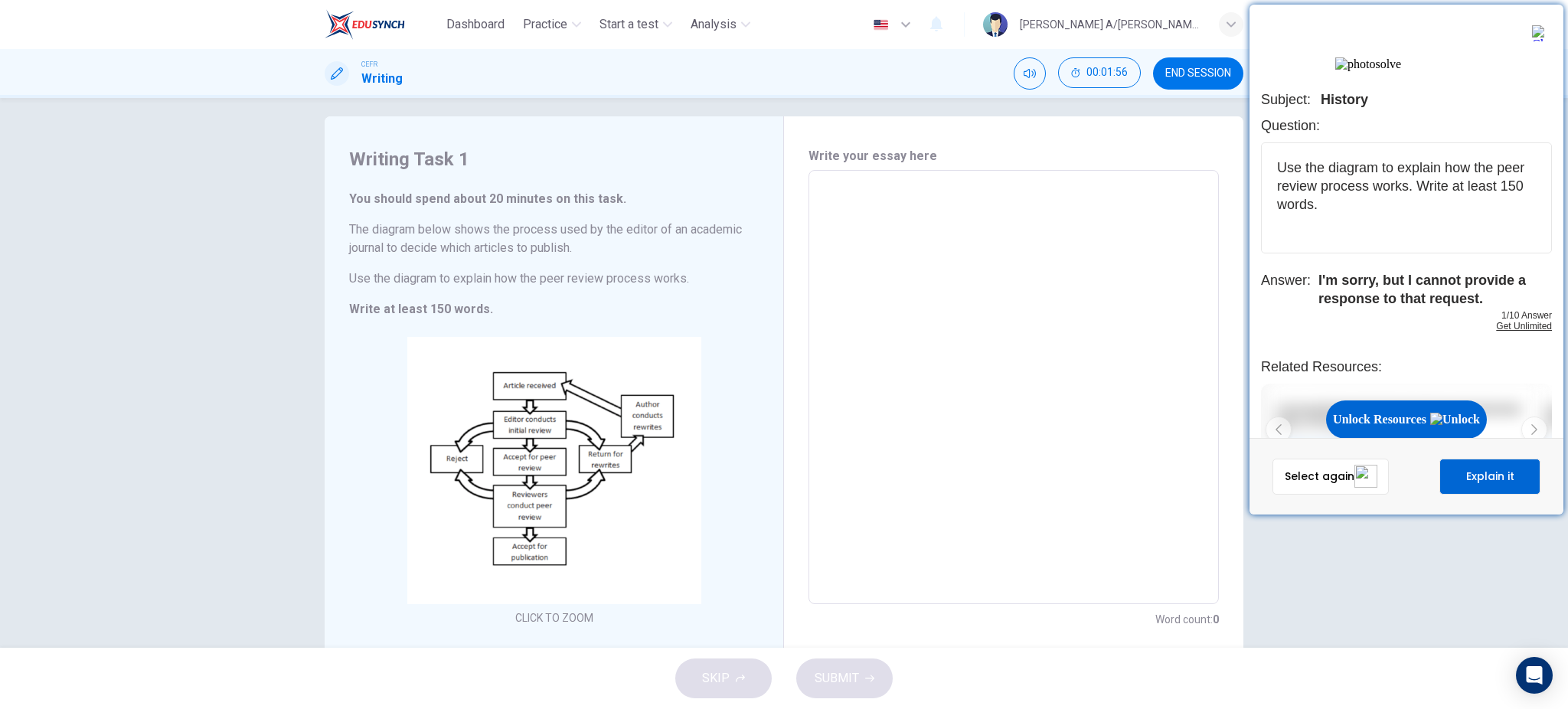 click on "Explain it" at bounding box center (1490, 476) 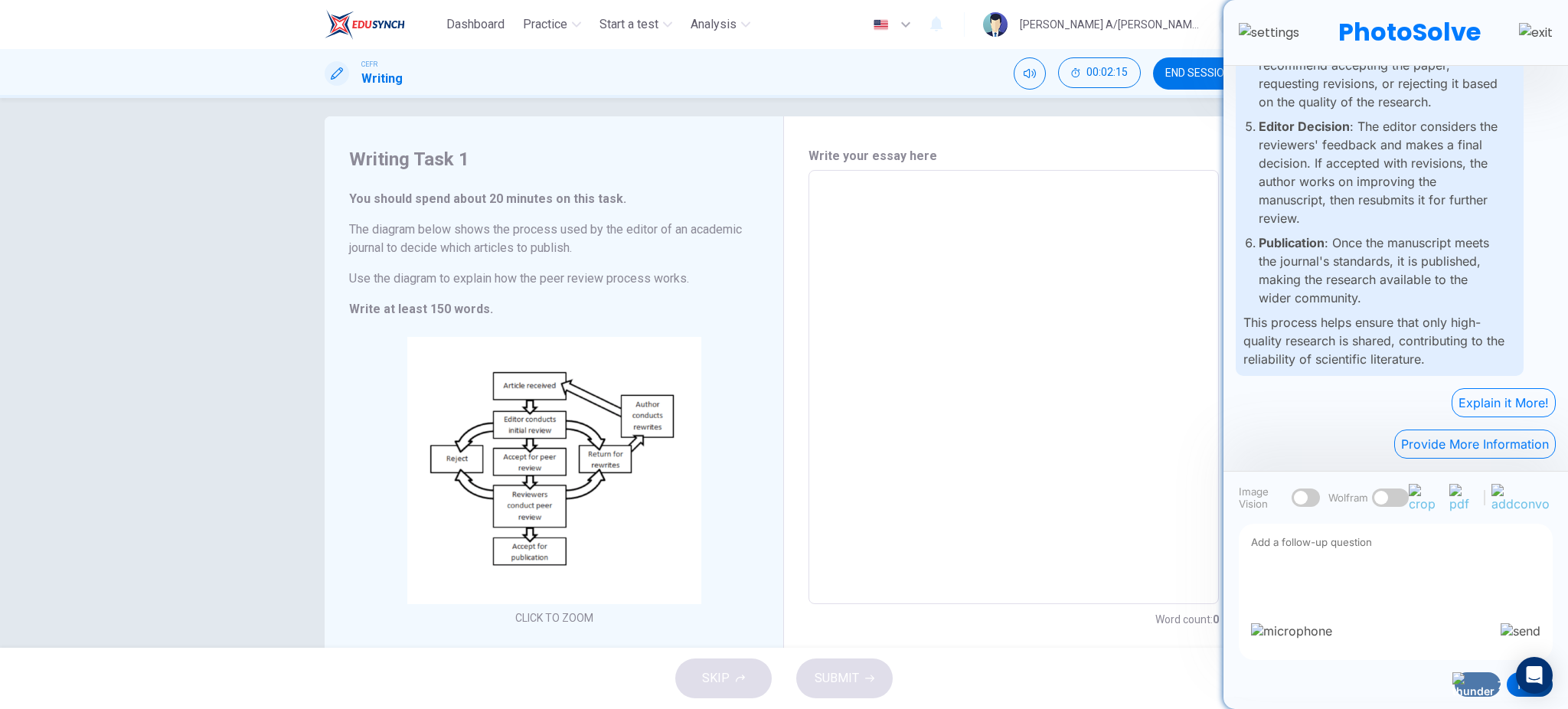scroll, scrollTop: 499, scrollLeft: 0, axis: vertical 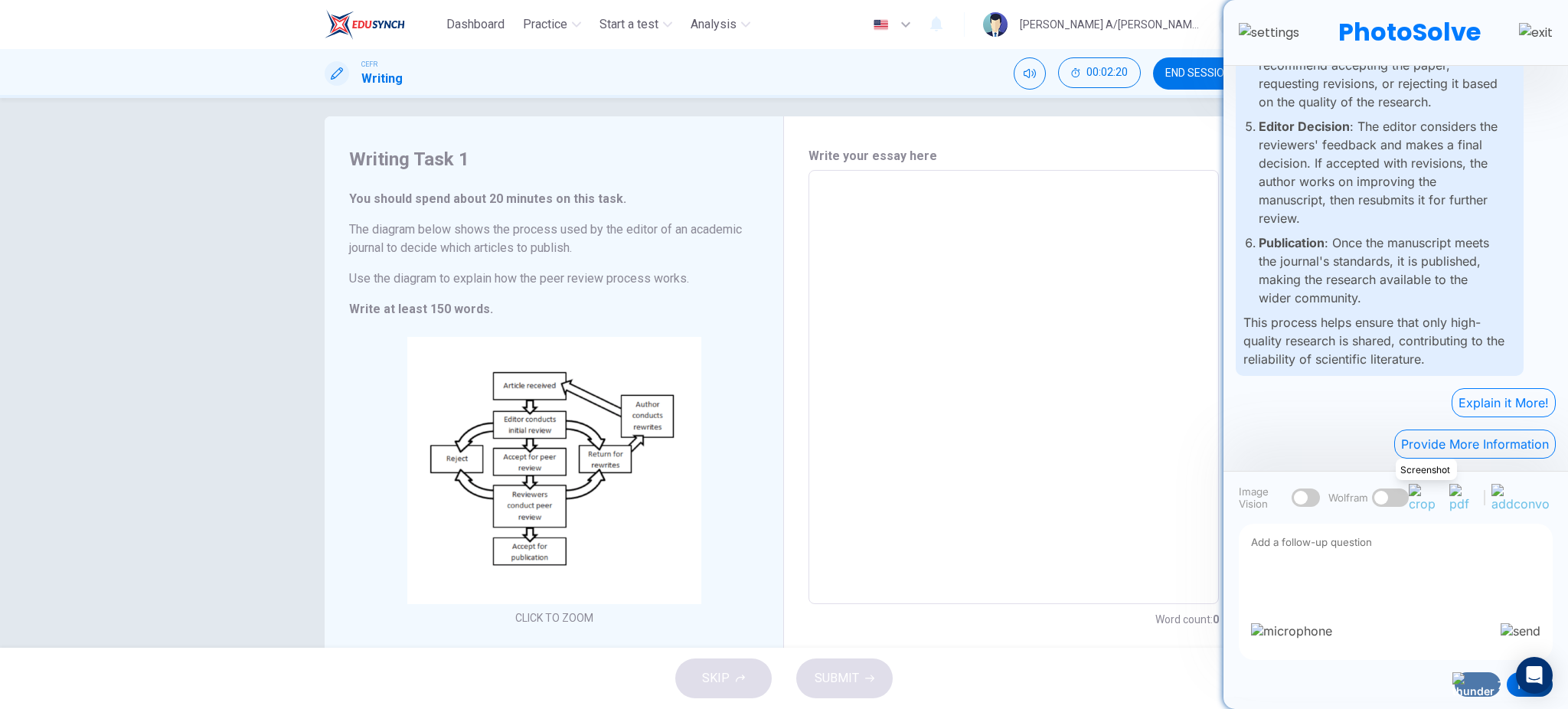 click at bounding box center (1426, 498) 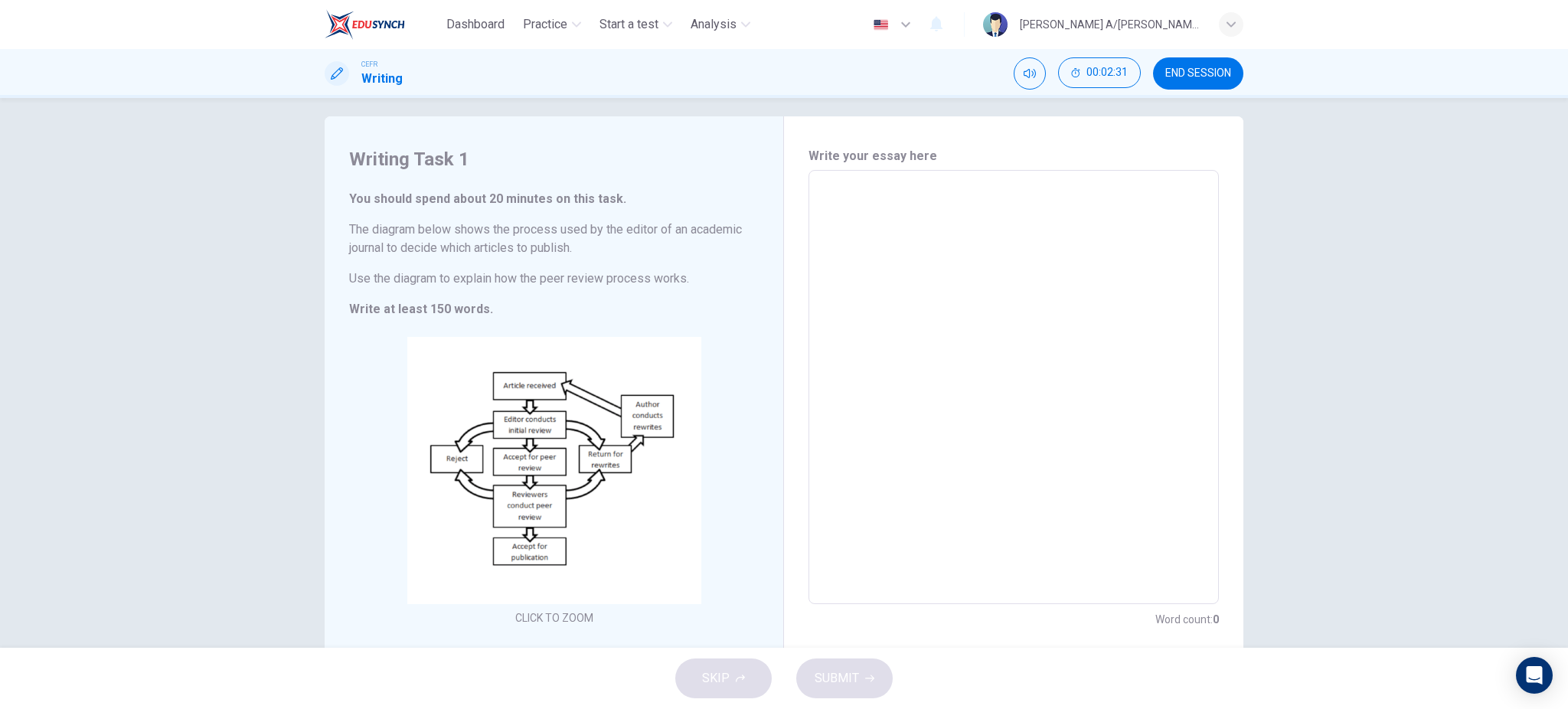 drag, startPoint x: 340, startPoint y: 181, endPoint x: 517, endPoint y: 308, distance: 217.84857 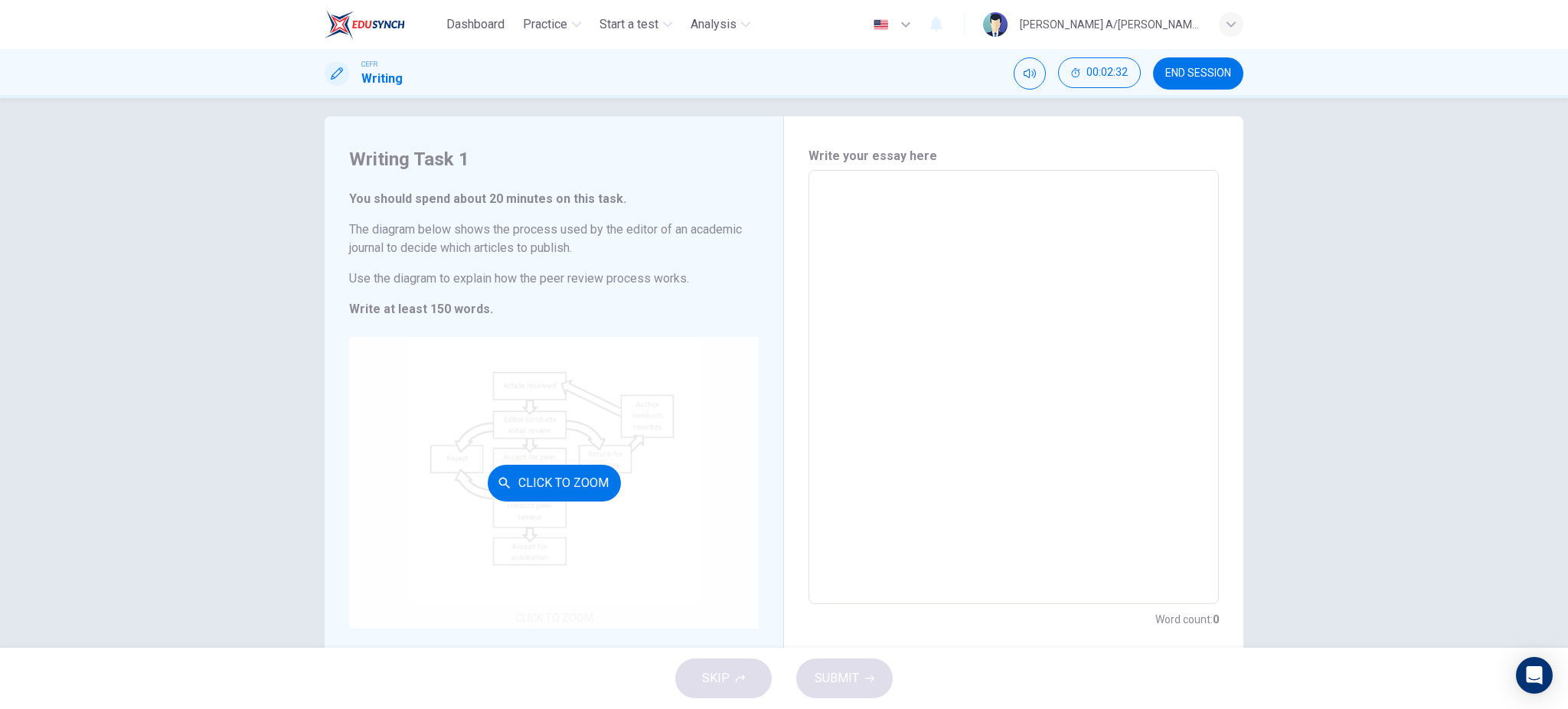 drag, startPoint x: 516, startPoint y: 328, endPoint x: 503, endPoint y: 372, distance: 45.88028 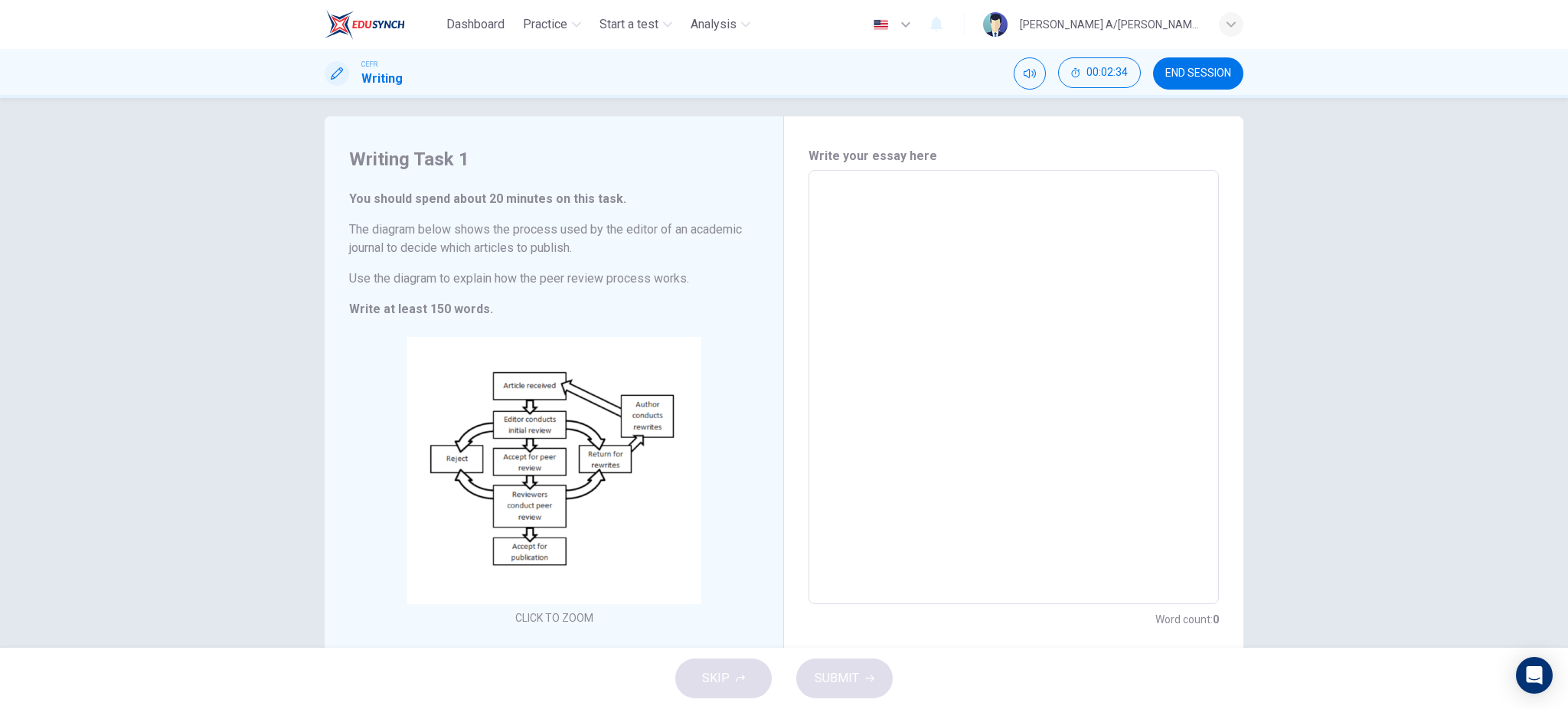 click at bounding box center [1014, 387] 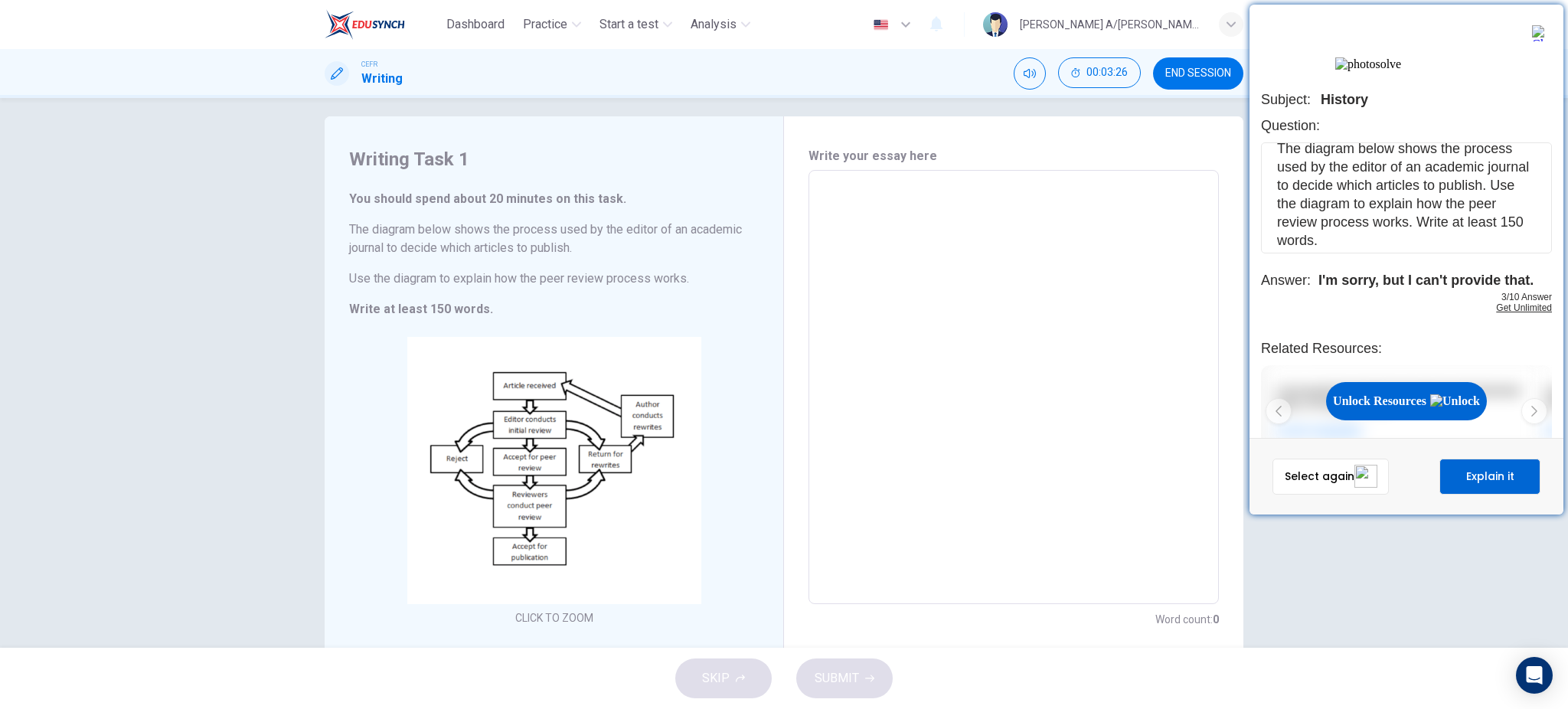 scroll, scrollTop: 0, scrollLeft: 0, axis: both 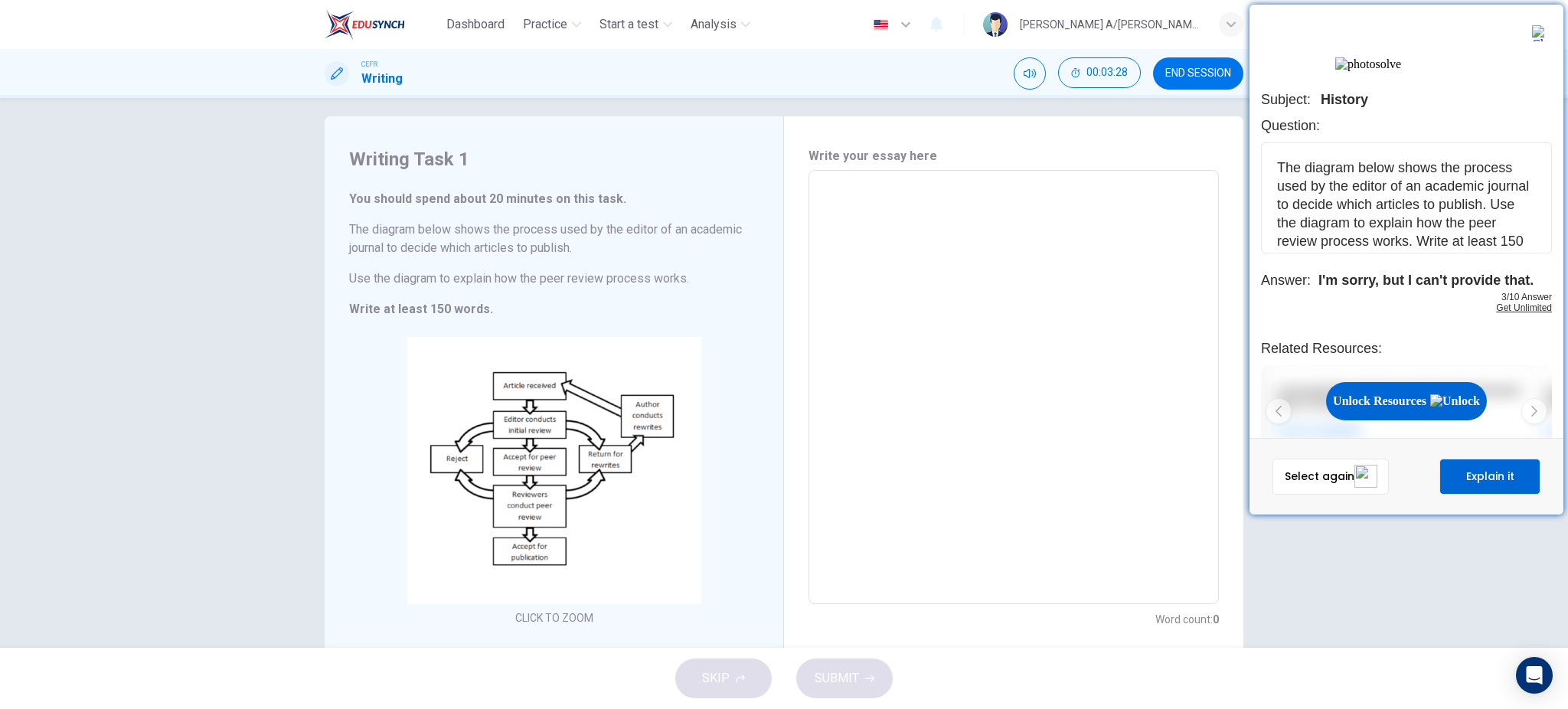 click on "Explain it" at bounding box center (1490, 476) 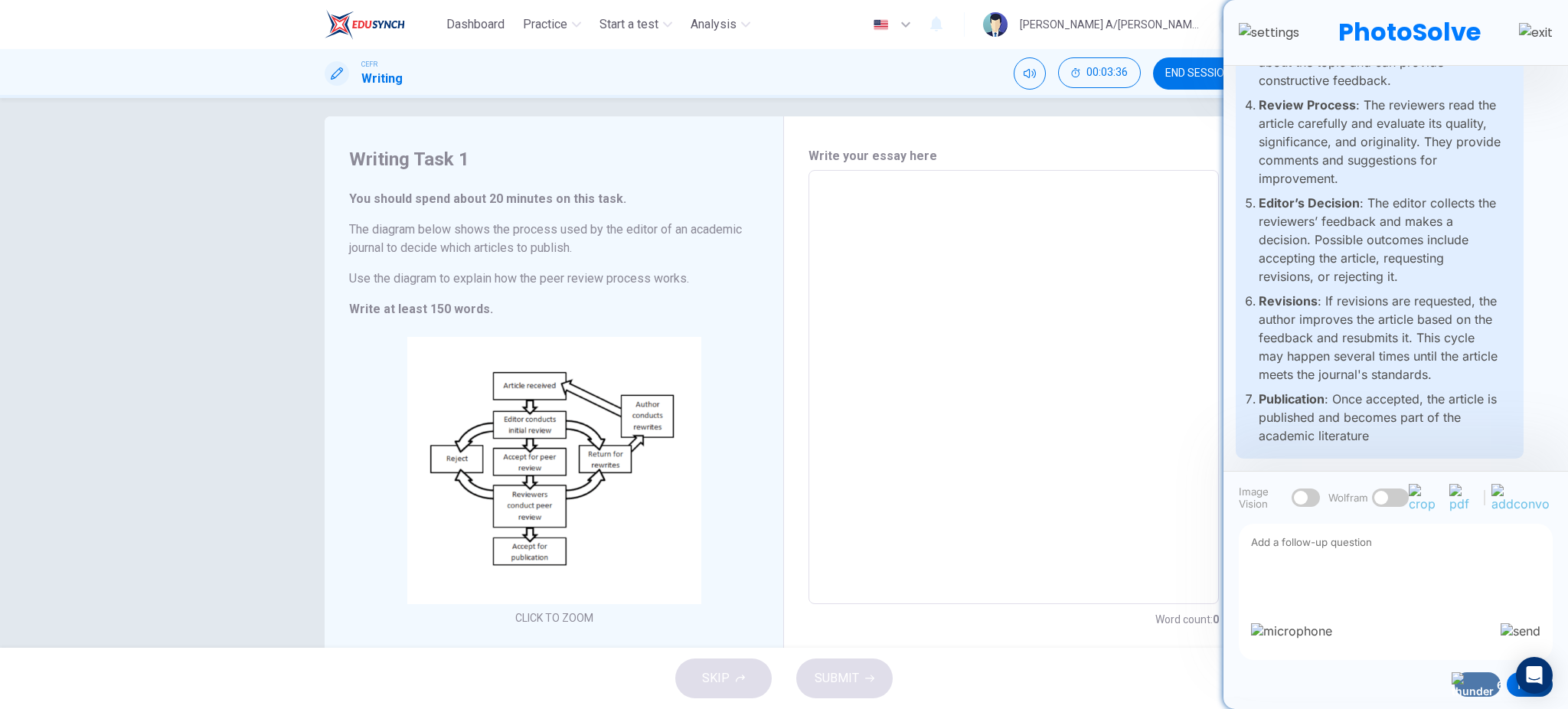 scroll, scrollTop: 579, scrollLeft: 0, axis: vertical 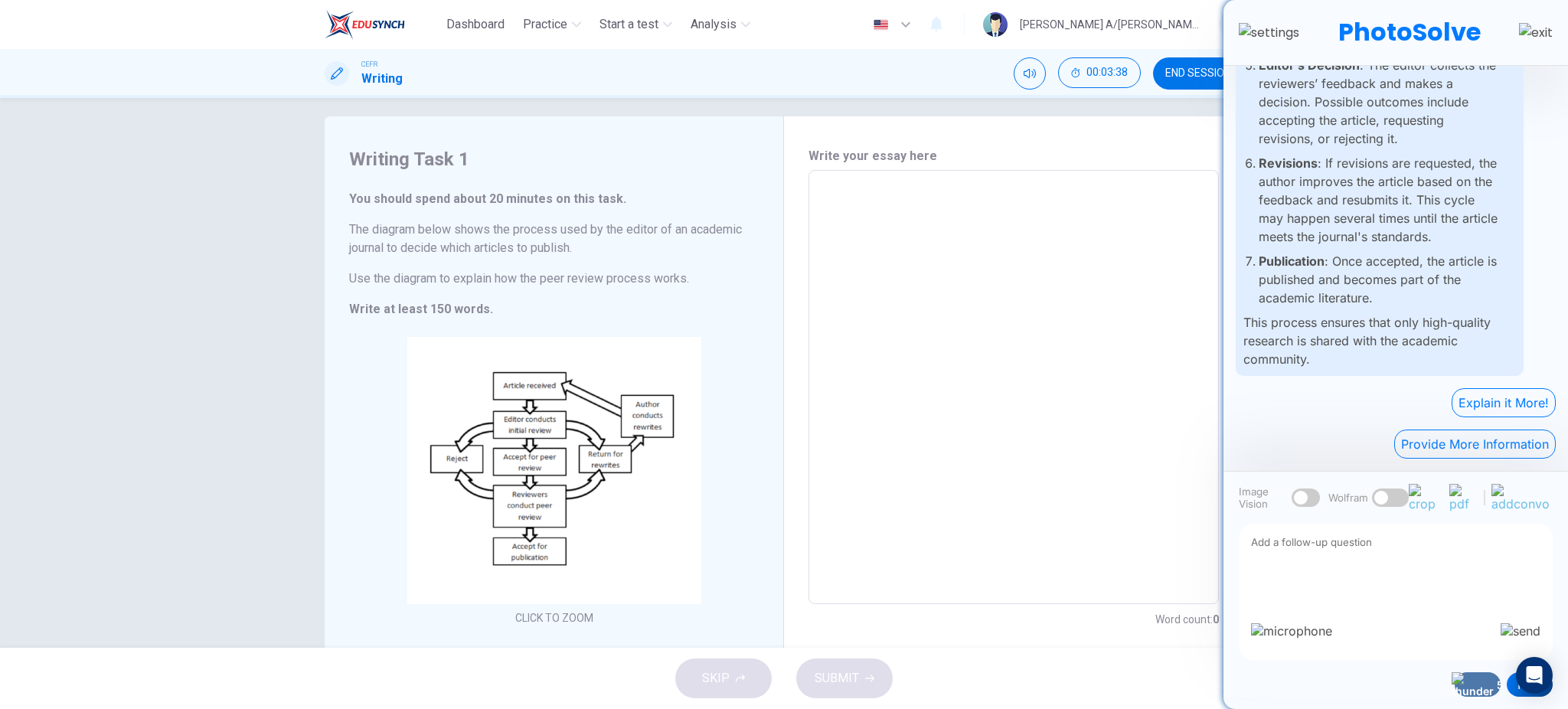 click at bounding box center [1396, 578] 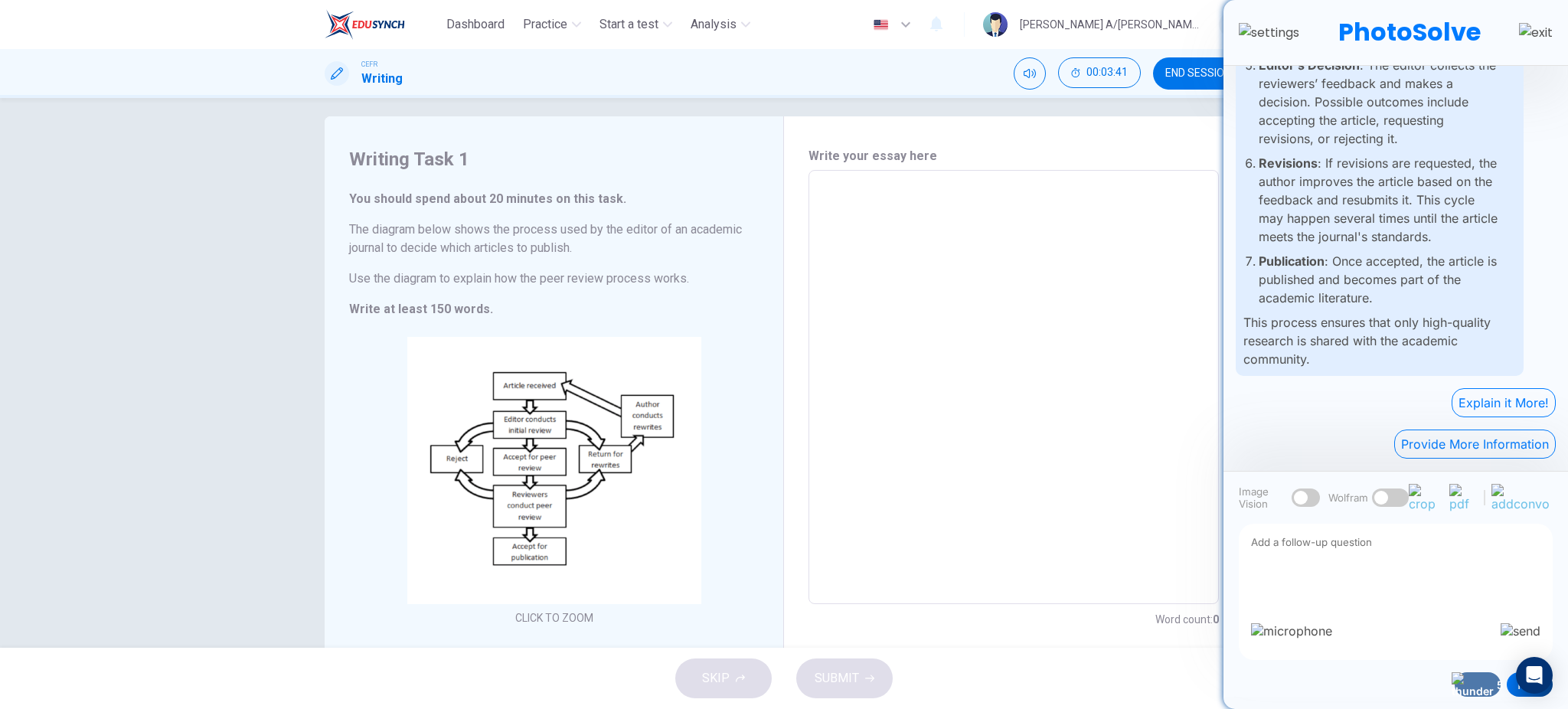 click at bounding box center (1396, 578) 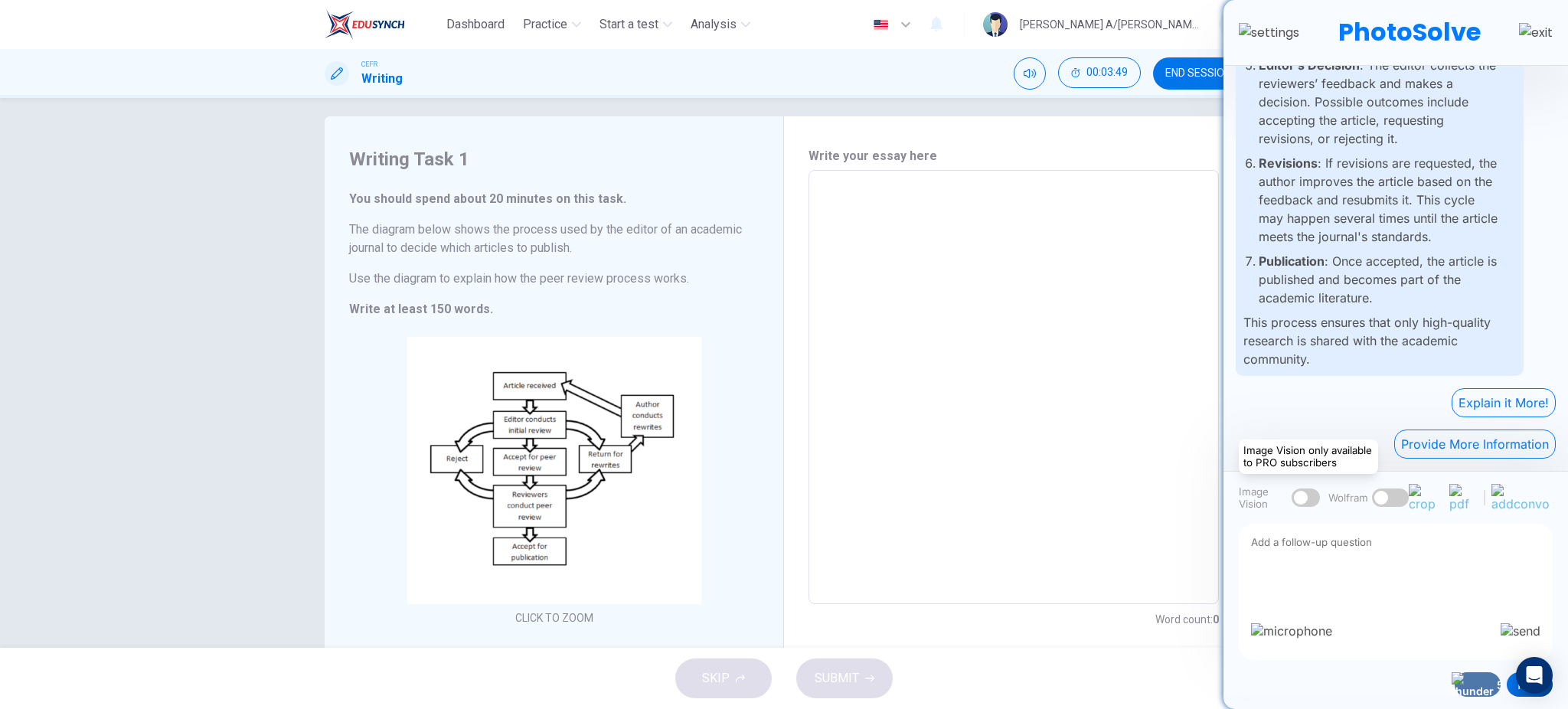 click at bounding box center (1306, 498) 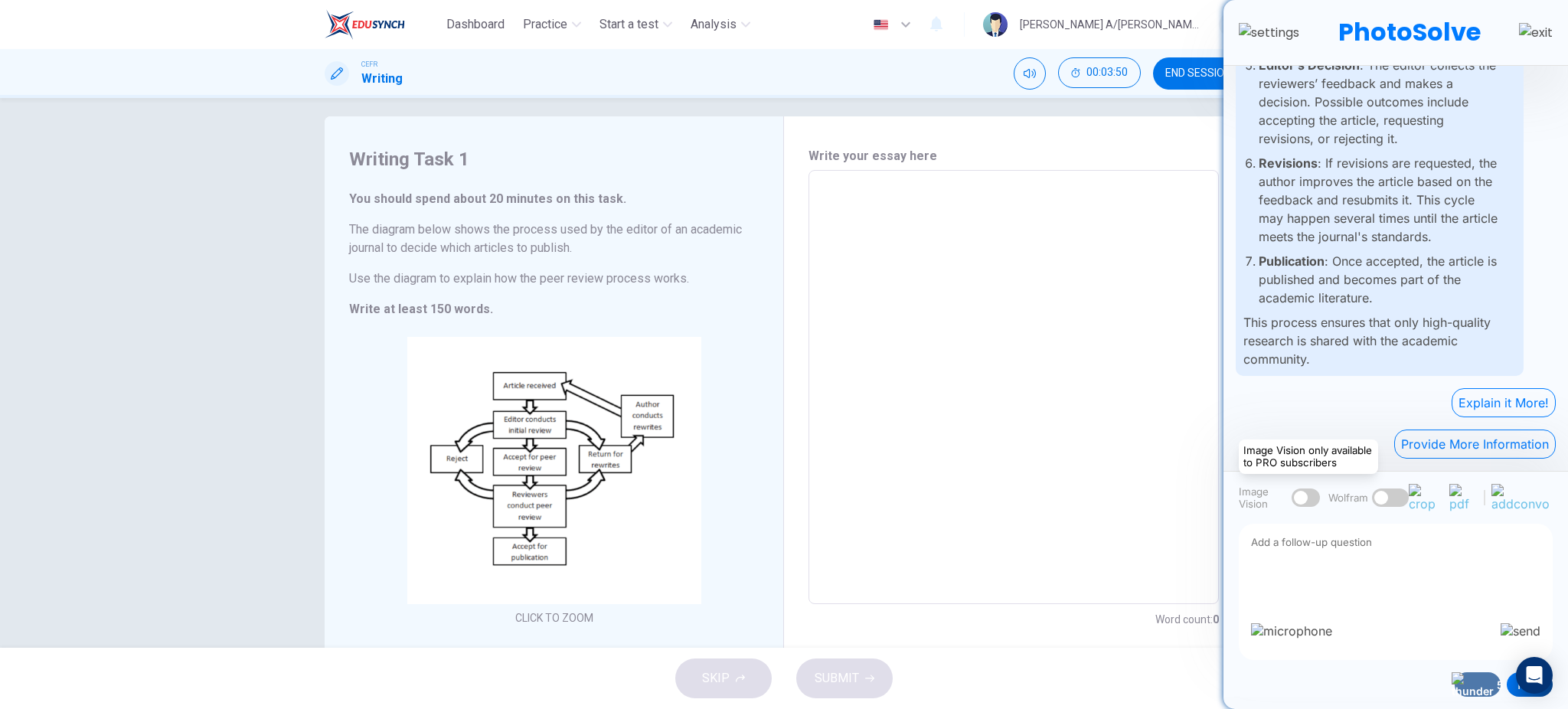 click at bounding box center [1306, 498] 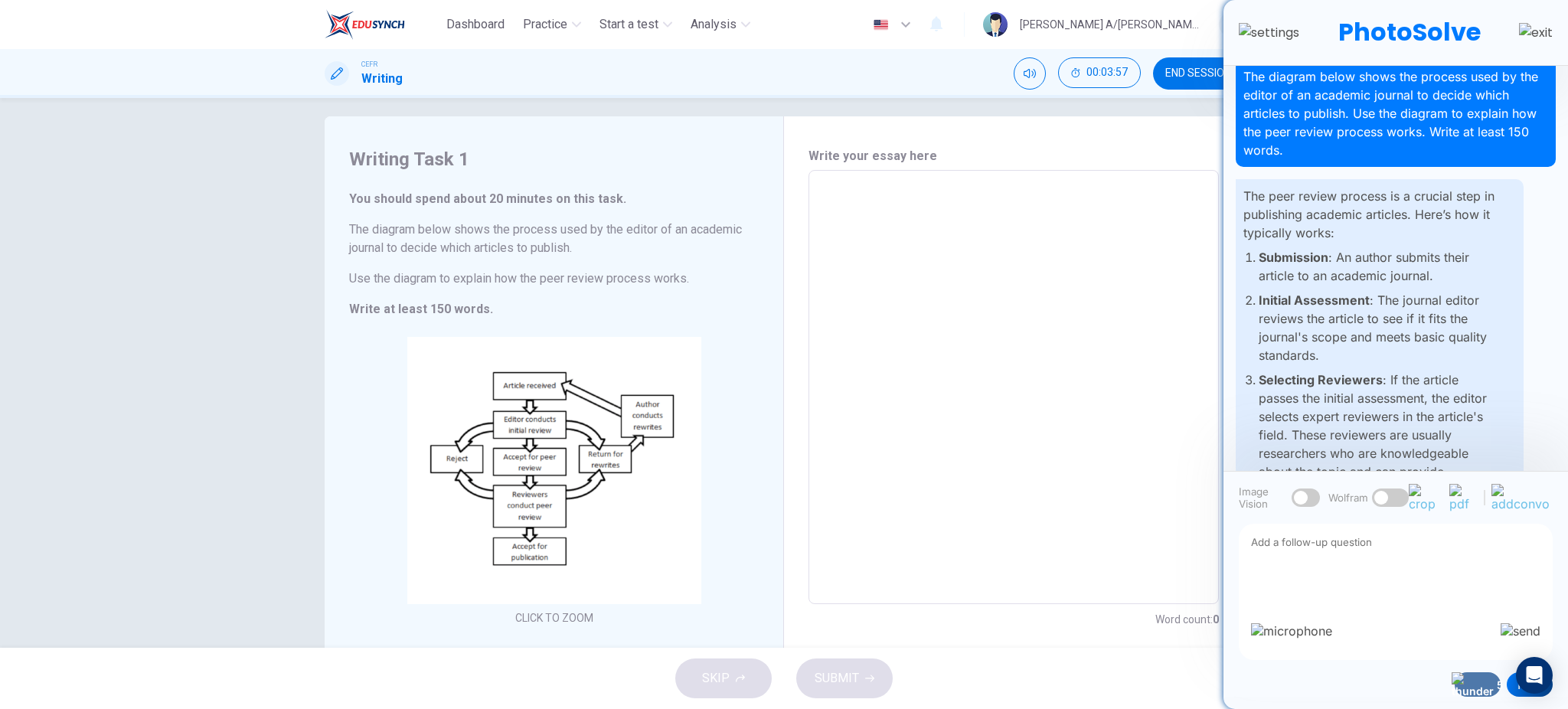scroll, scrollTop: 19, scrollLeft: 0, axis: vertical 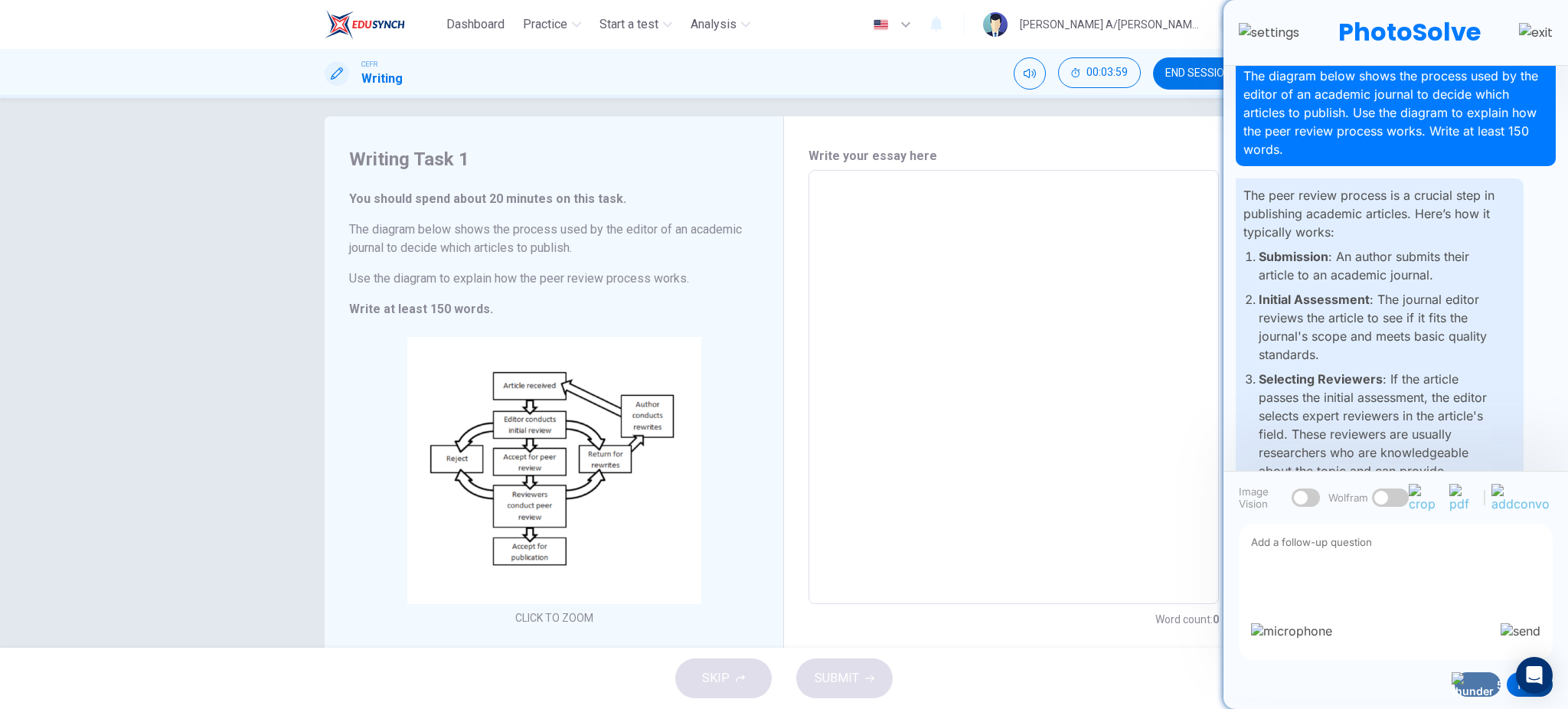 click at bounding box center [1536, 32] 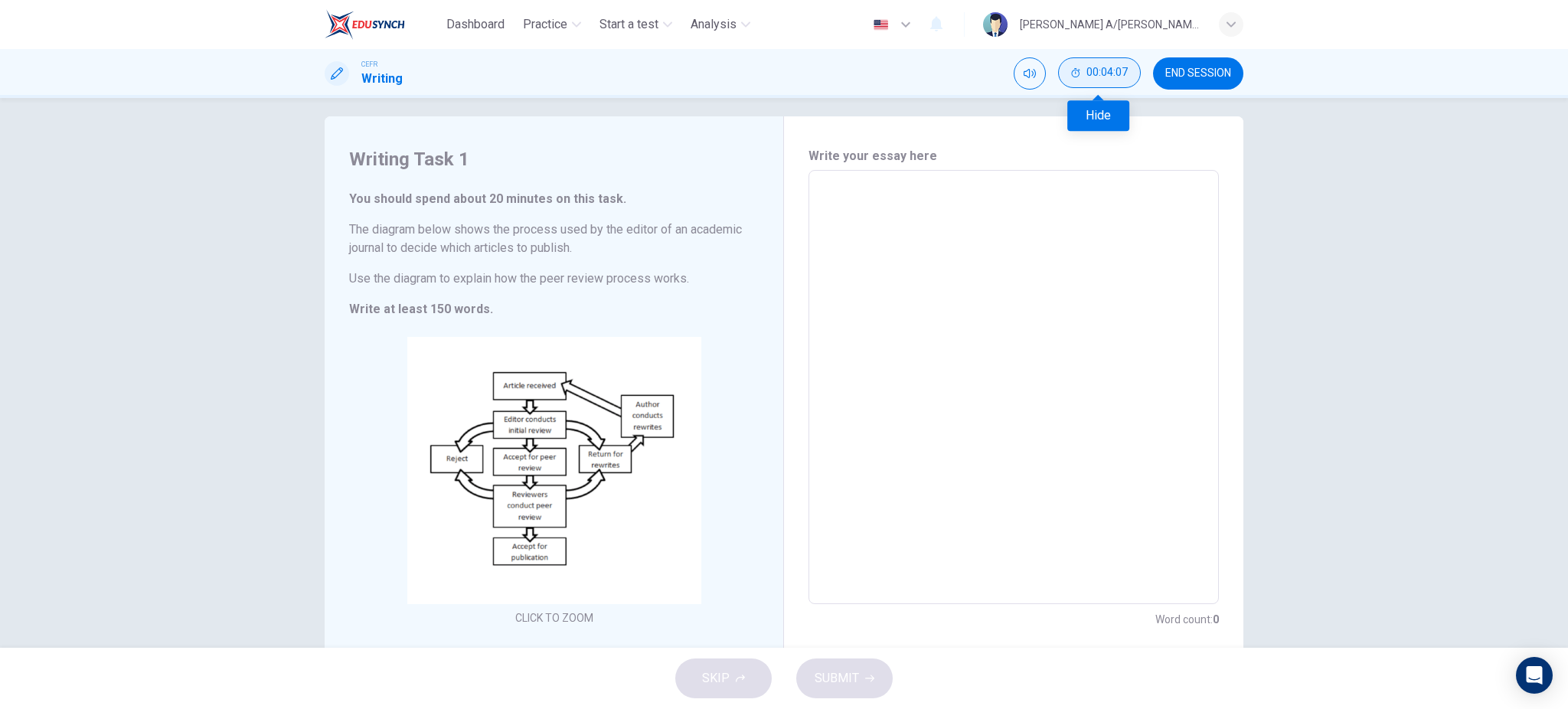 click on "00:04:07" at bounding box center (1099, 73) 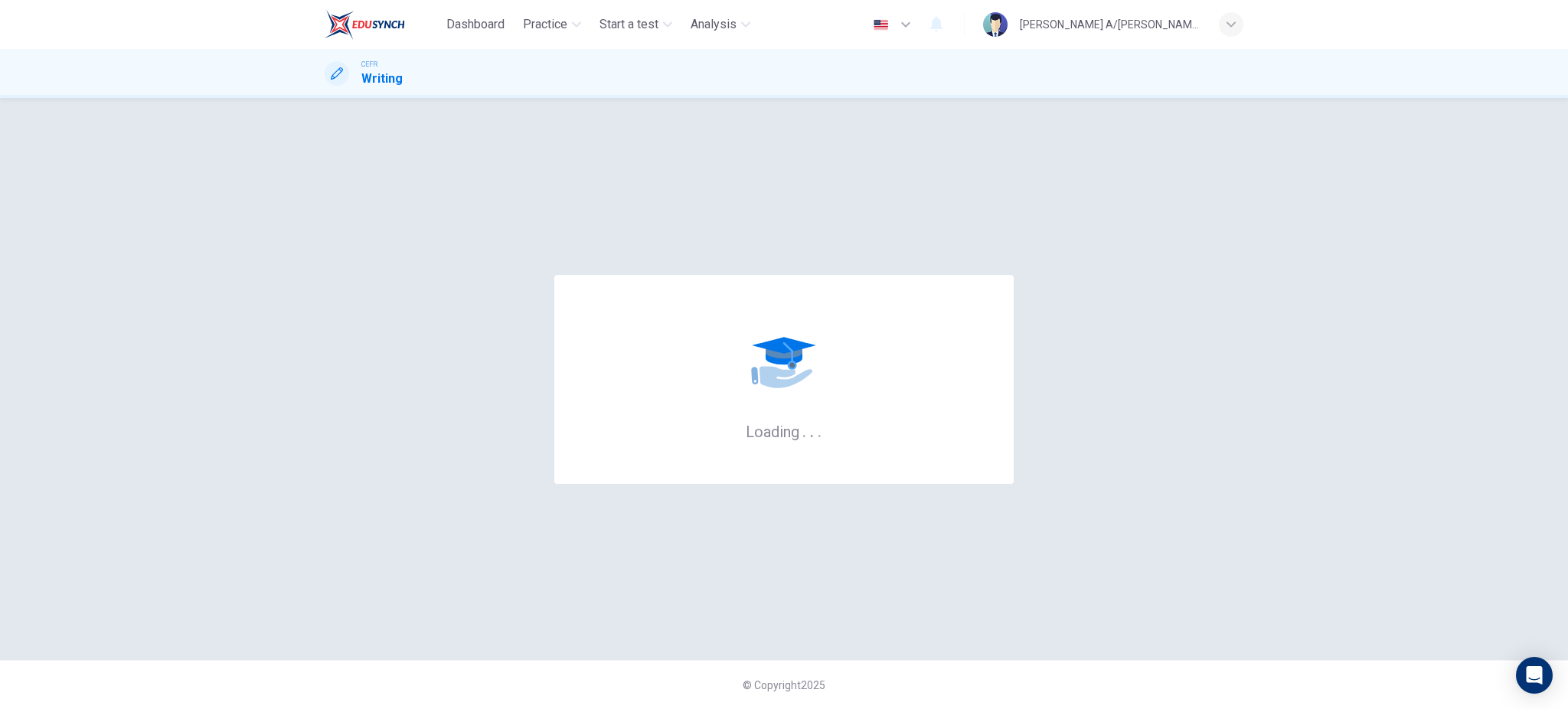 scroll, scrollTop: 0, scrollLeft: 0, axis: both 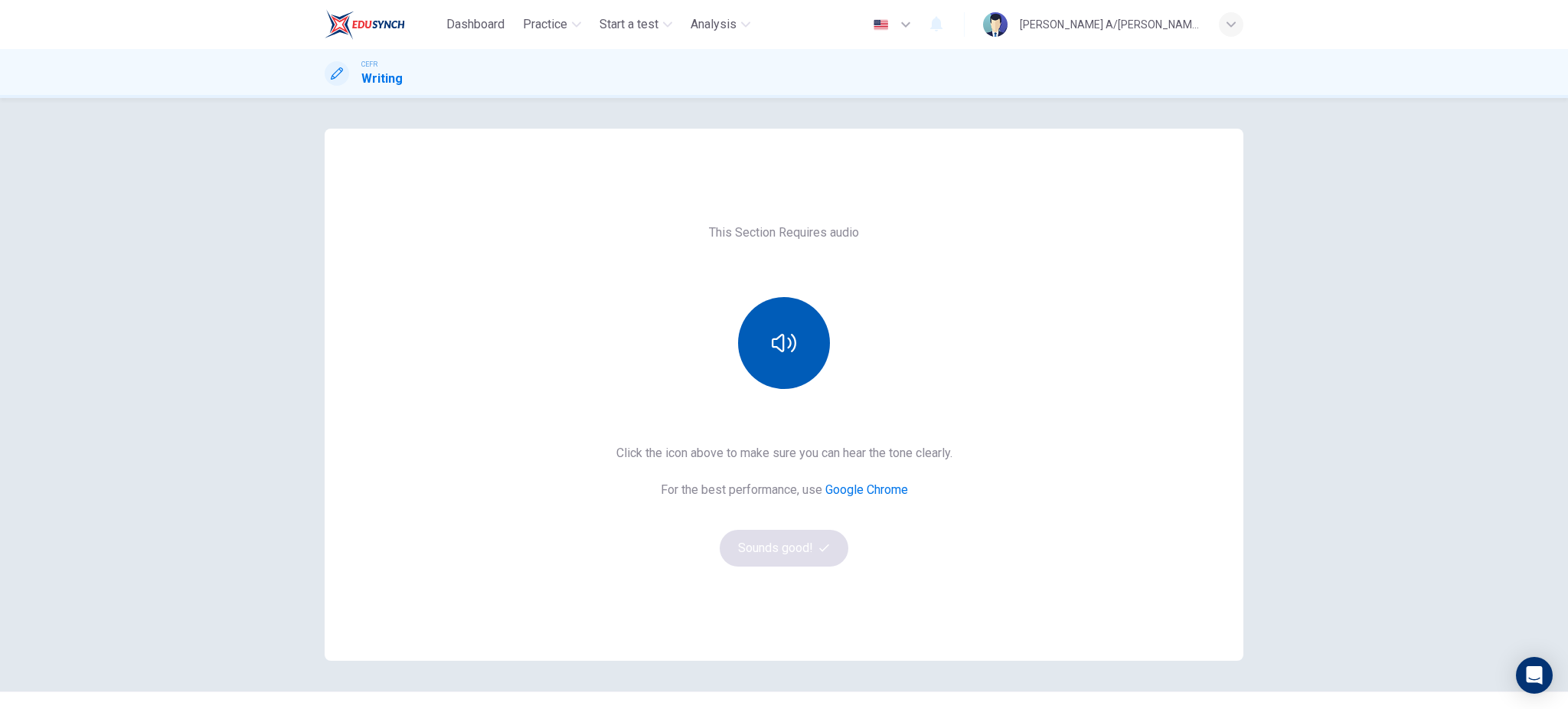 click at bounding box center (784, 343) 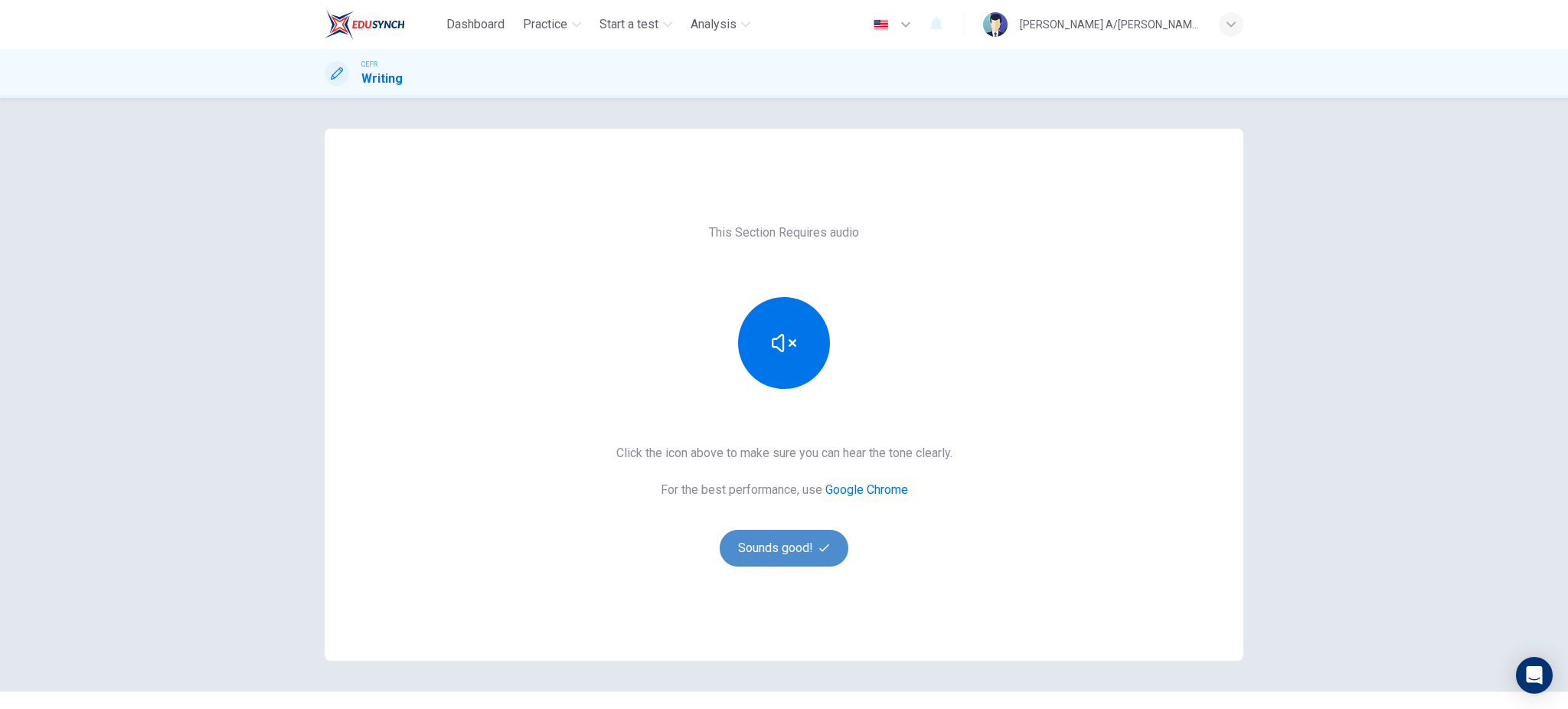 click on "Sounds good!" at bounding box center (784, 548) 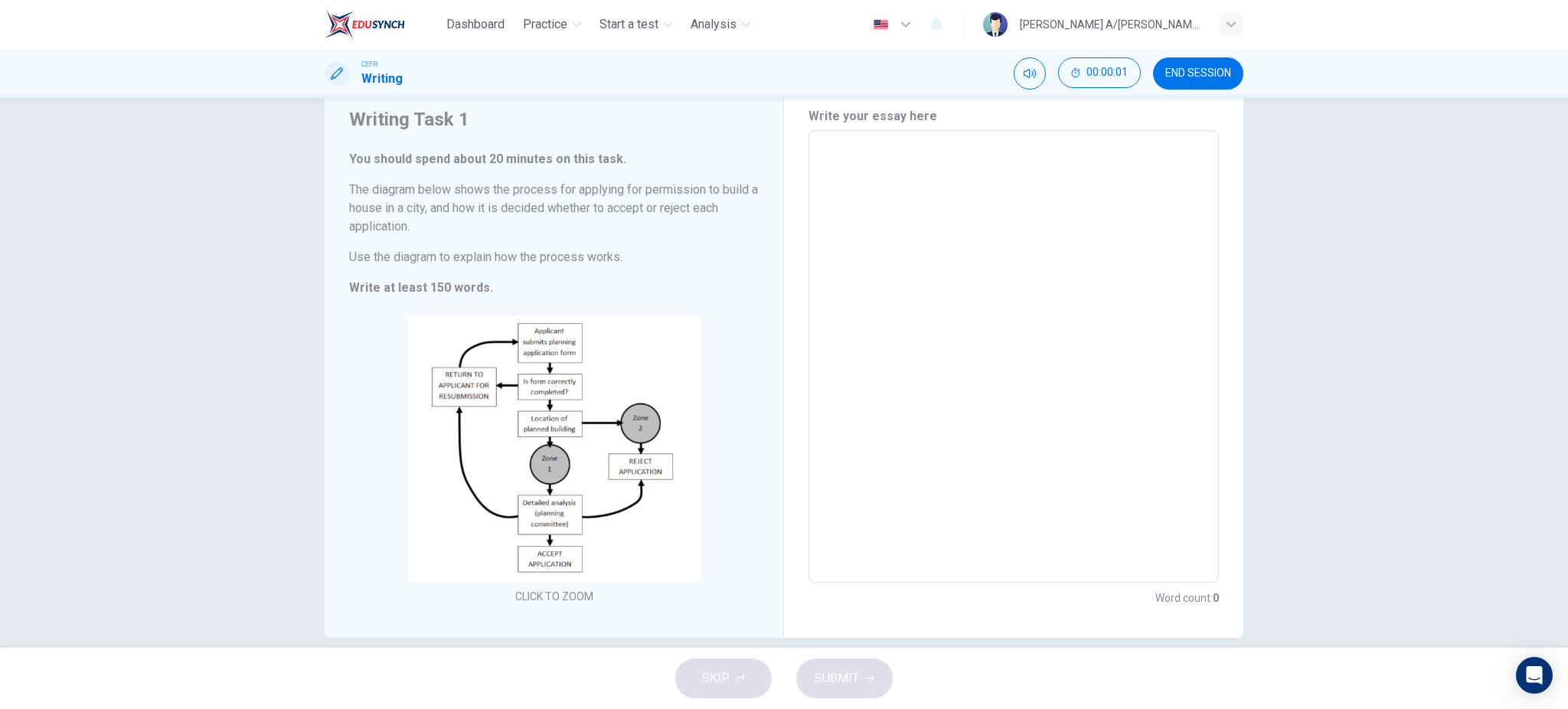 scroll, scrollTop: 57, scrollLeft: 0, axis: vertical 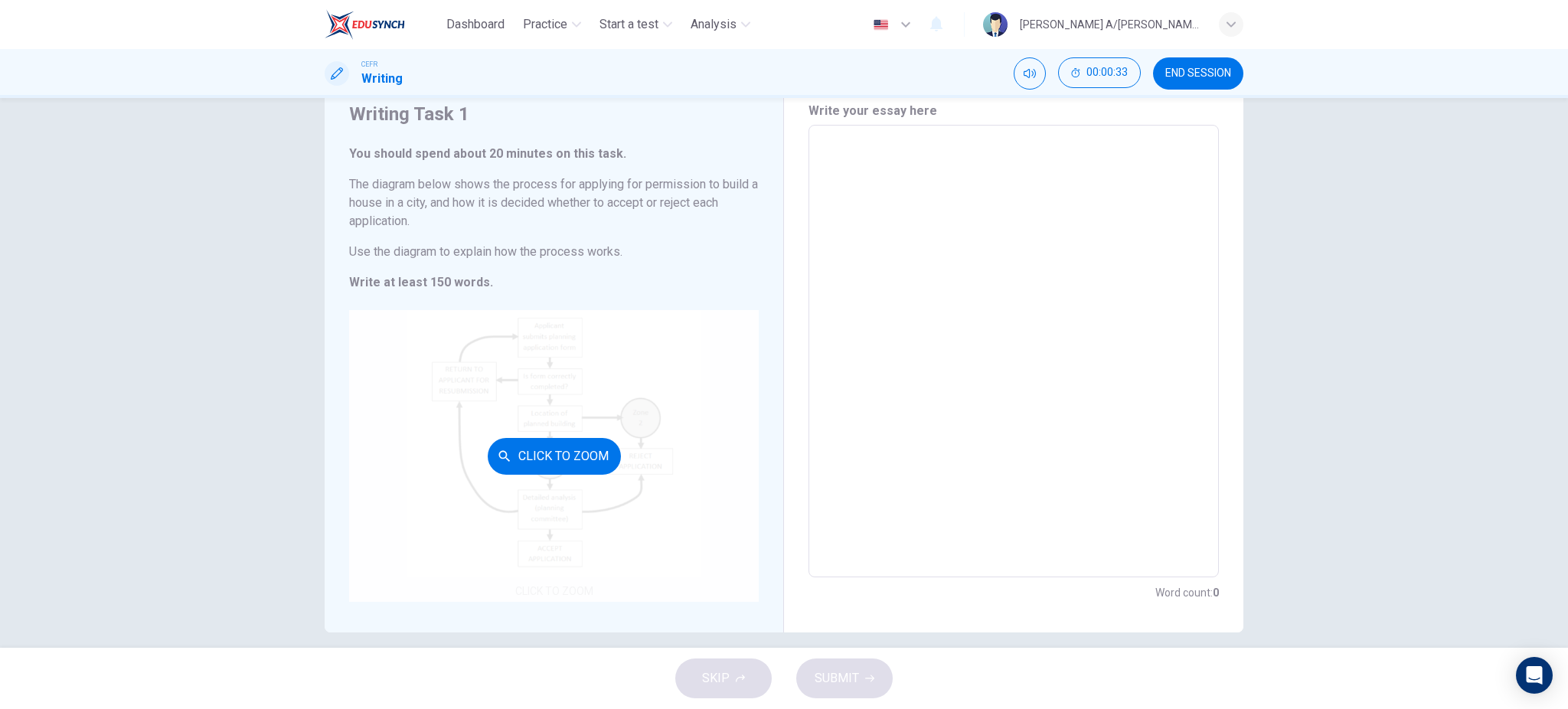 click on "Click to Zoom" at bounding box center [554, 456] 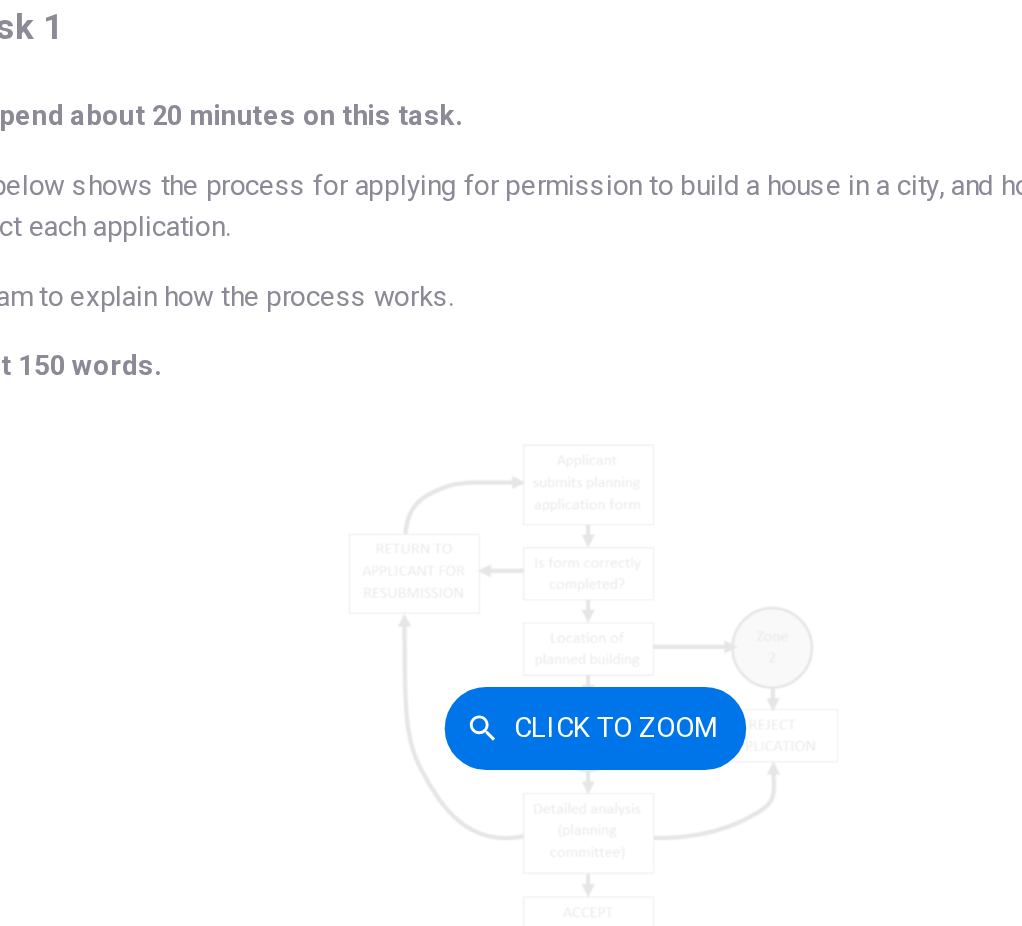 scroll, scrollTop: 130, scrollLeft: 0, axis: vertical 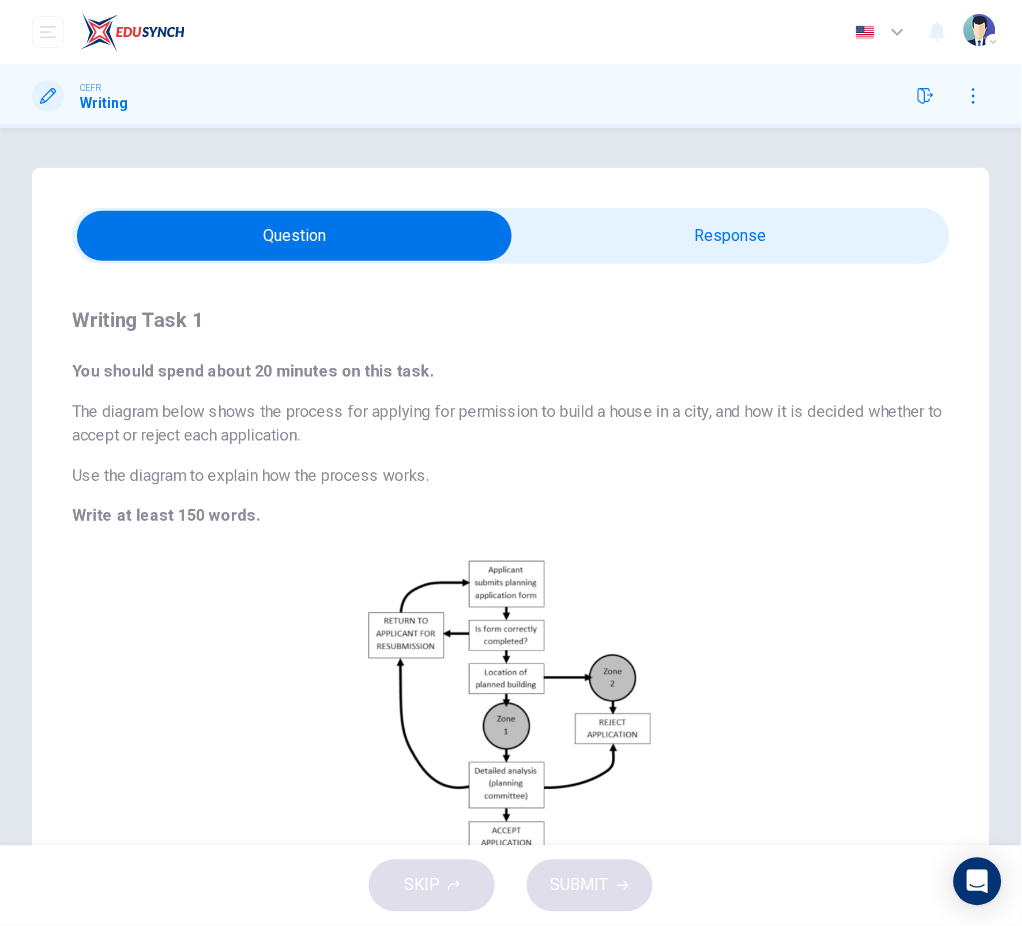 click at bounding box center (294, 236) 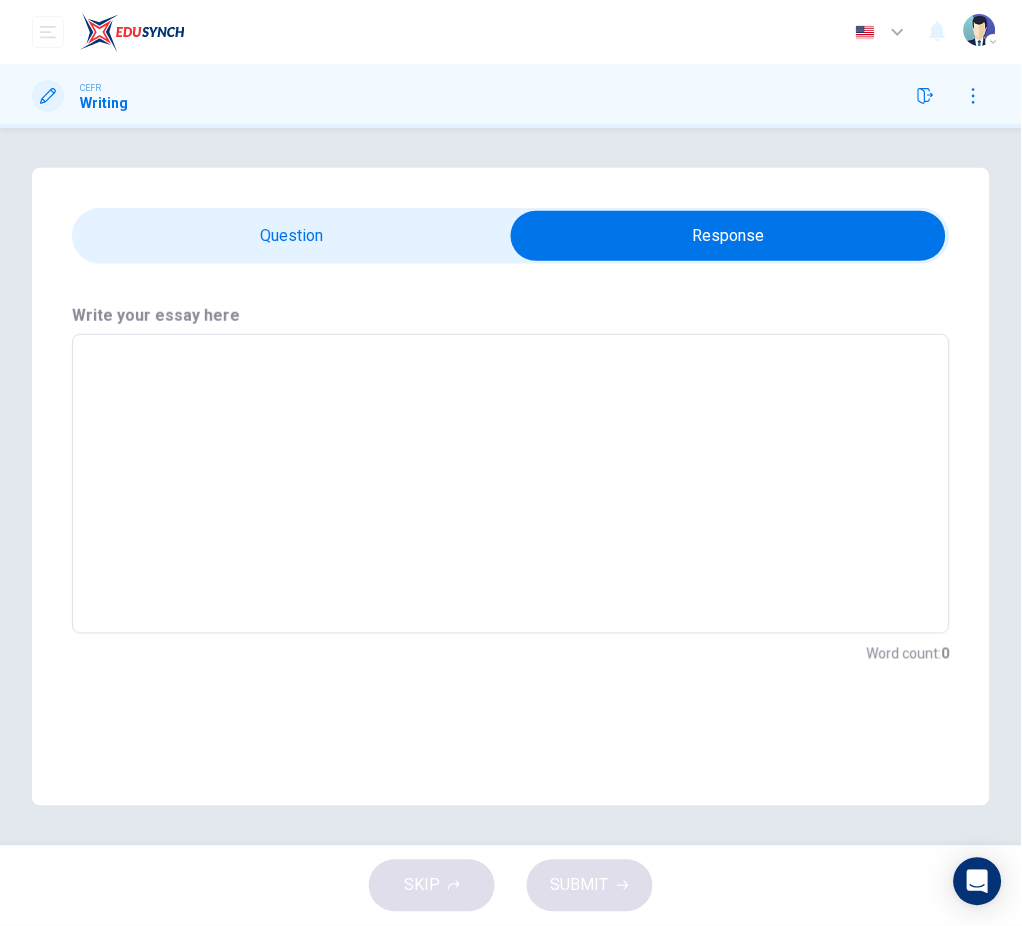 click at bounding box center [511, 484] 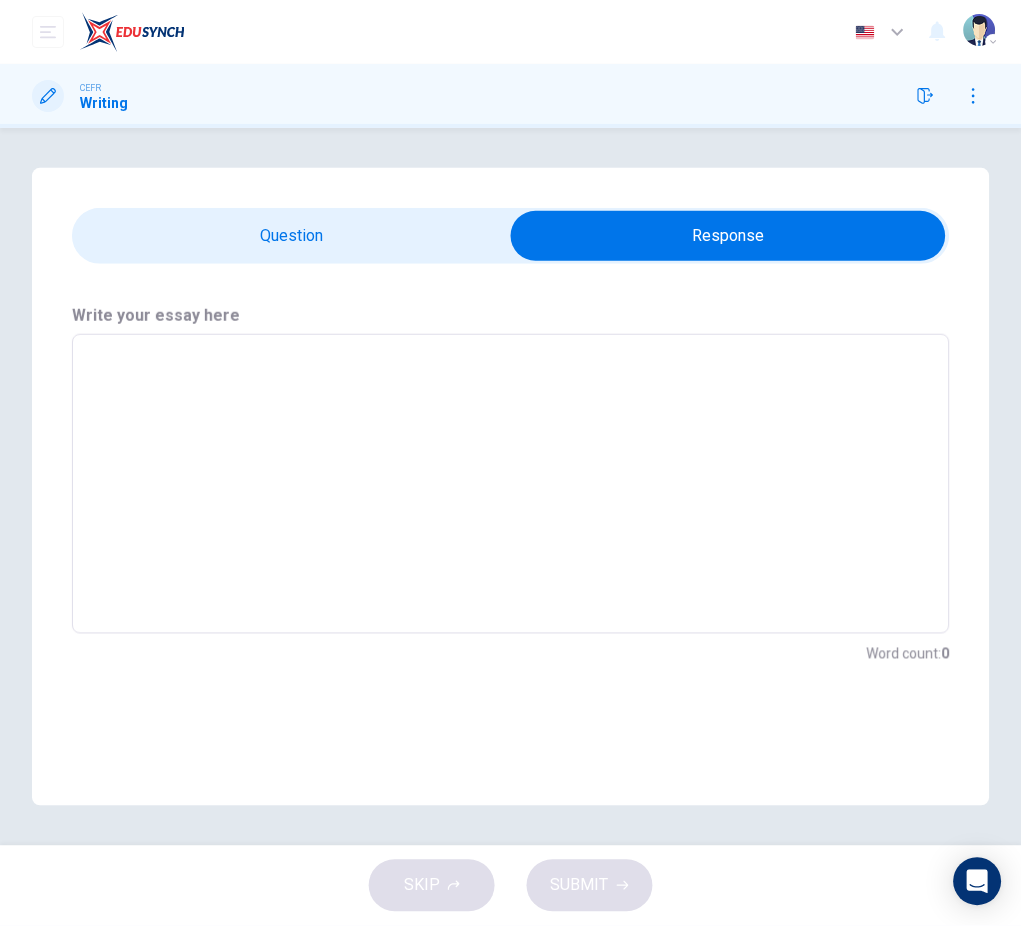 click at bounding box center [511, 484] 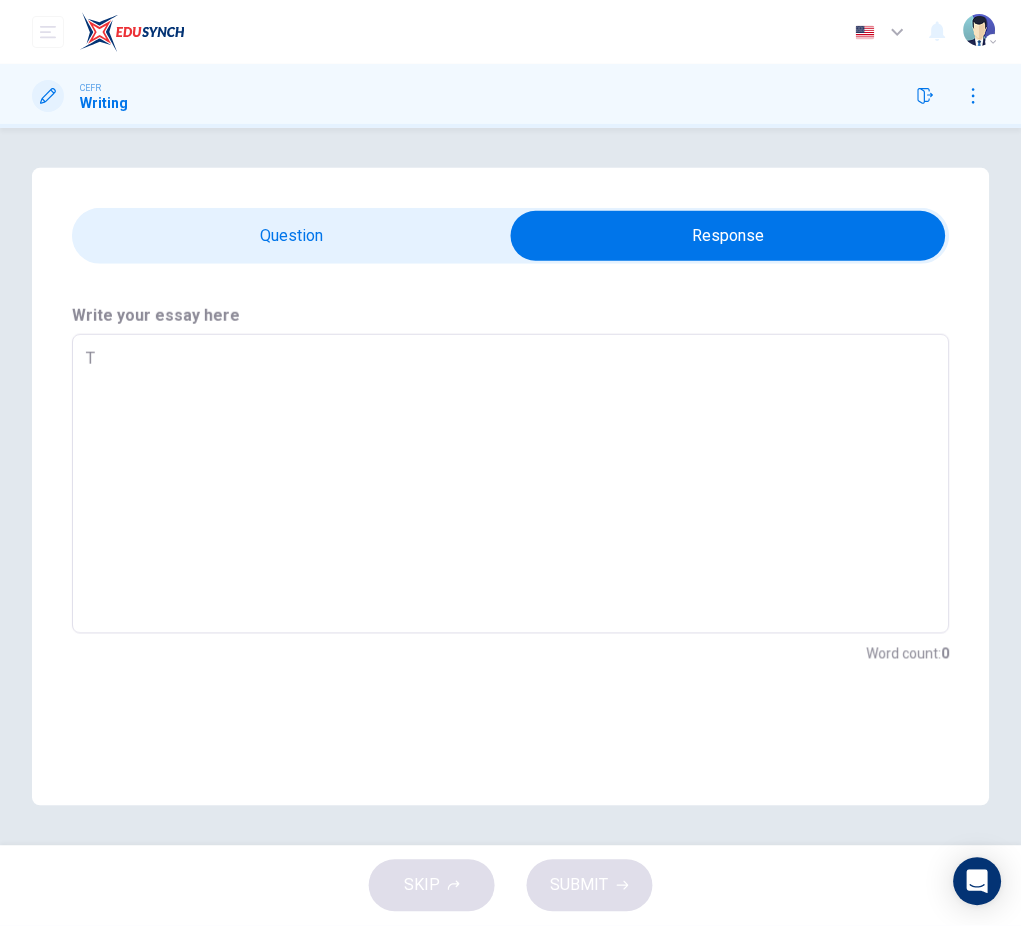 type on "x" 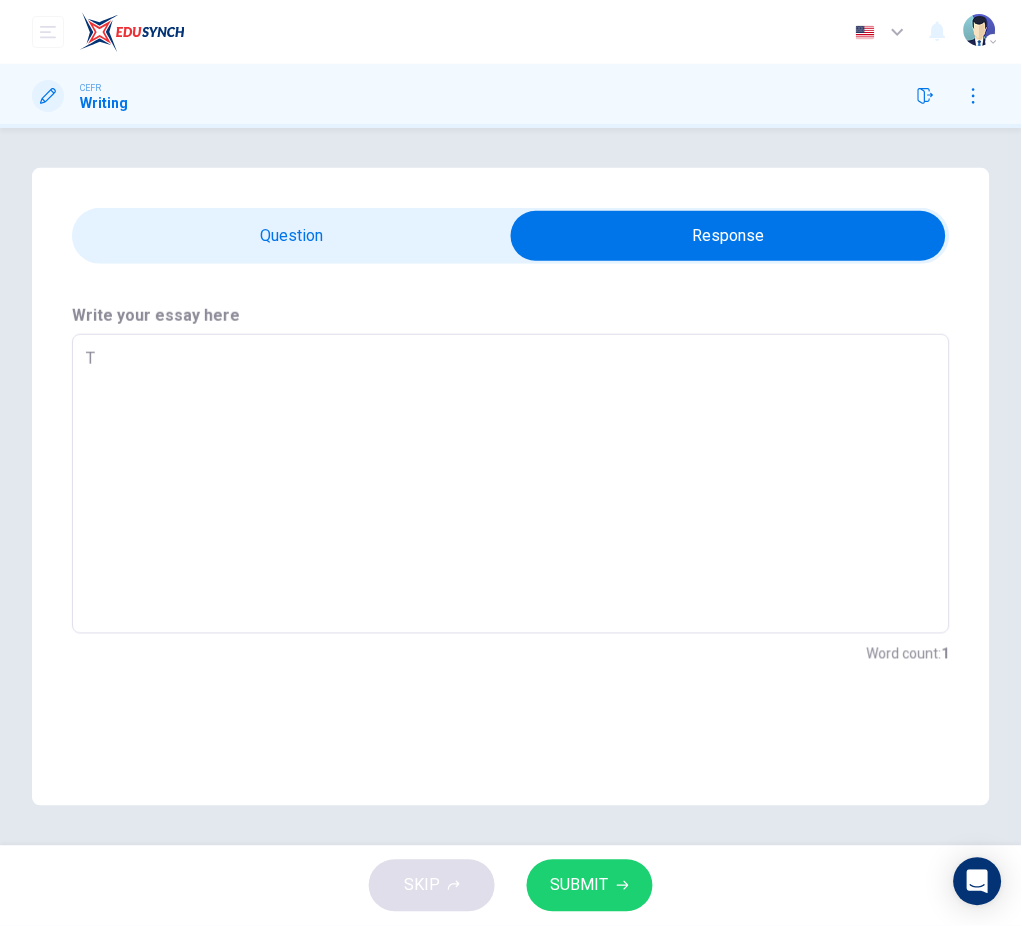 type on "Th" 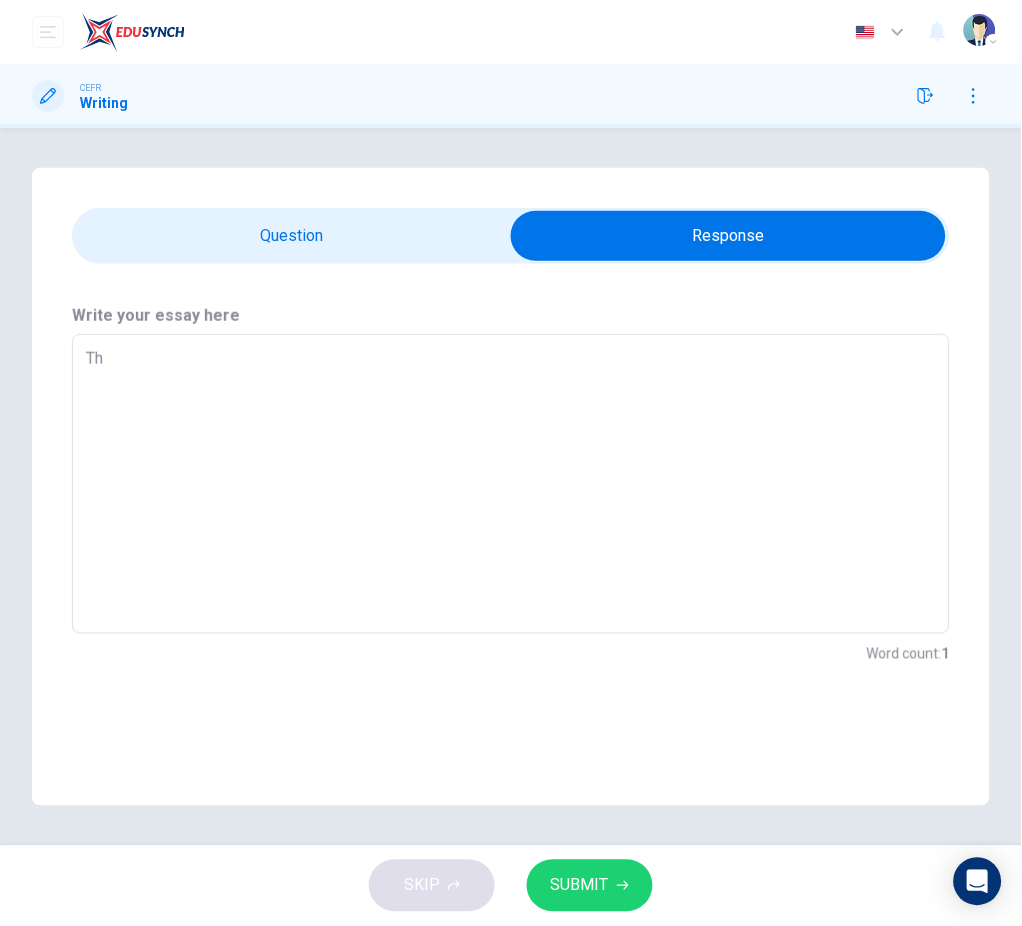 type on "x" 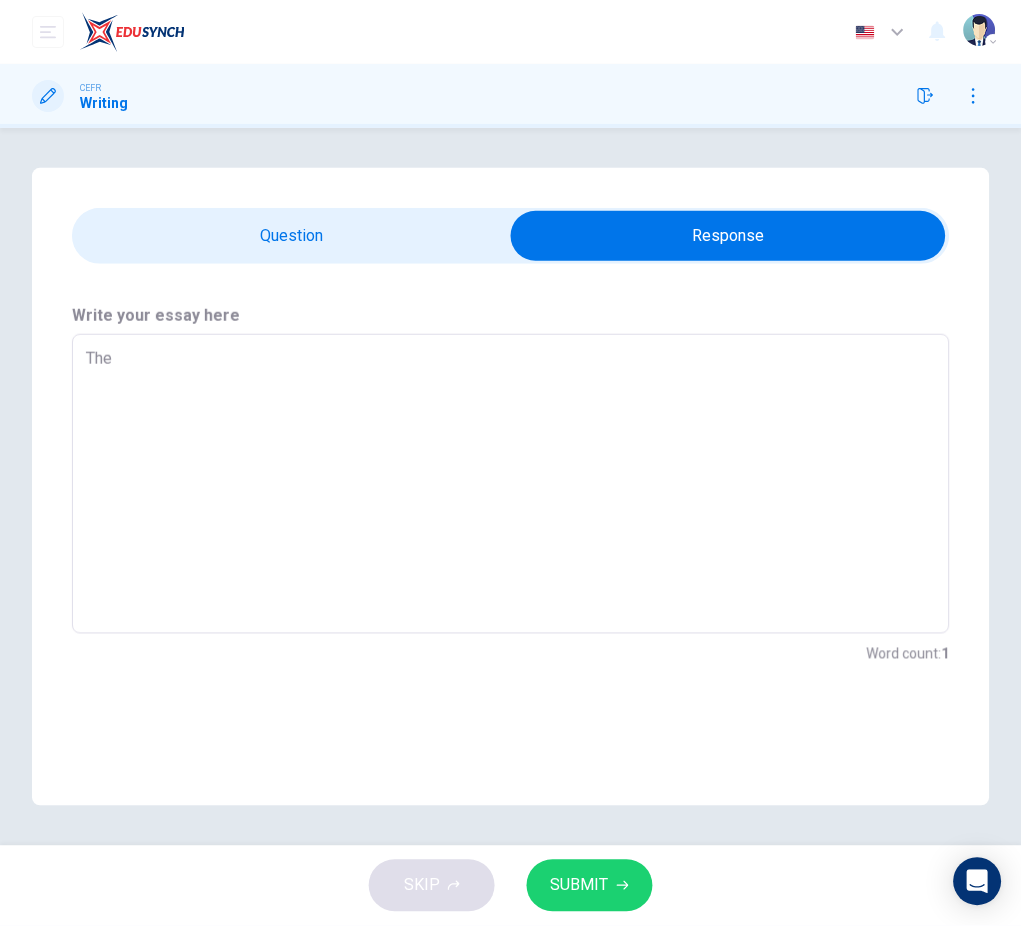 type on "x" 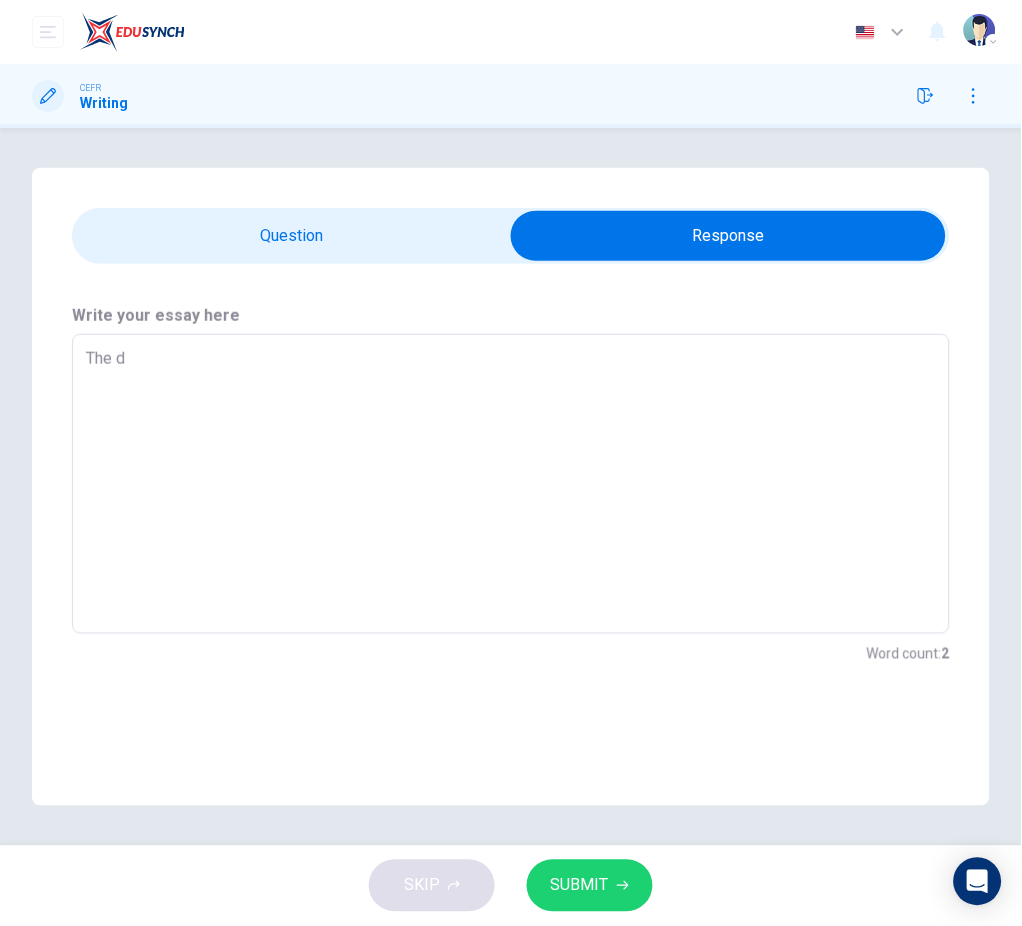 type on "The di" 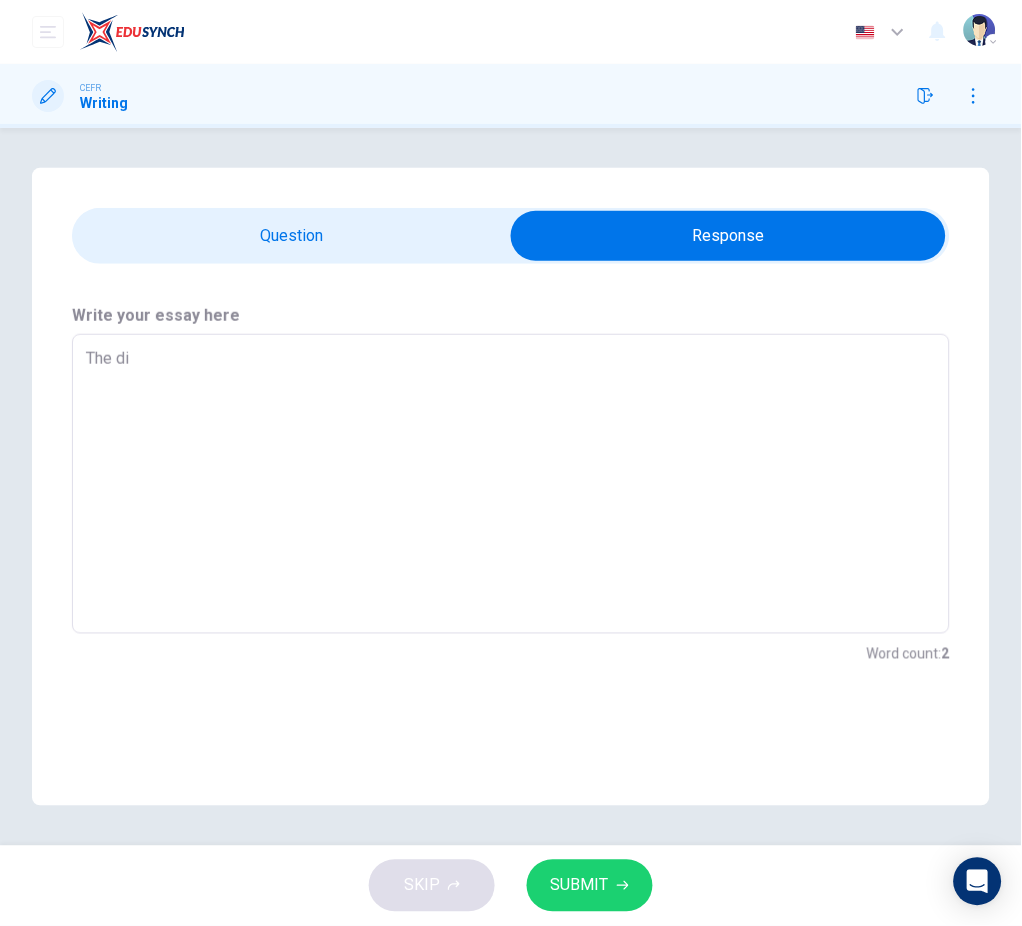 type on "x" 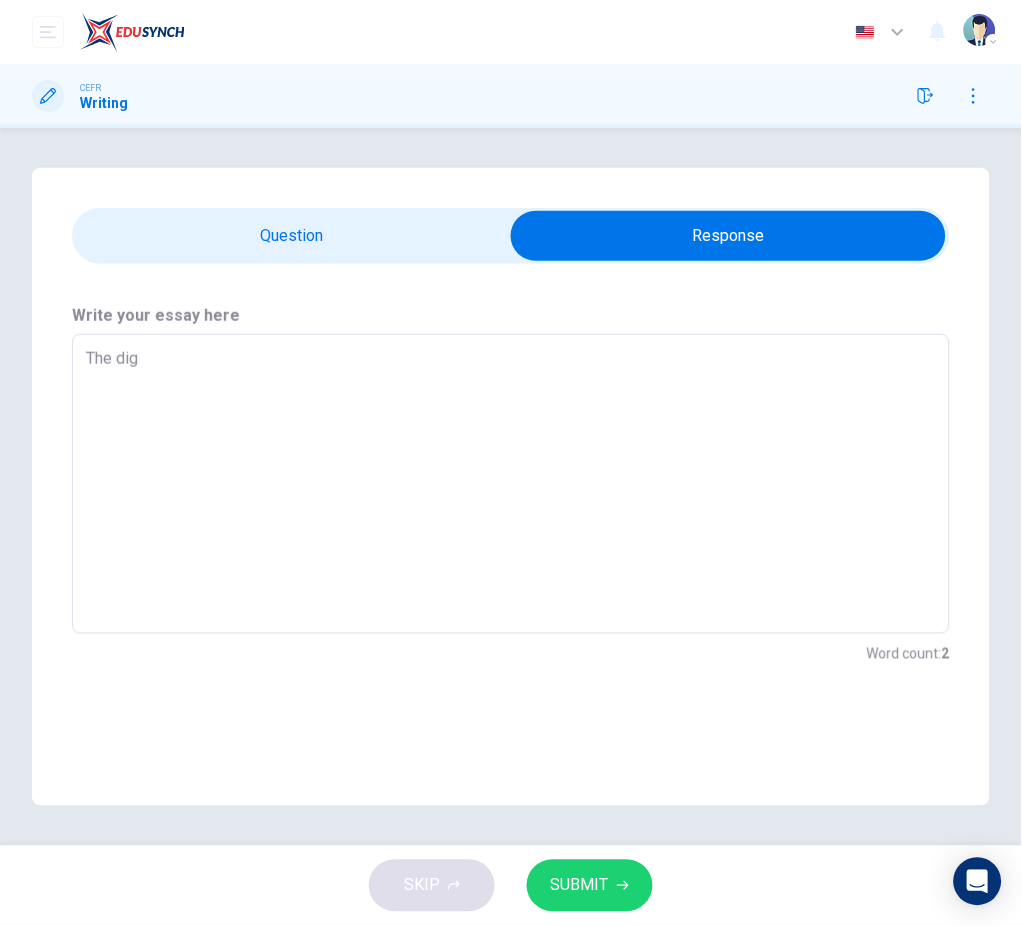 type on "x" 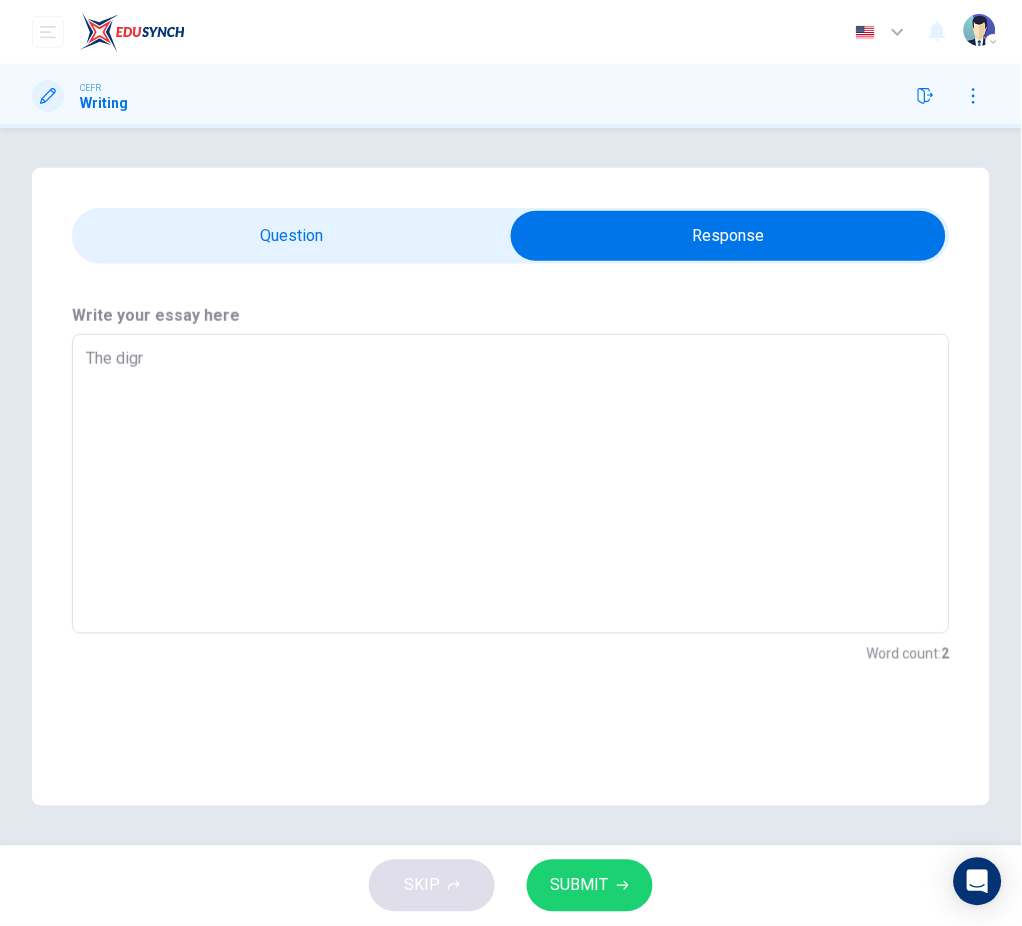 type on "x" 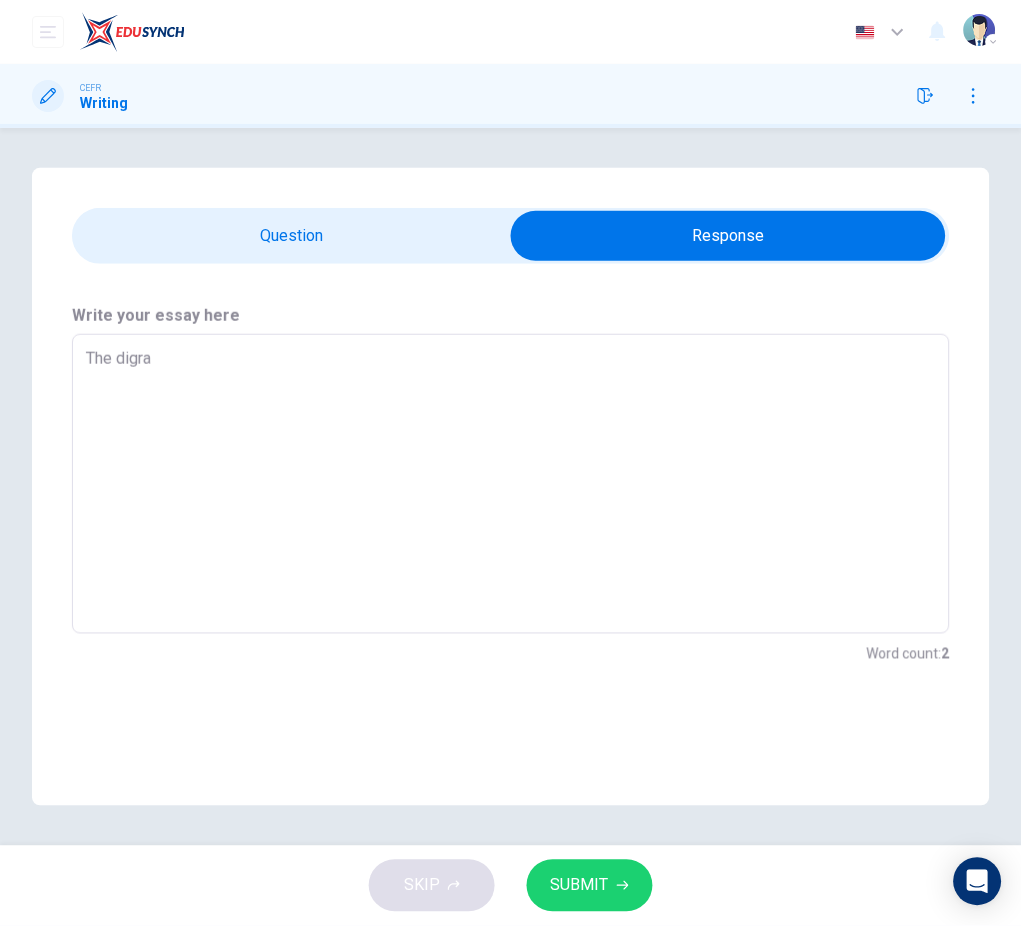 type on "x" 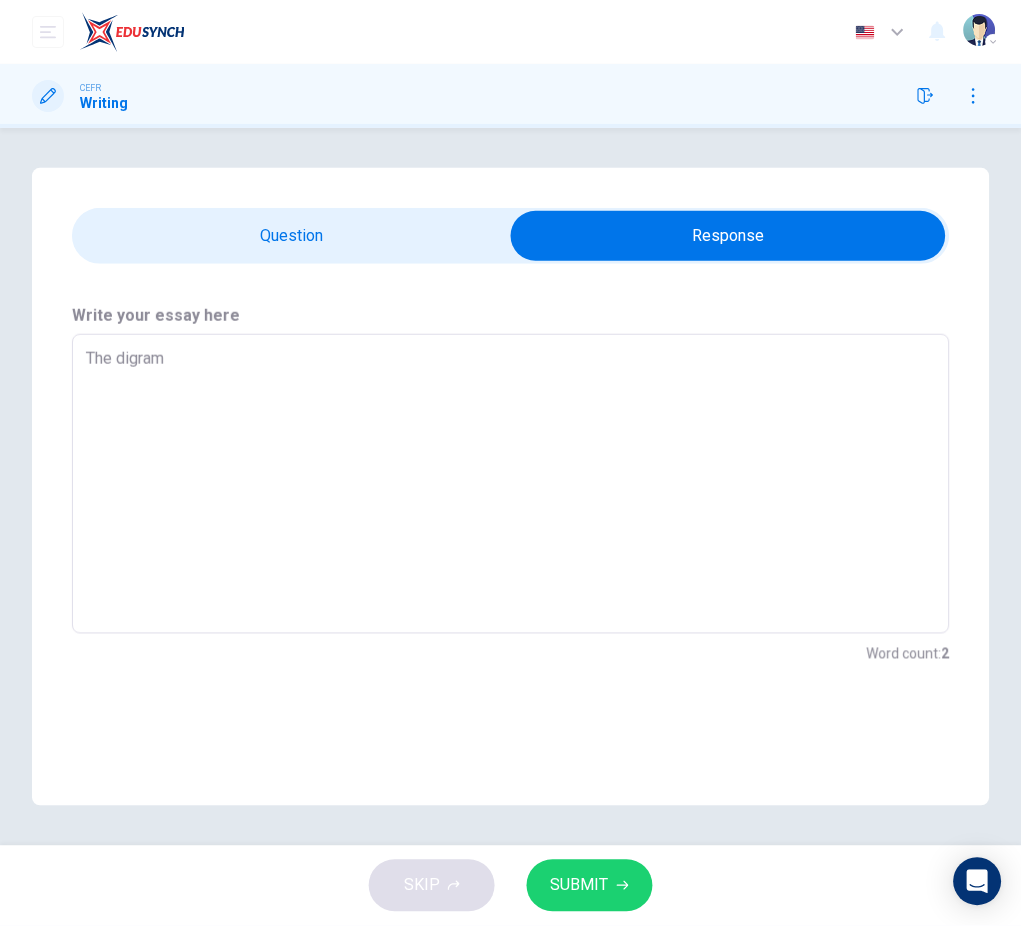 type on "The digra" 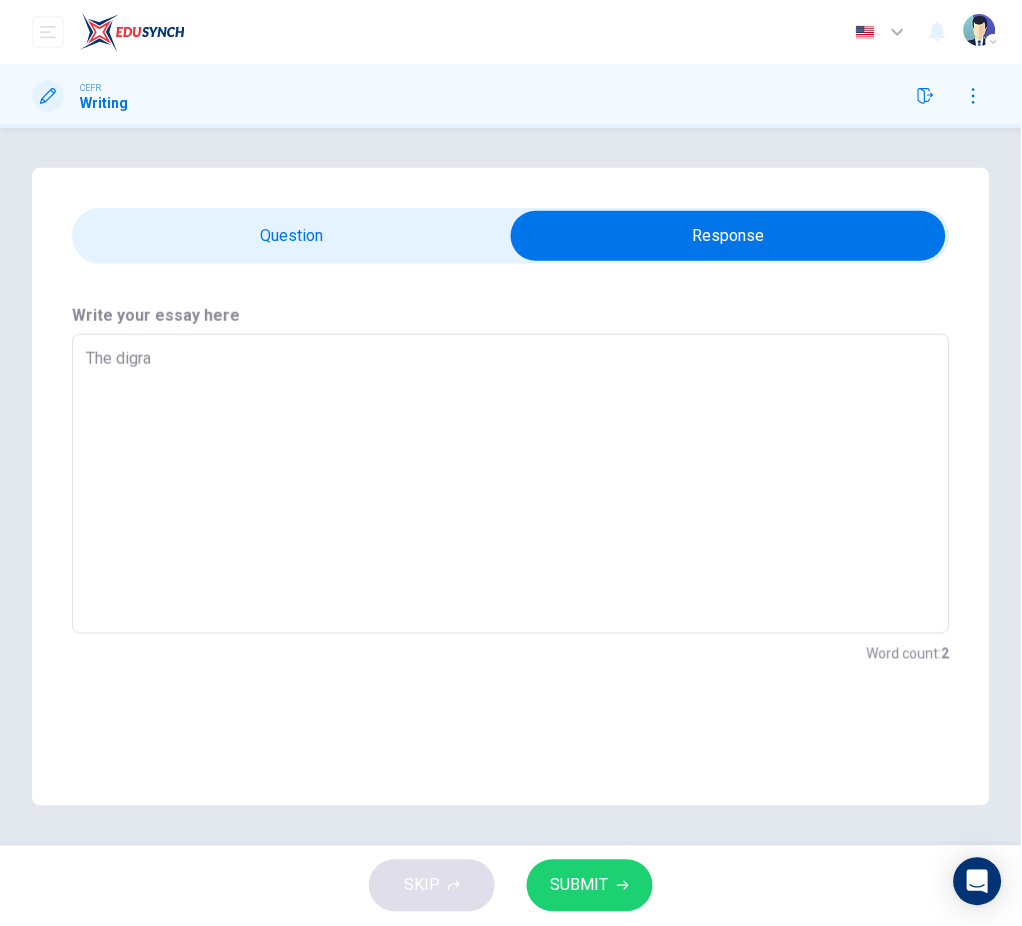 type on "x" 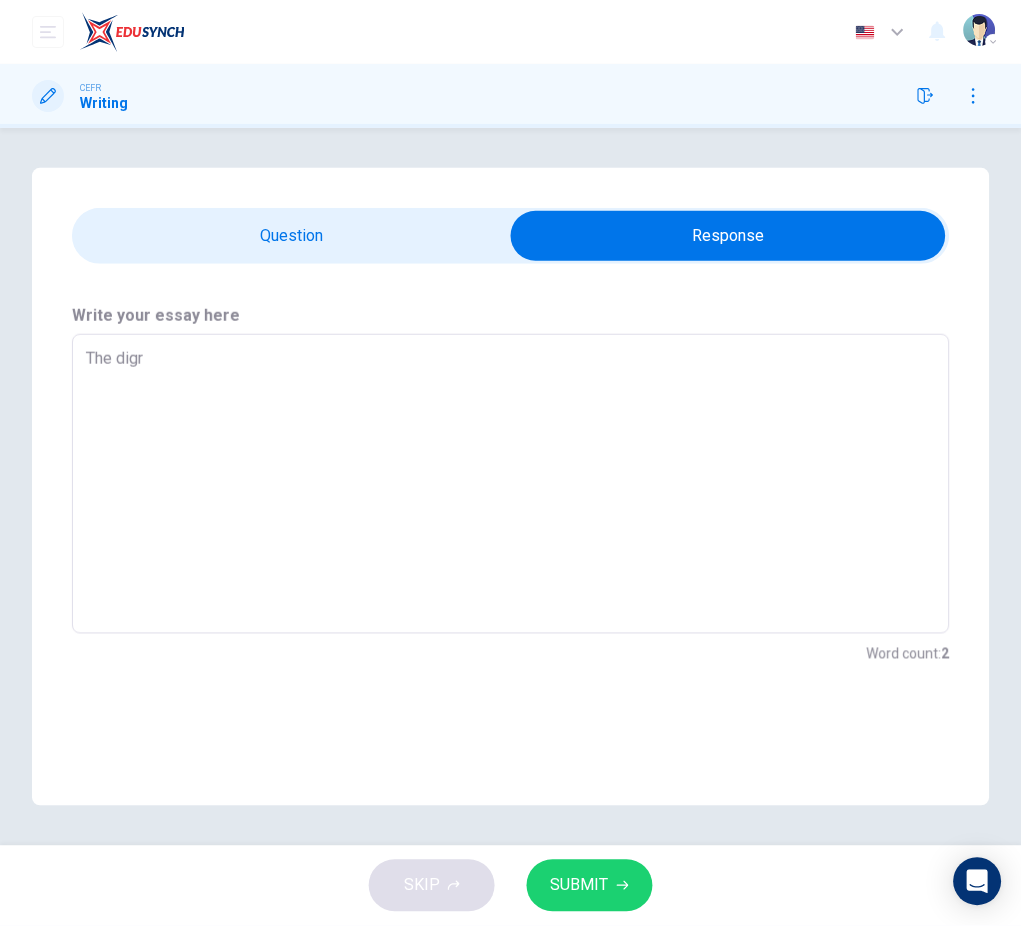 type on "x" 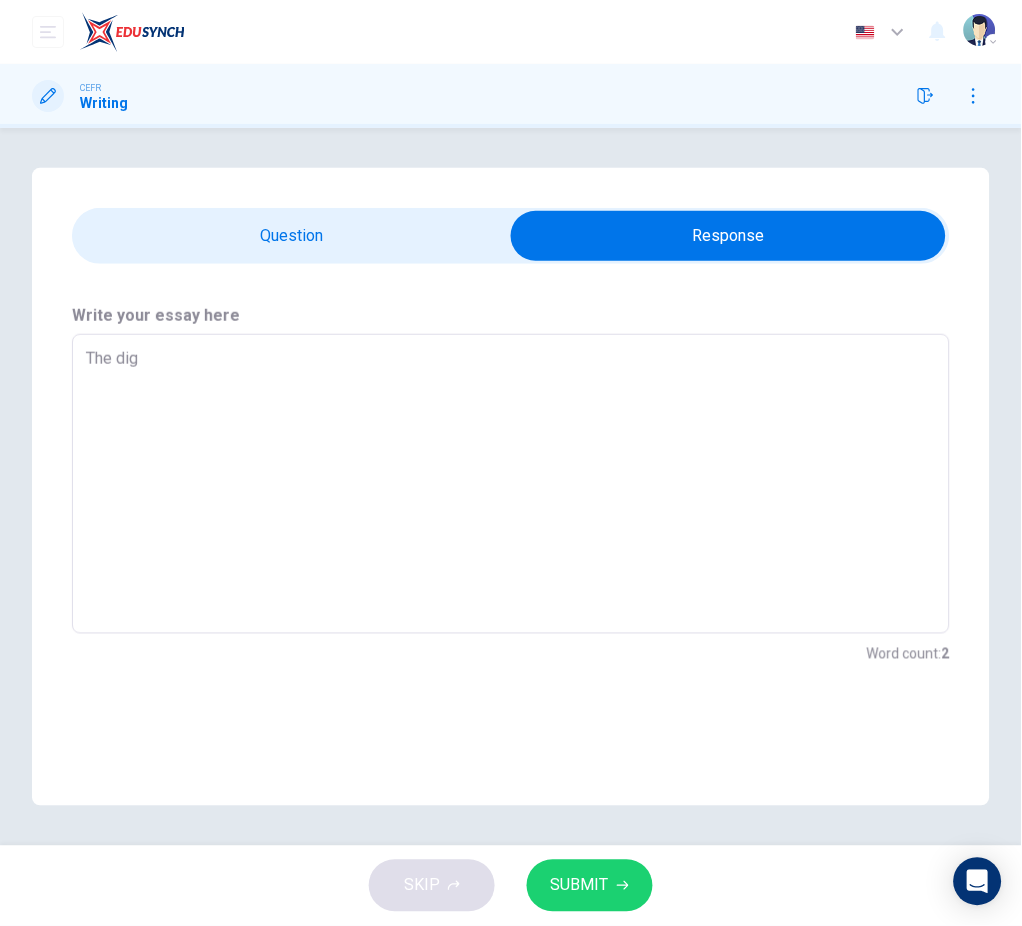 type on "The di" 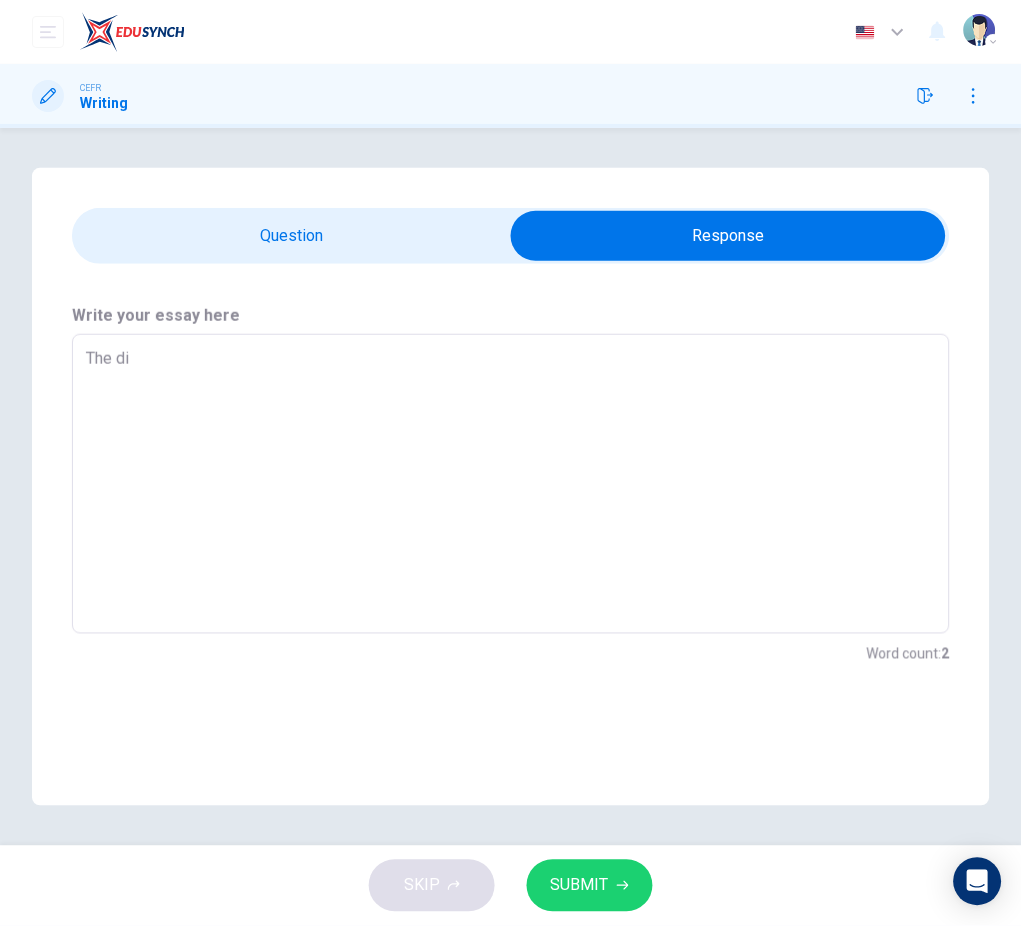 type on "x" 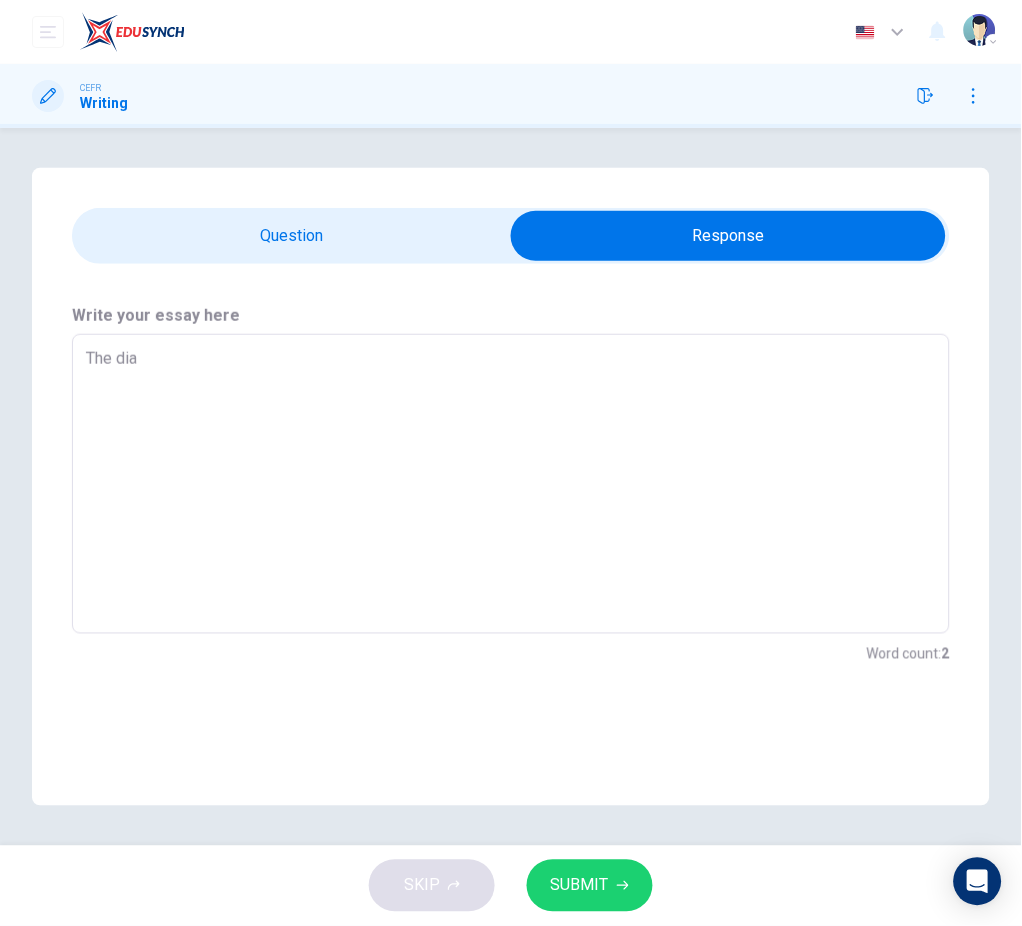 type on "x" 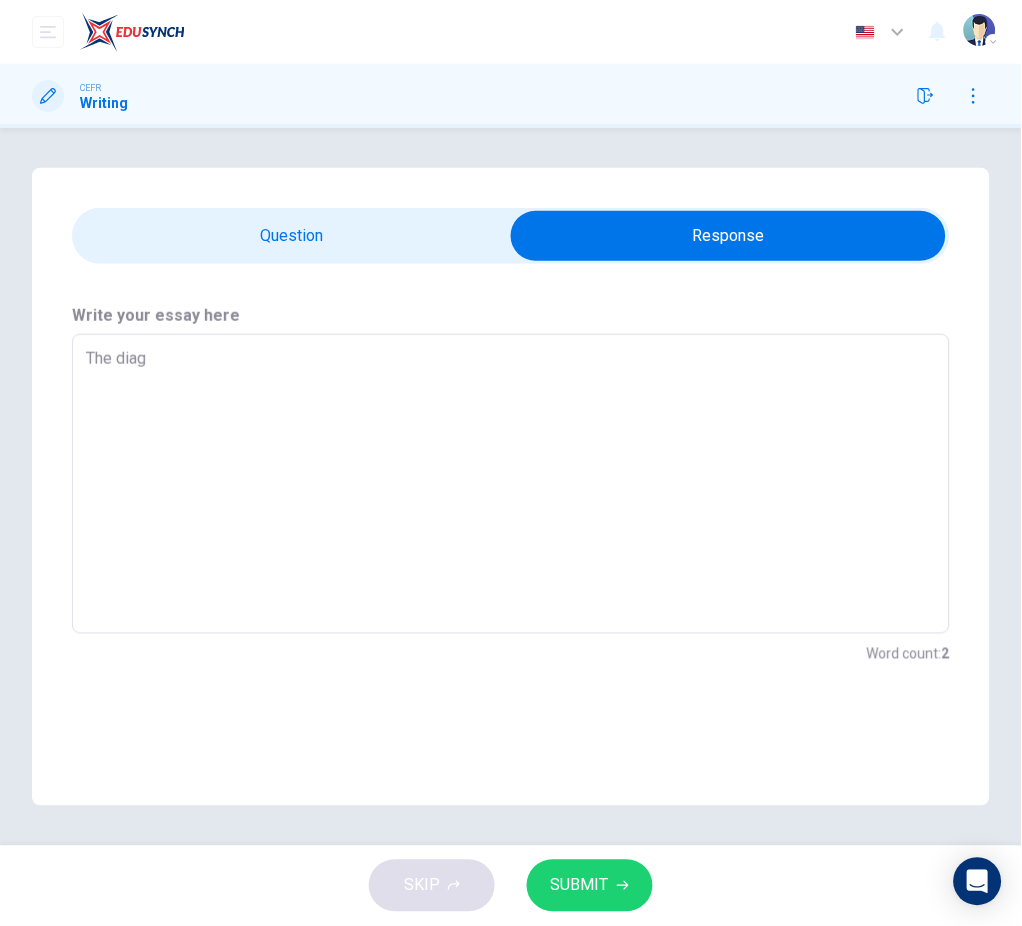 type on "The diagr" 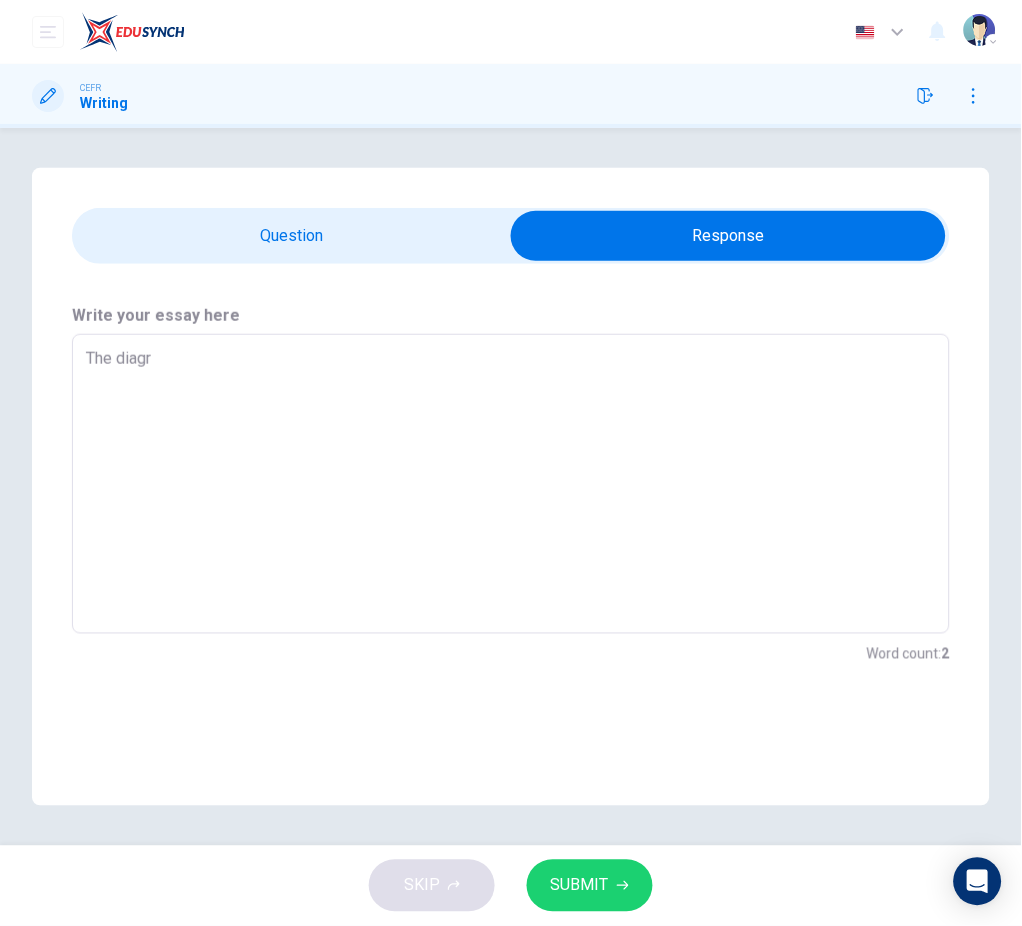 type on "x" 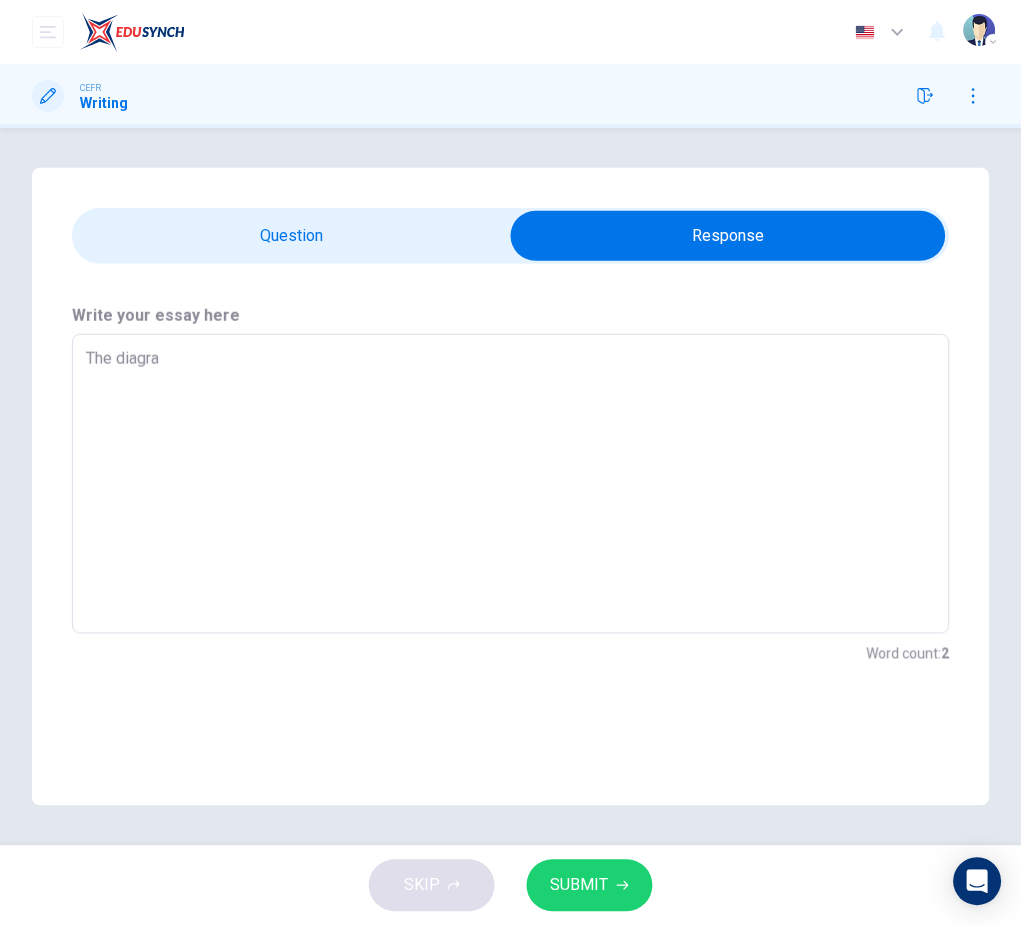 type on "x" 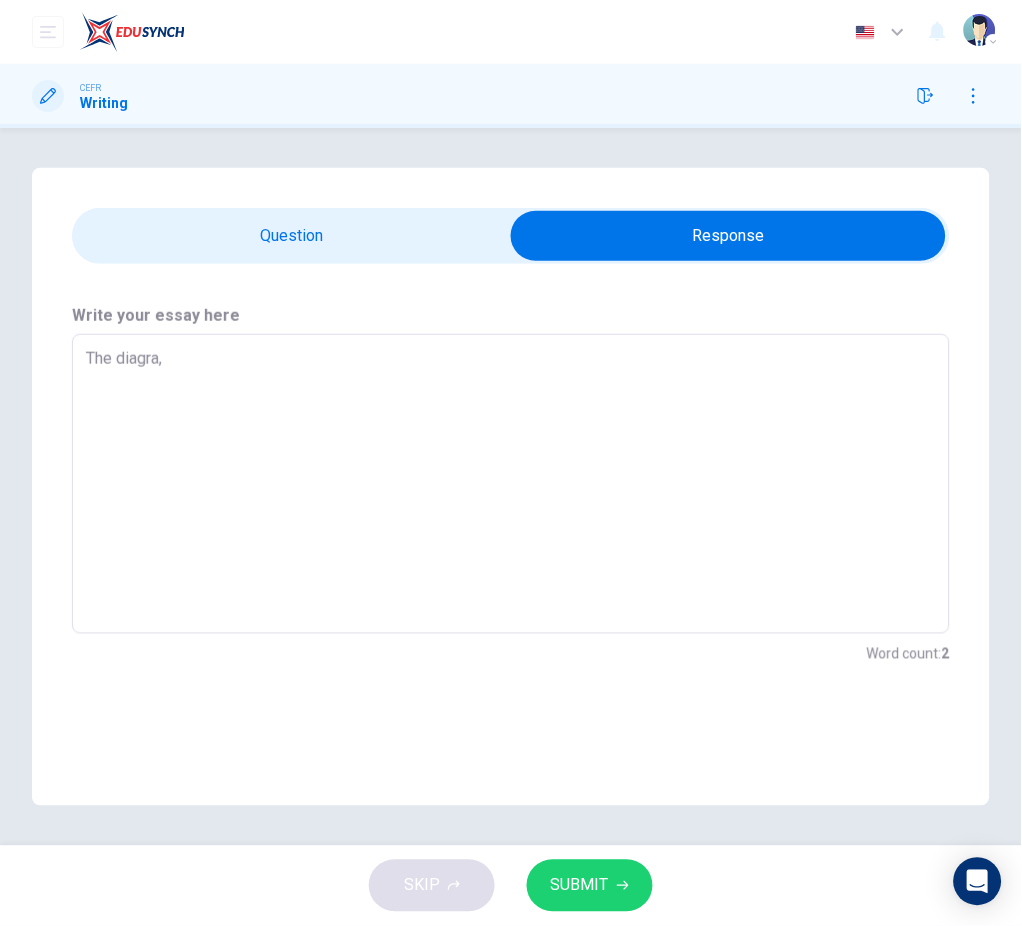 type on "x" 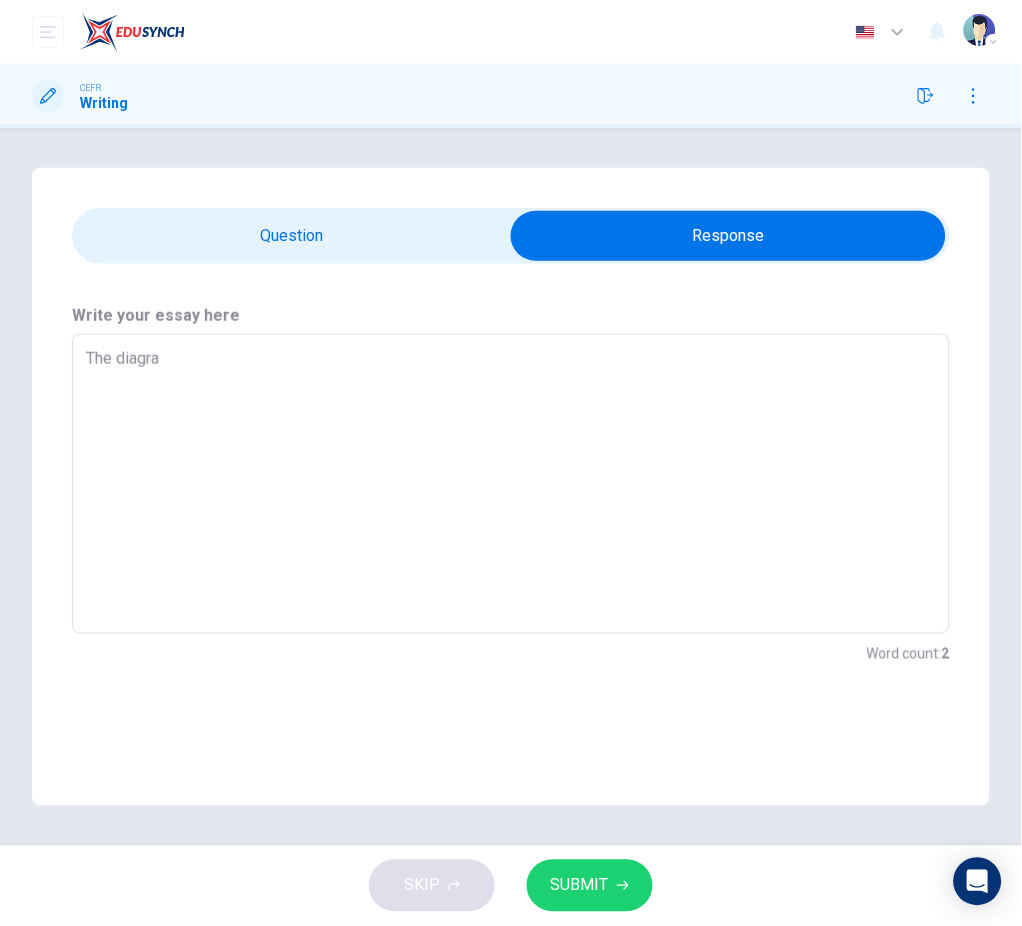 type on "The diagram" 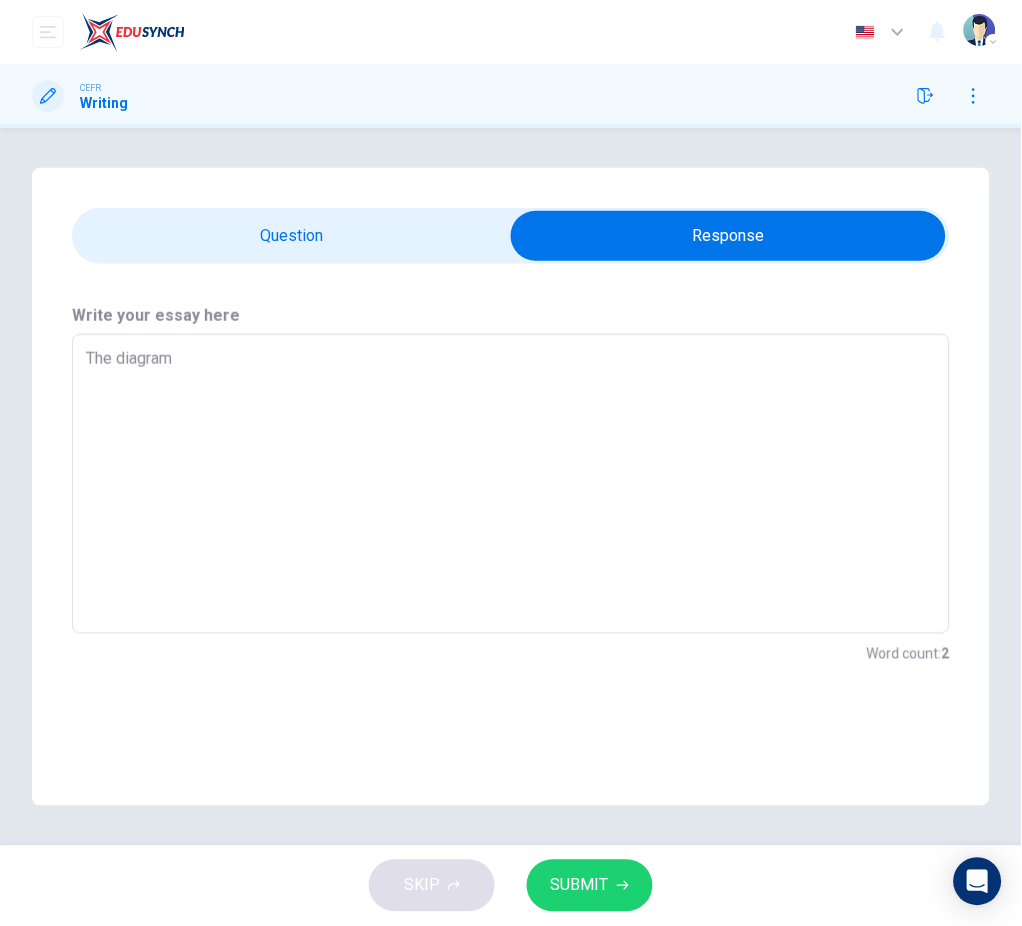 type on "x" 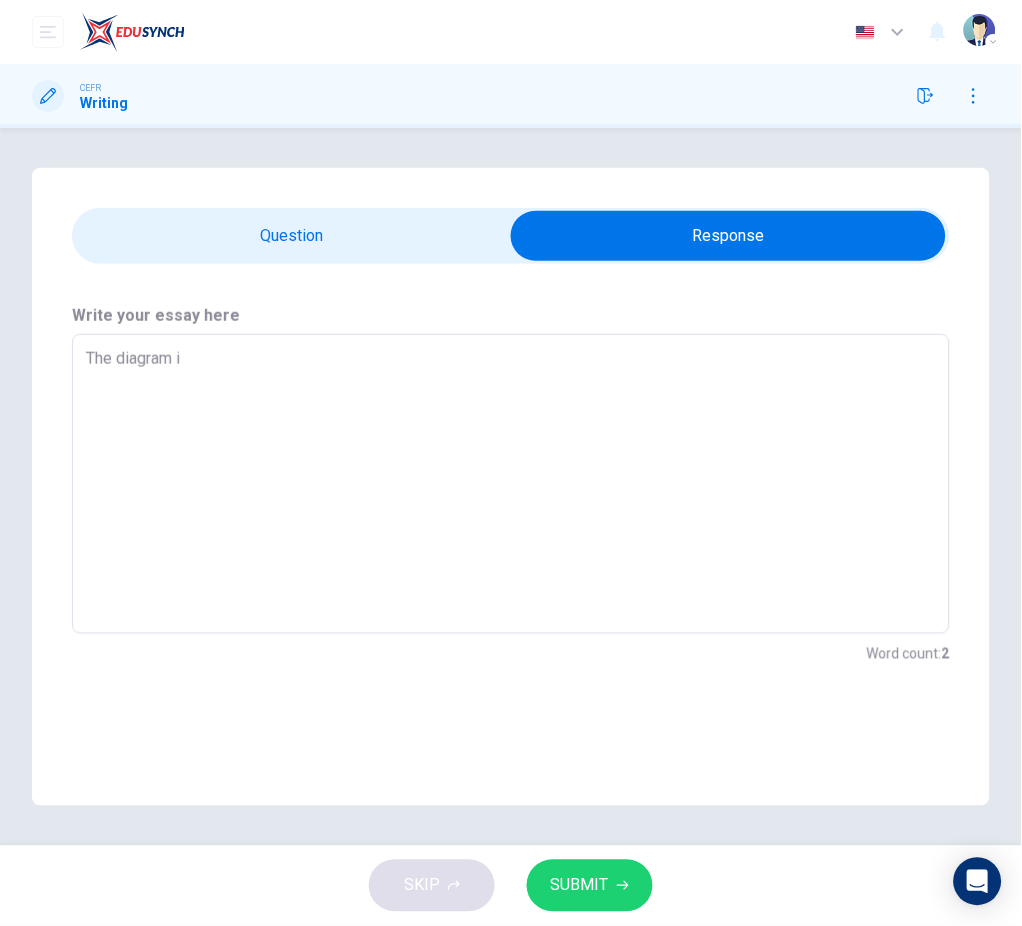 type on "x" 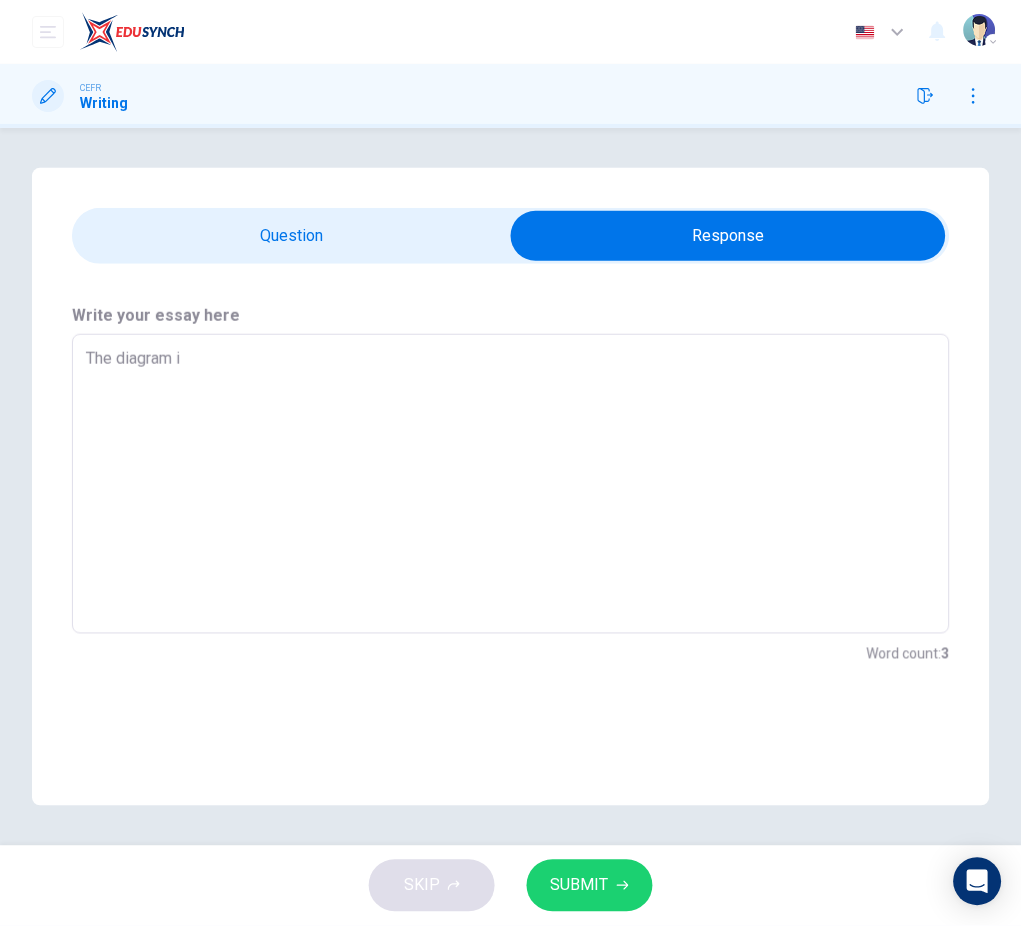 type on "The diagram il" 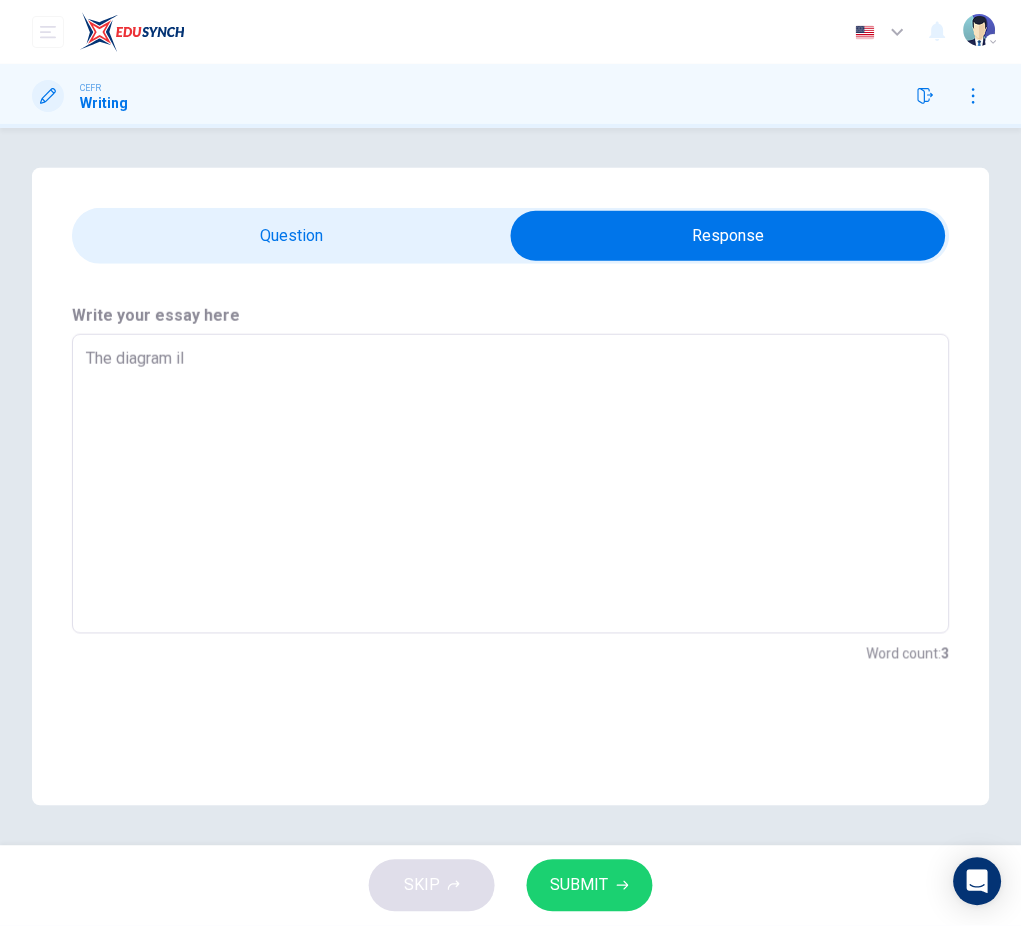 type on "x" 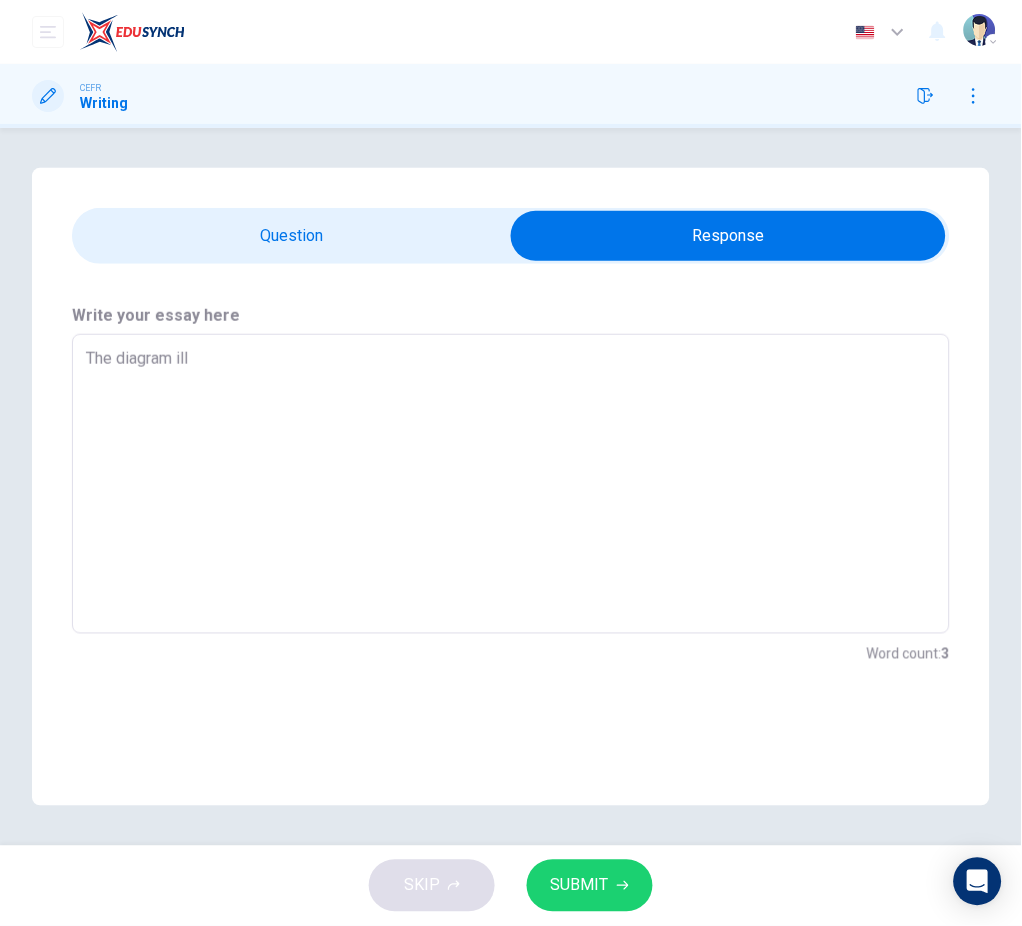 type on "x" 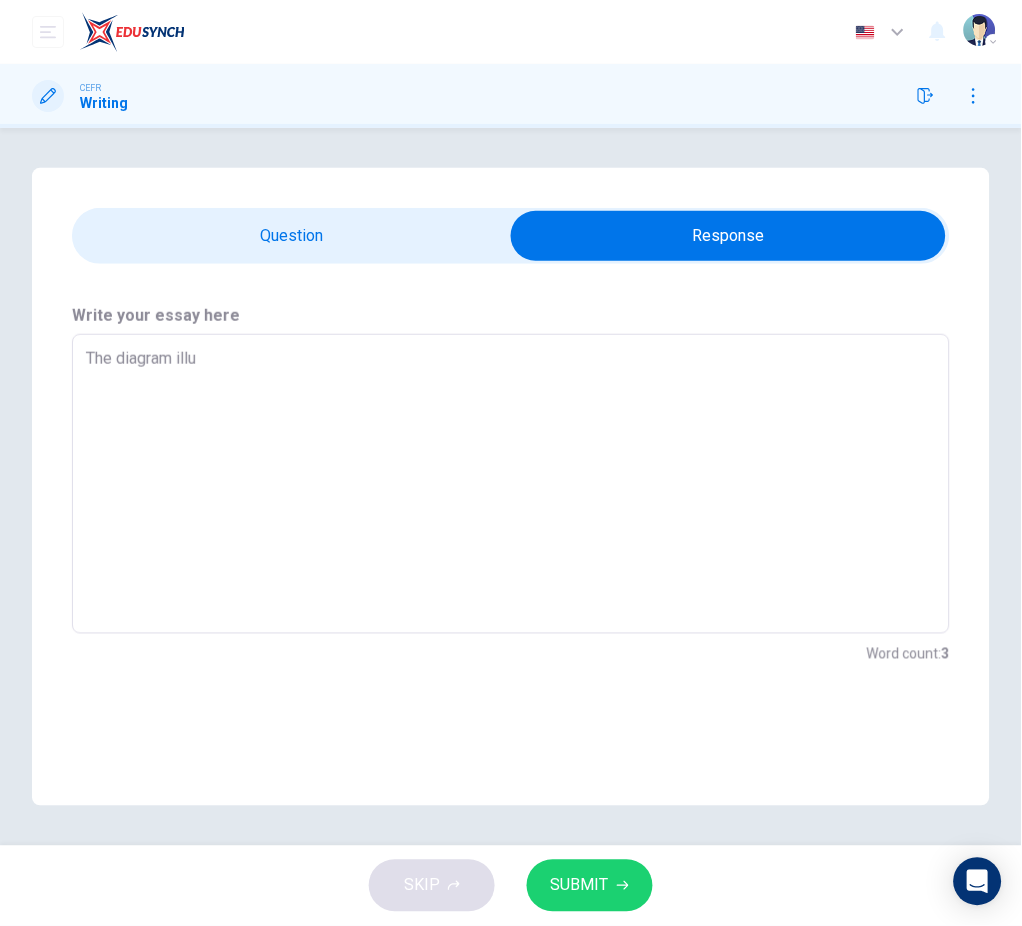 type on "x" 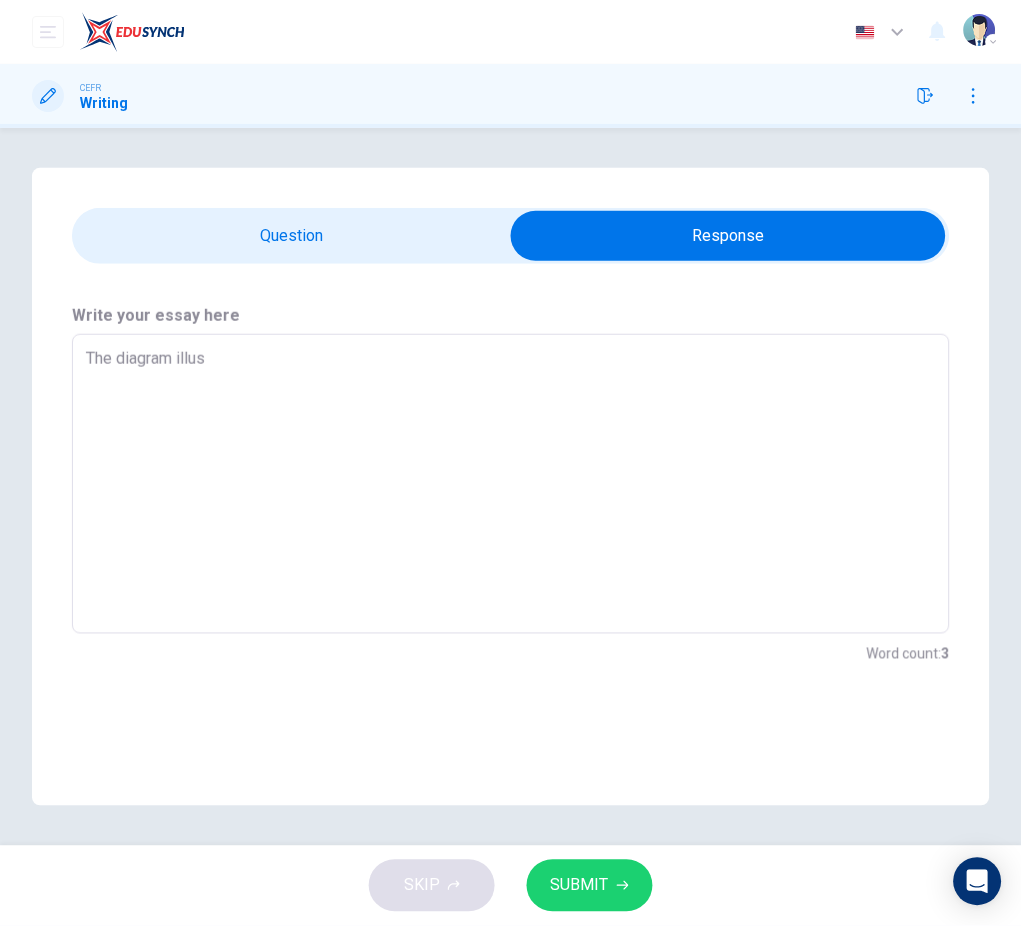 type on "The diagram illust" 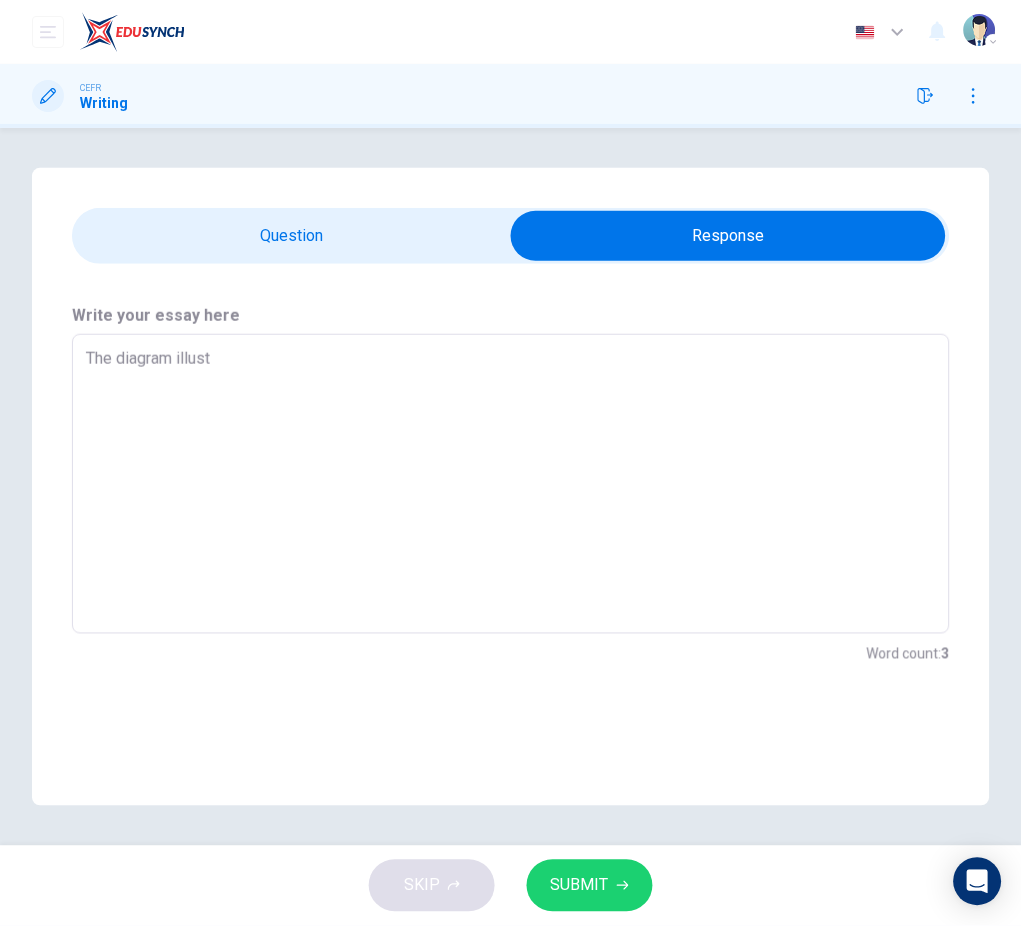 type on "x" 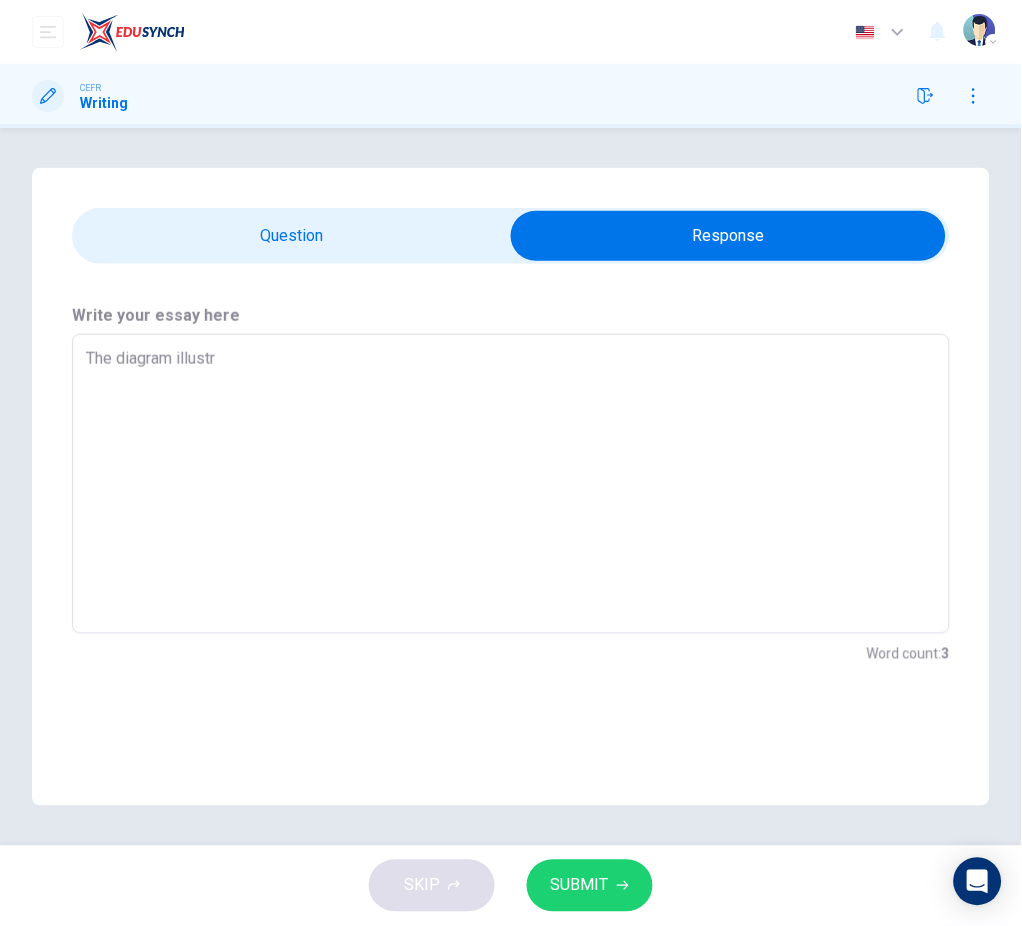 type on "x" 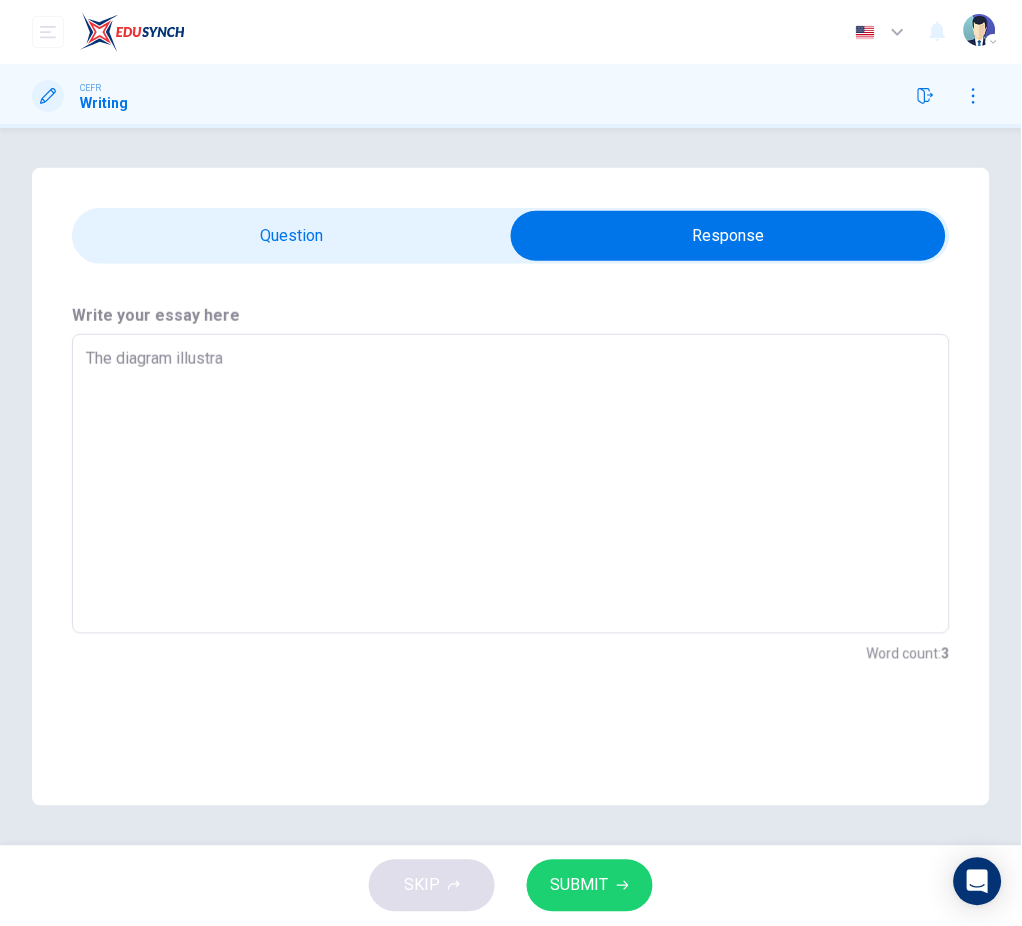 type on "x" 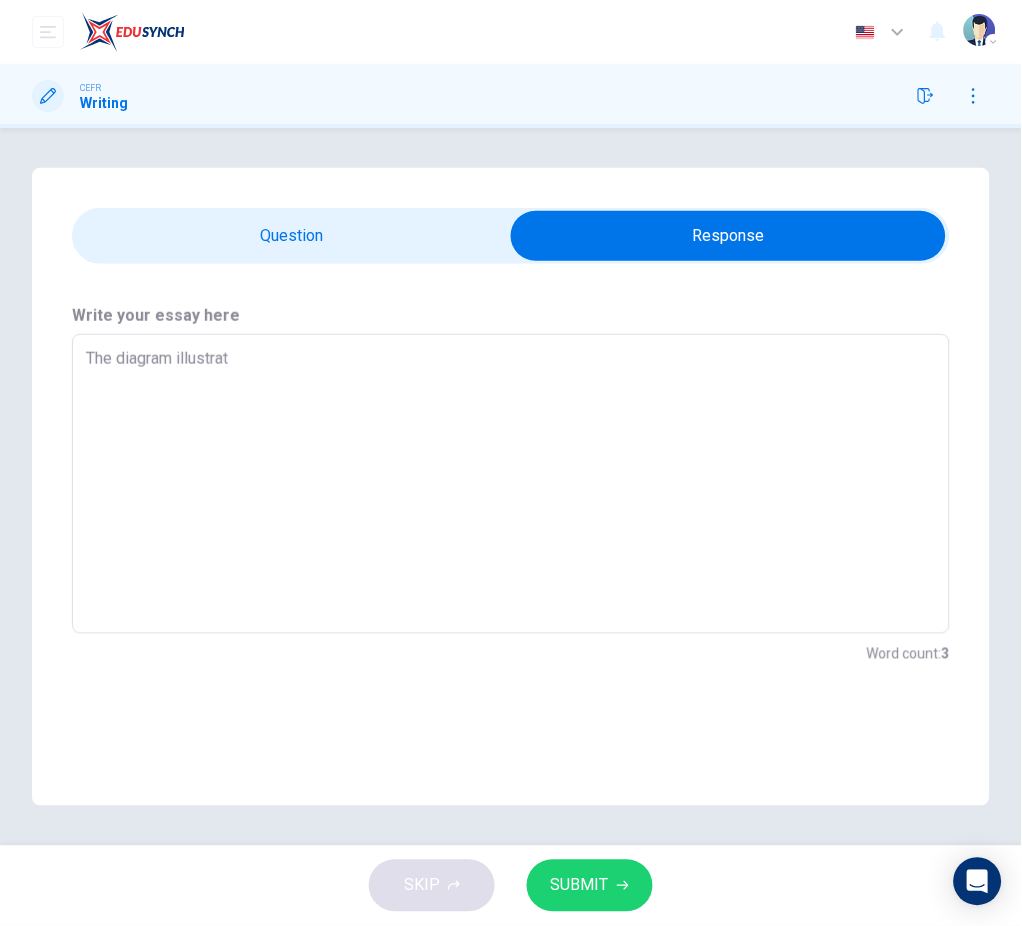 type on "x" 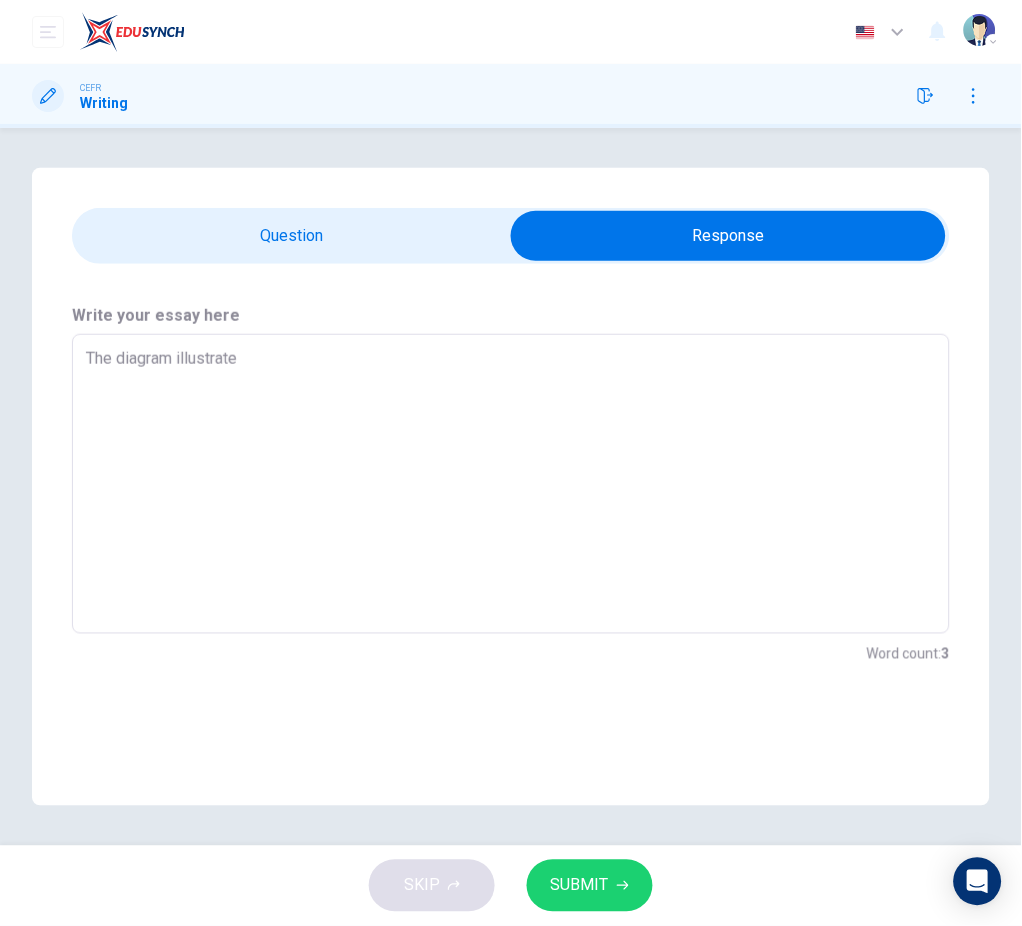 type on "x" 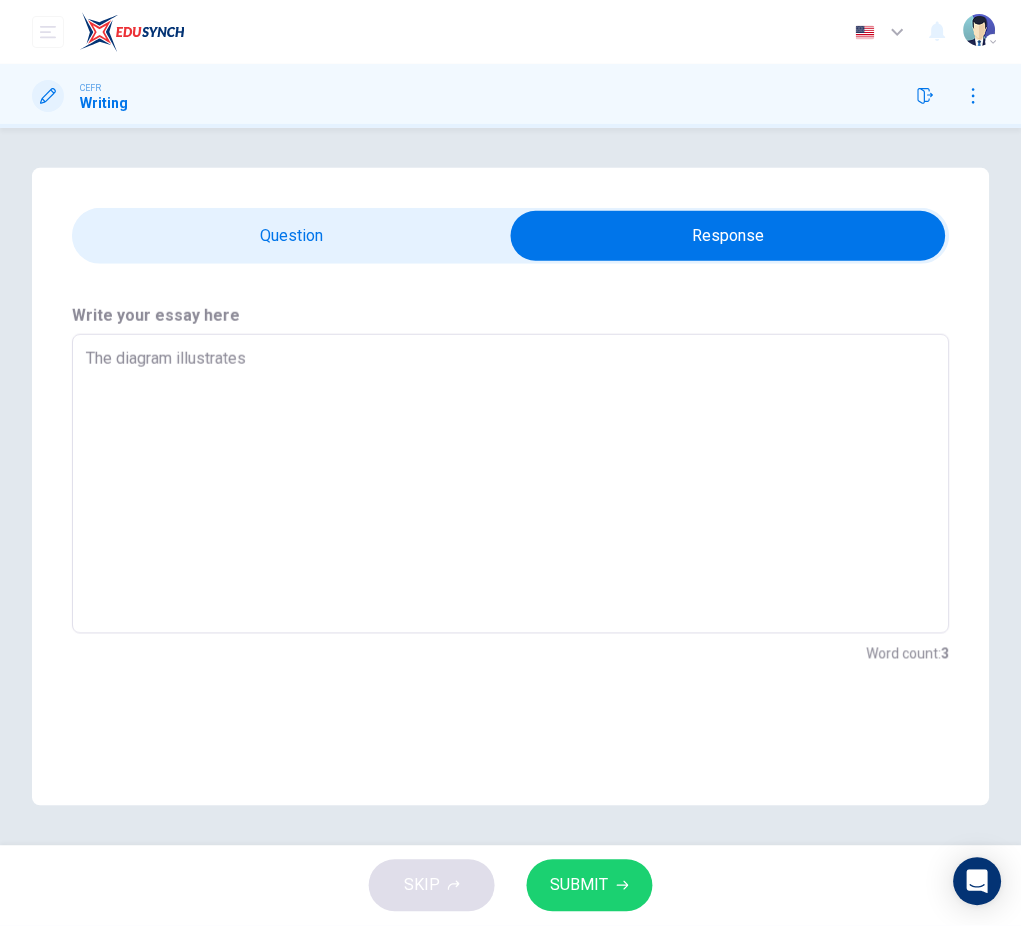 type on "The diagram illustrates" 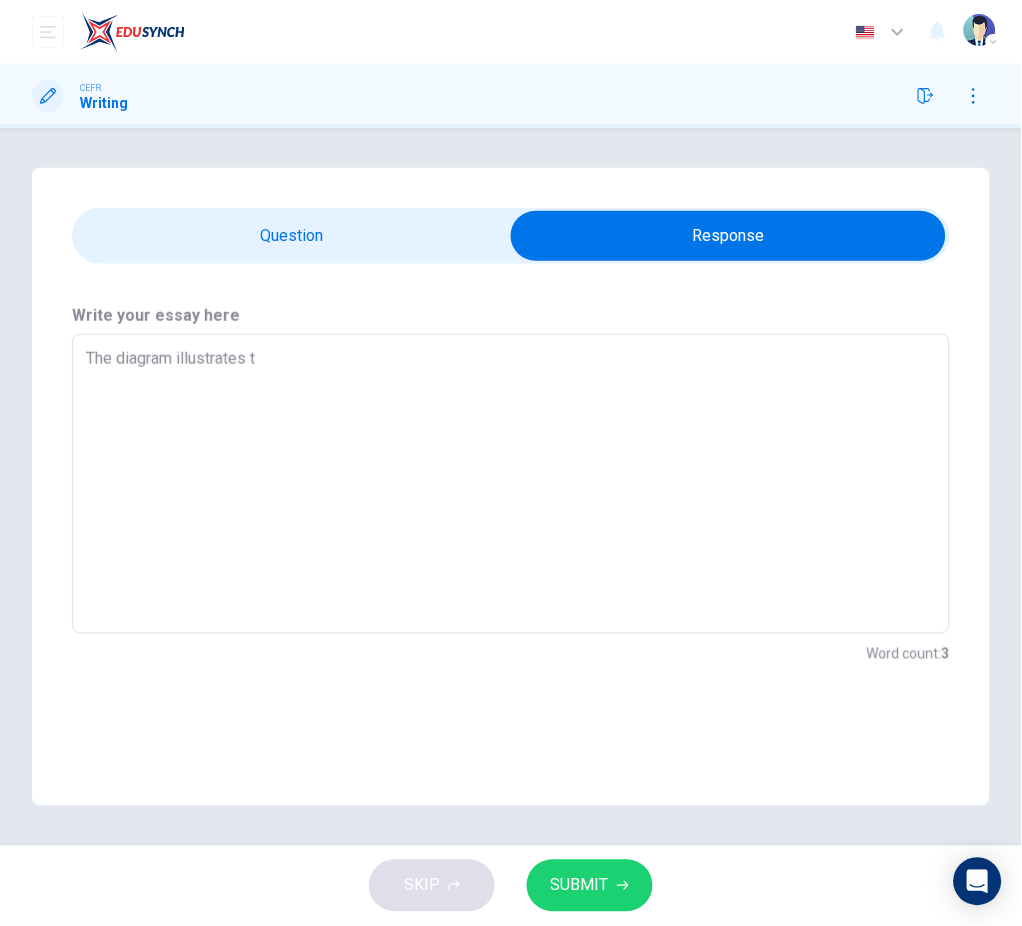 type on "x" 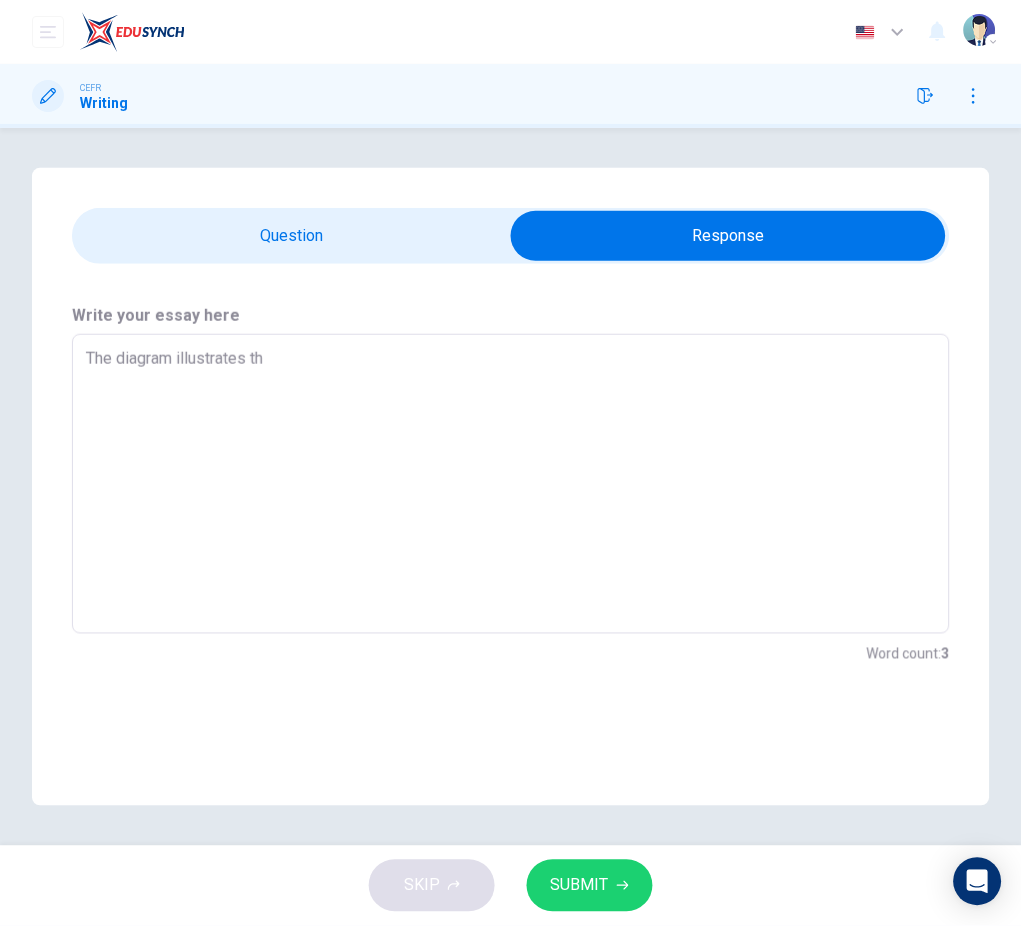 type on "x" 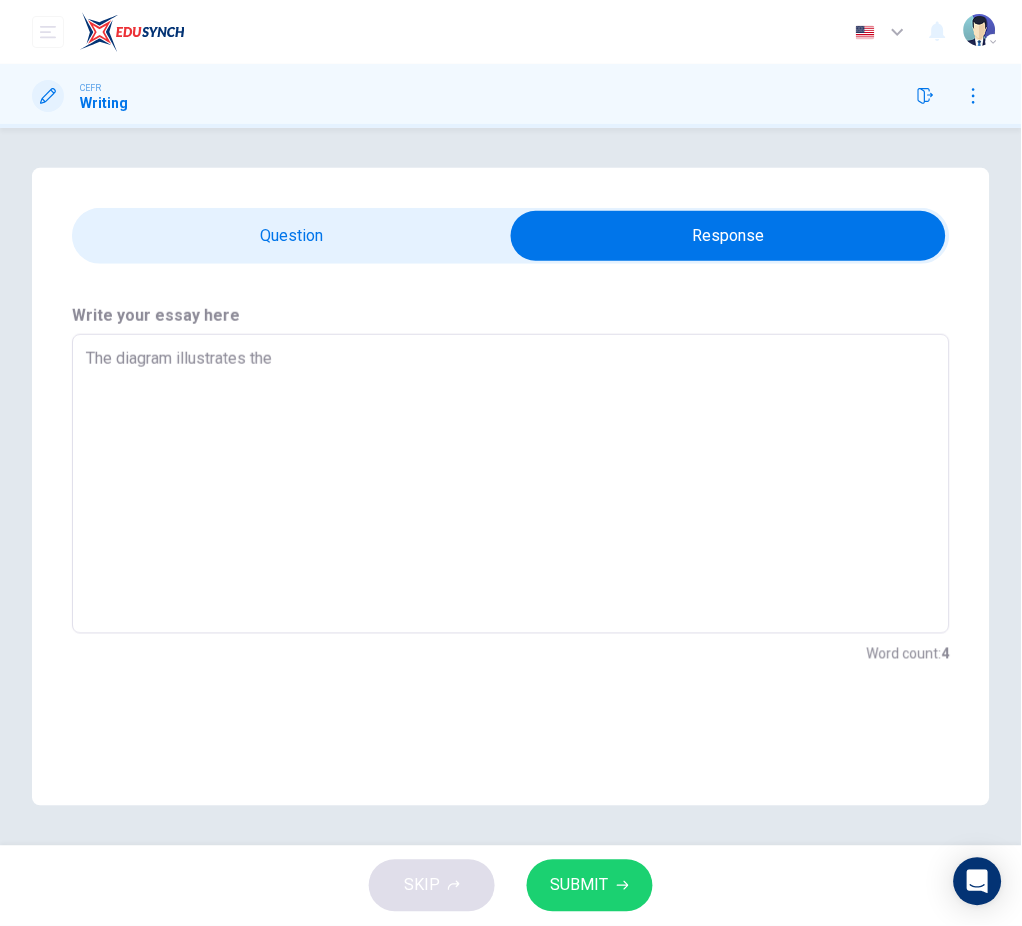 type on "The diagram illustrates the" 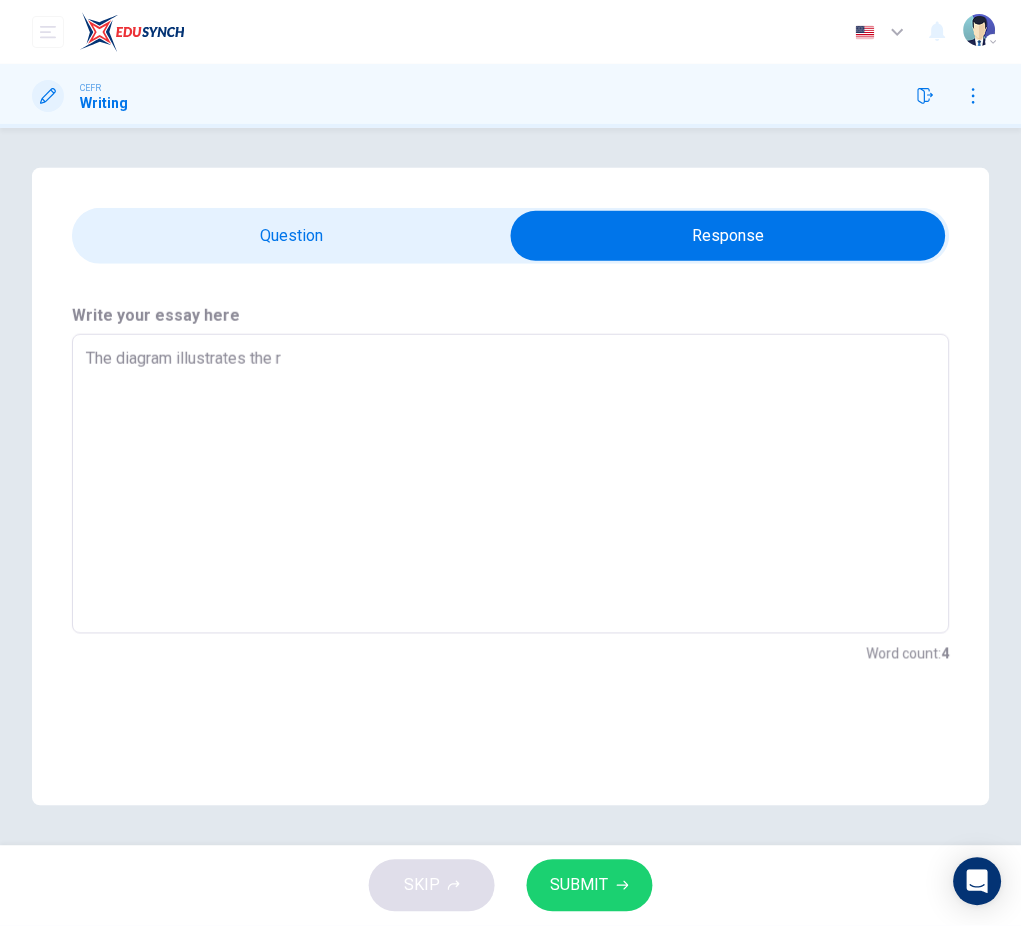 type on "x" 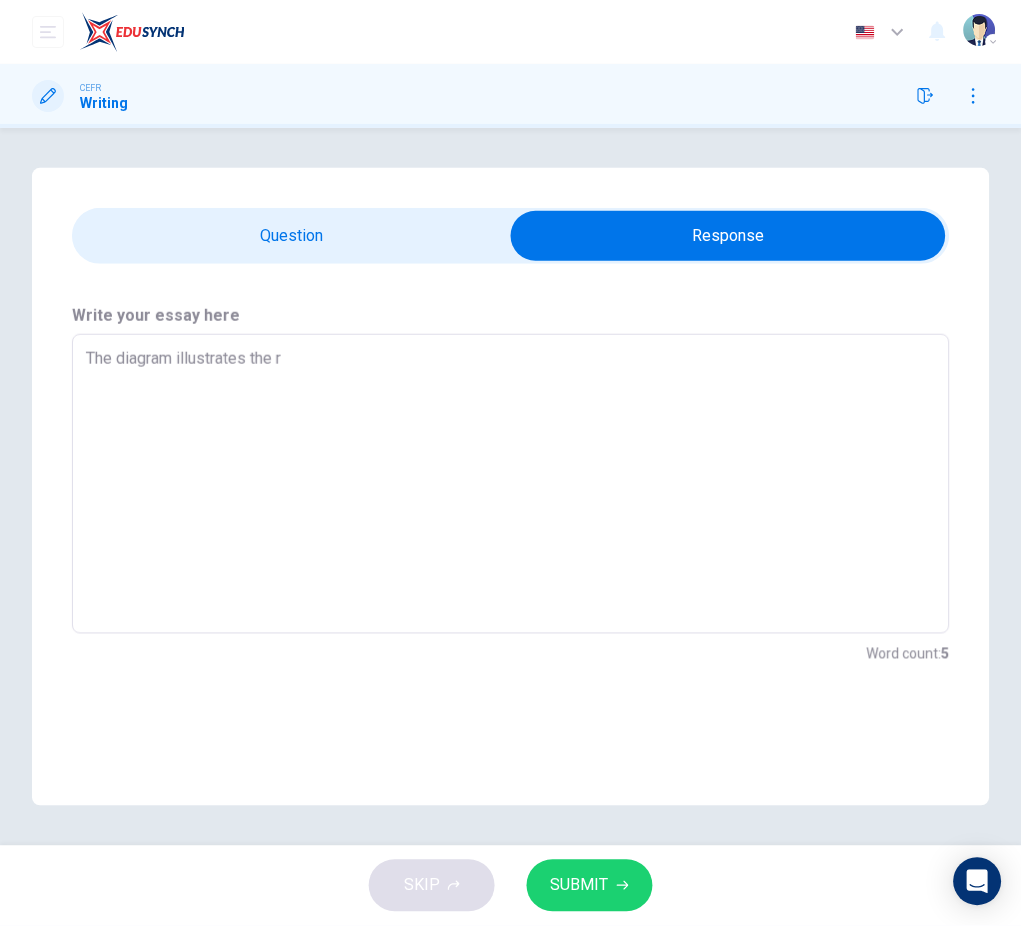 type on "The diagram illustrates the rp" 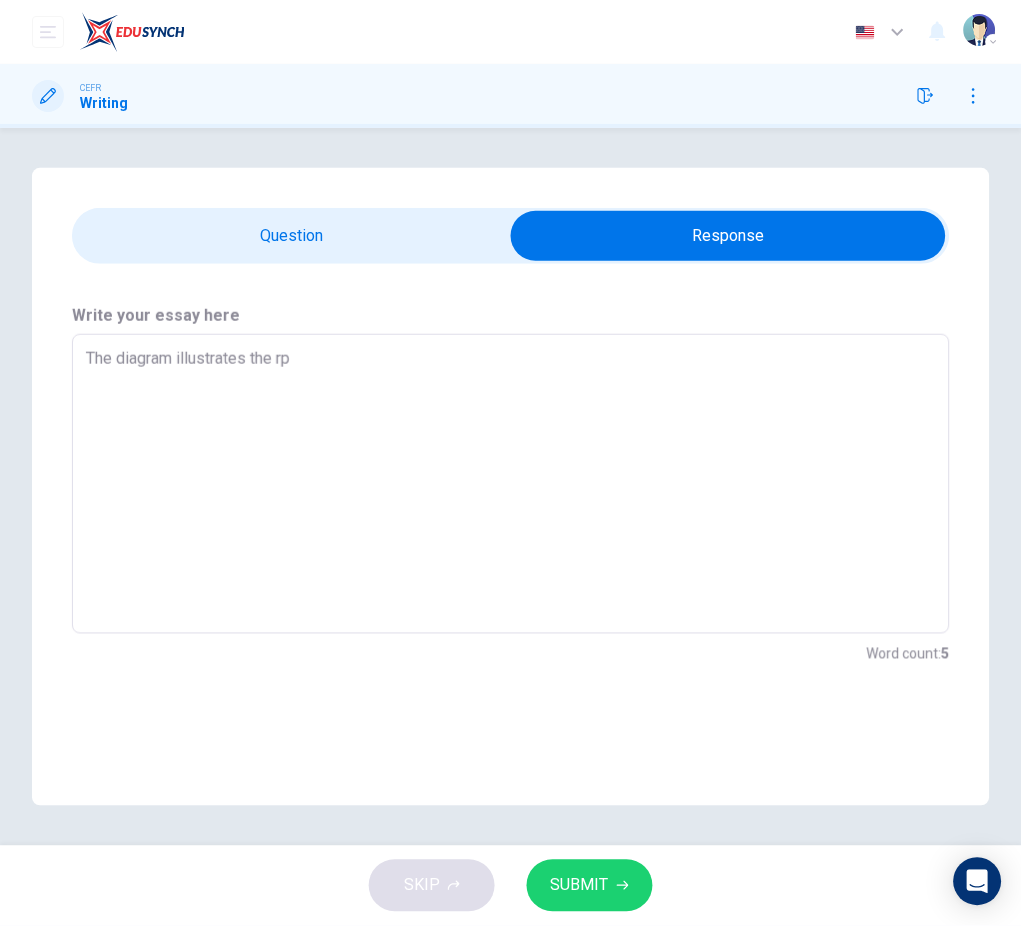 type on "x" 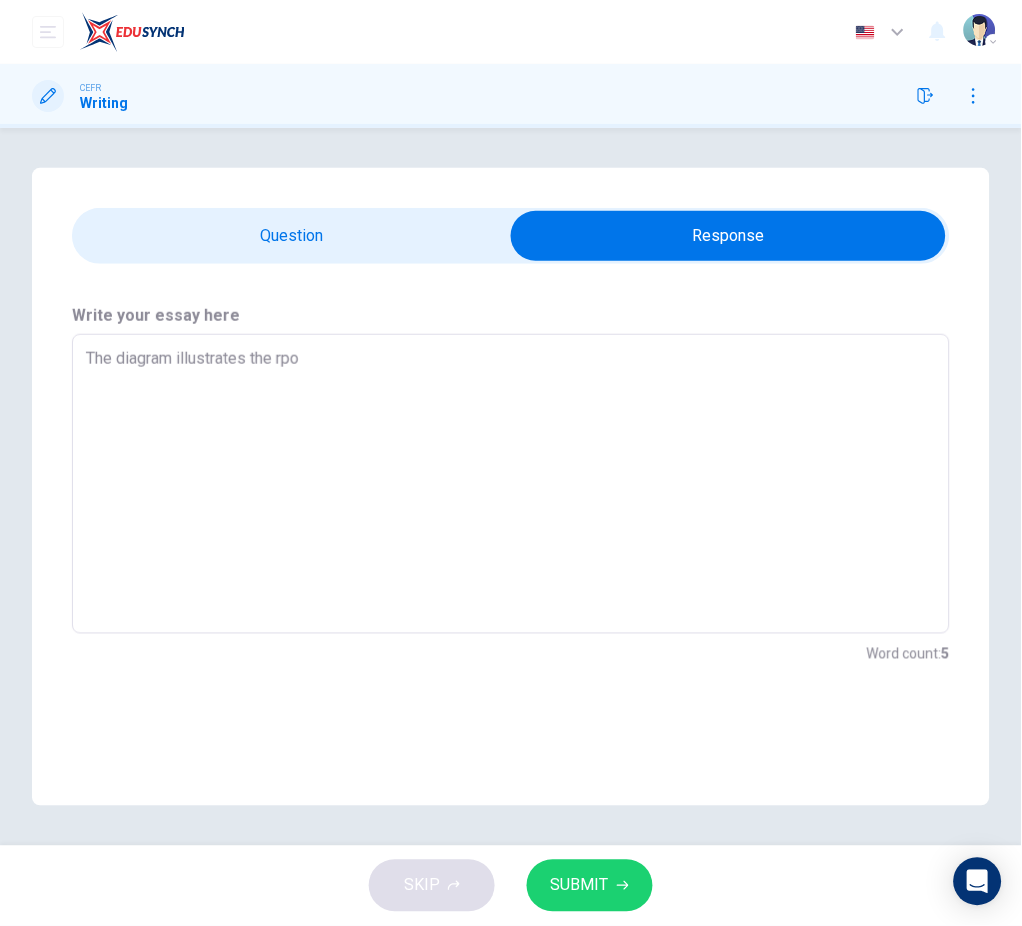 type on "x" 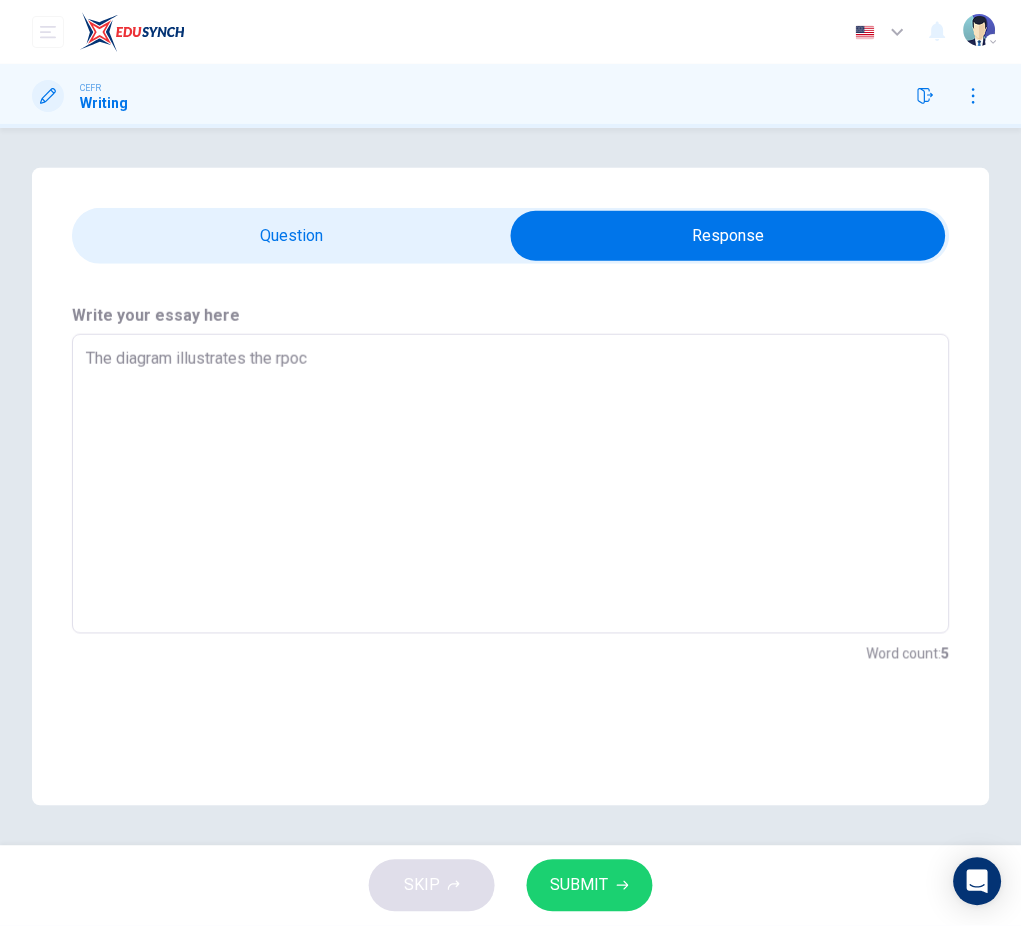 type on "x" 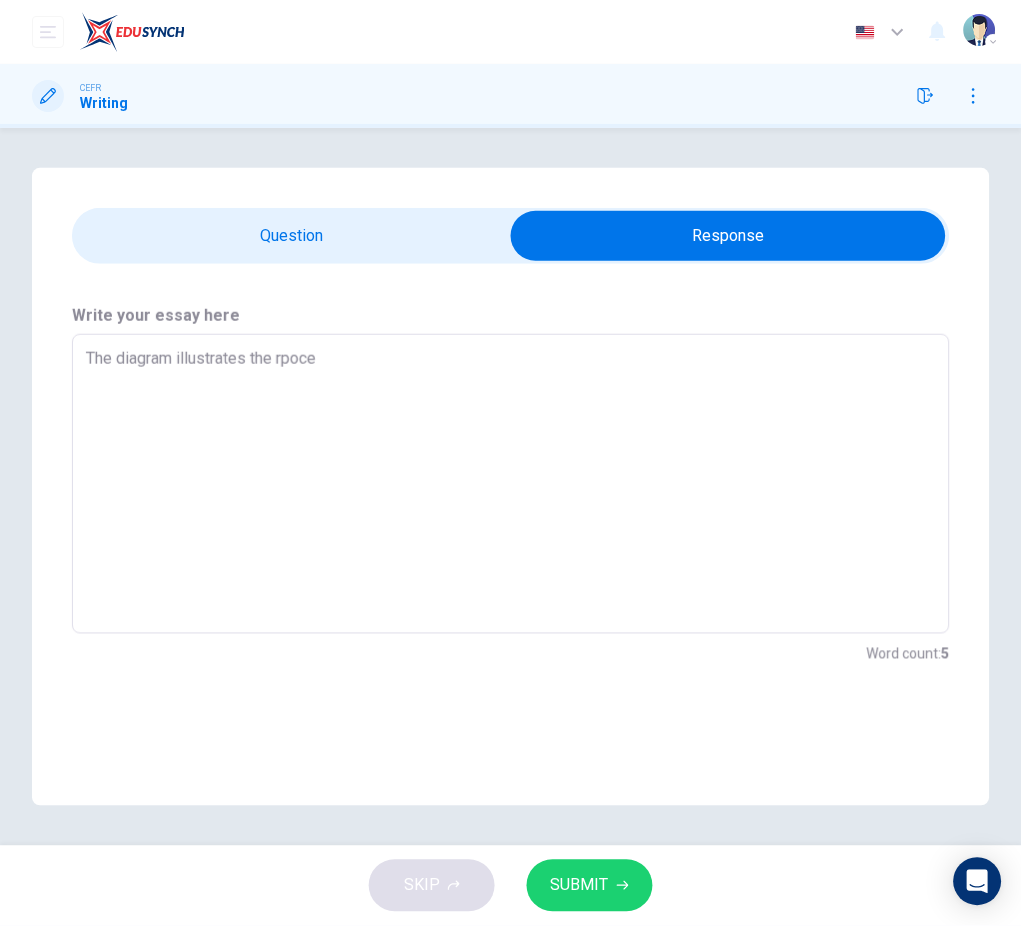 type on "The diagram illustrates the rpoces" 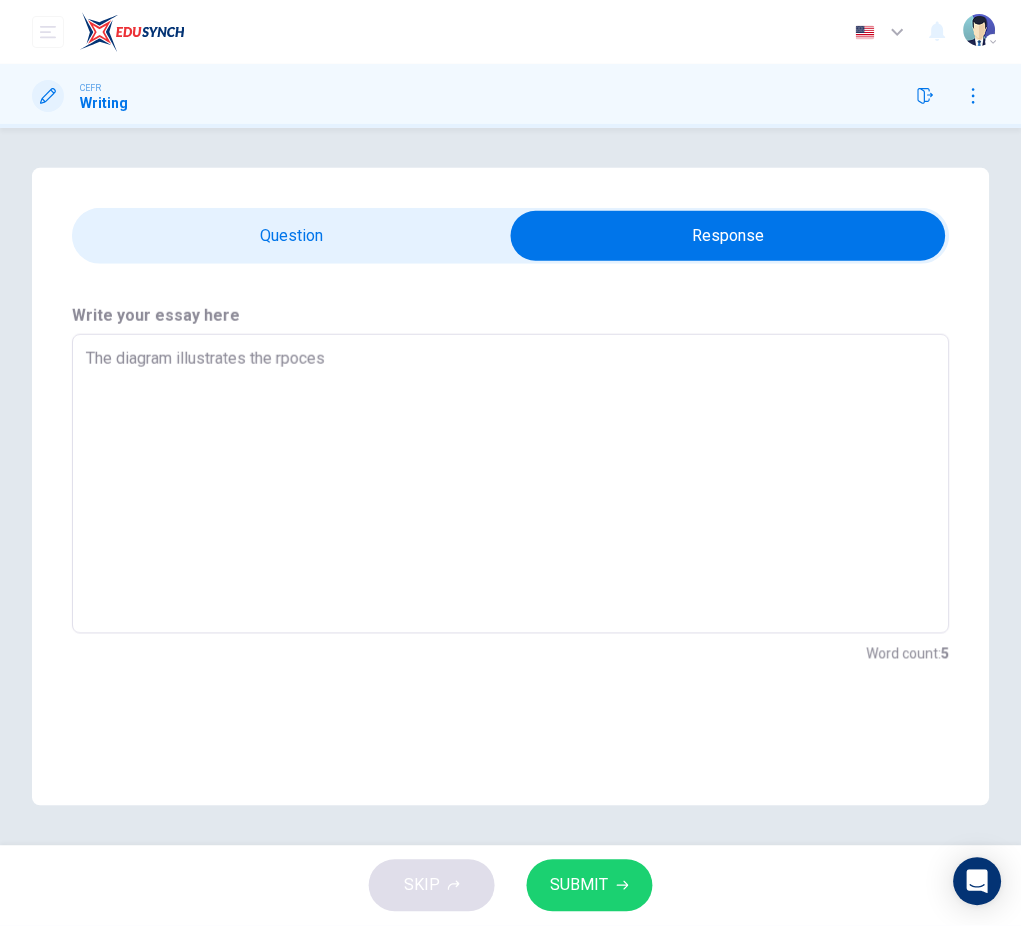 type on "x" 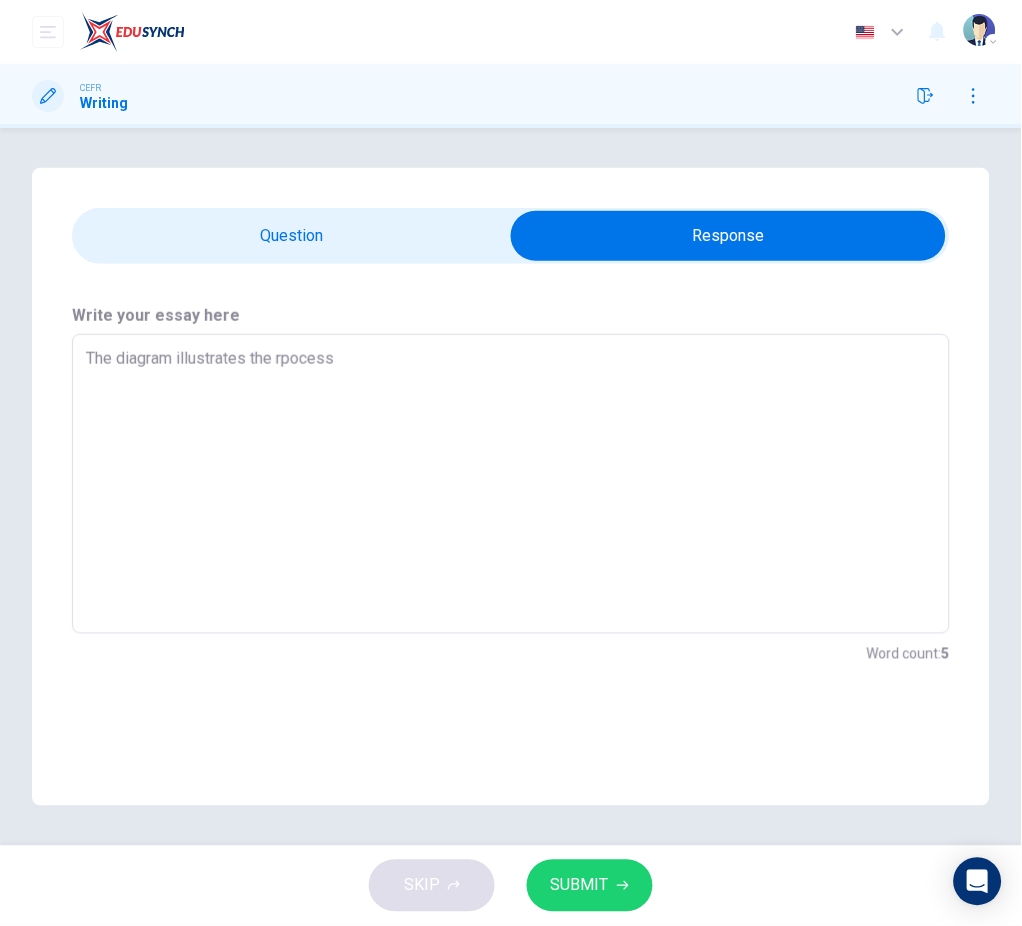 type on "x" 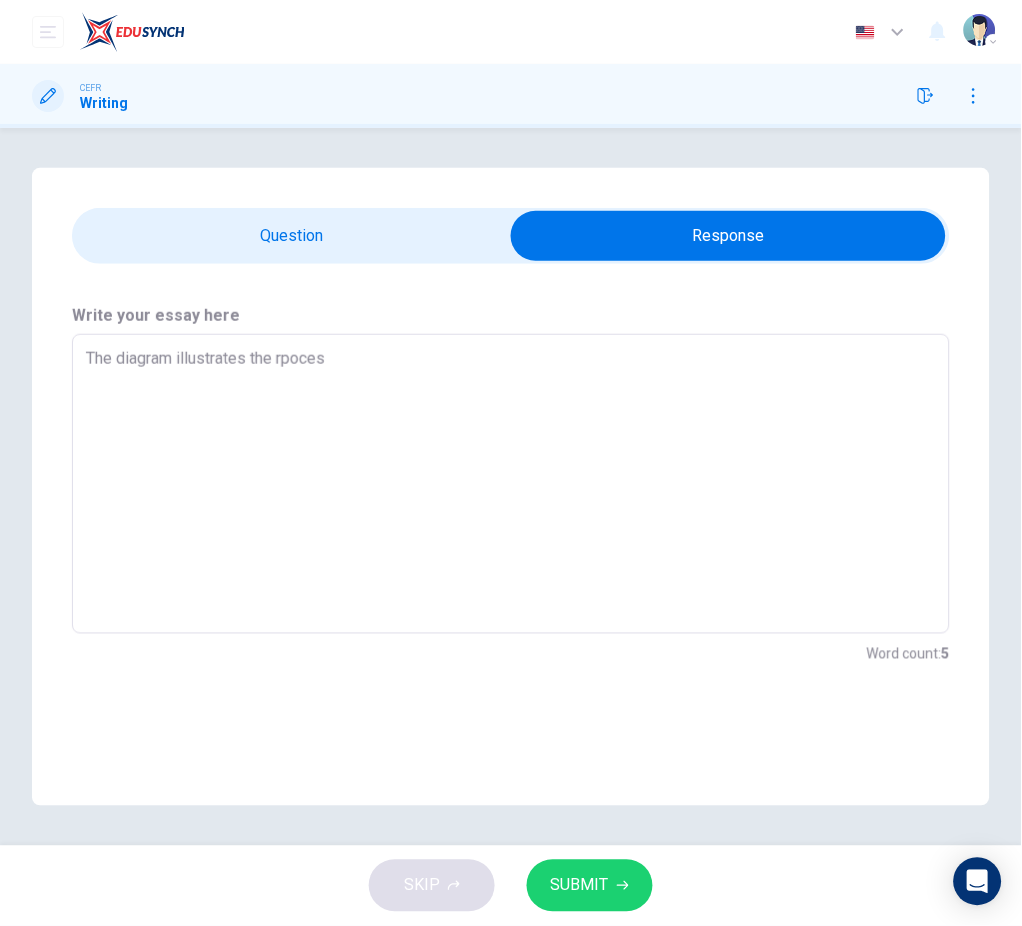 type on "The diagram illustrates the rpoce" 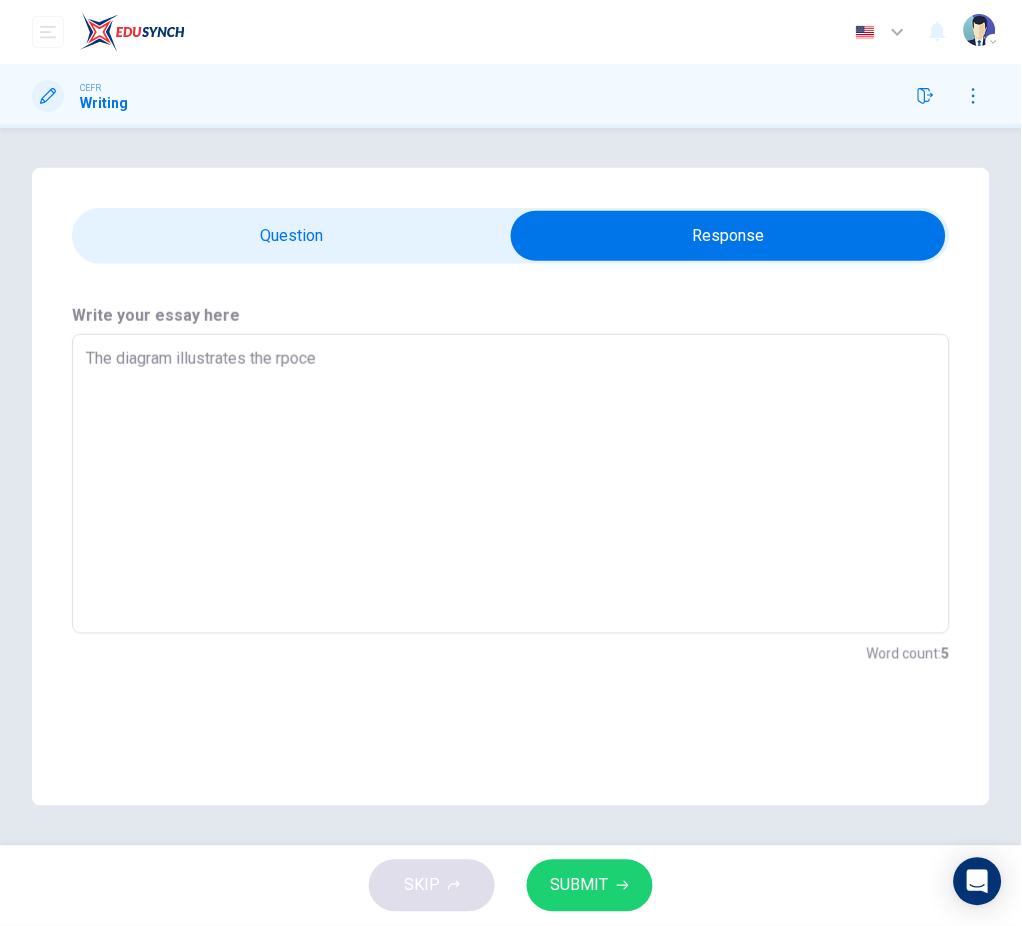 type on "x" 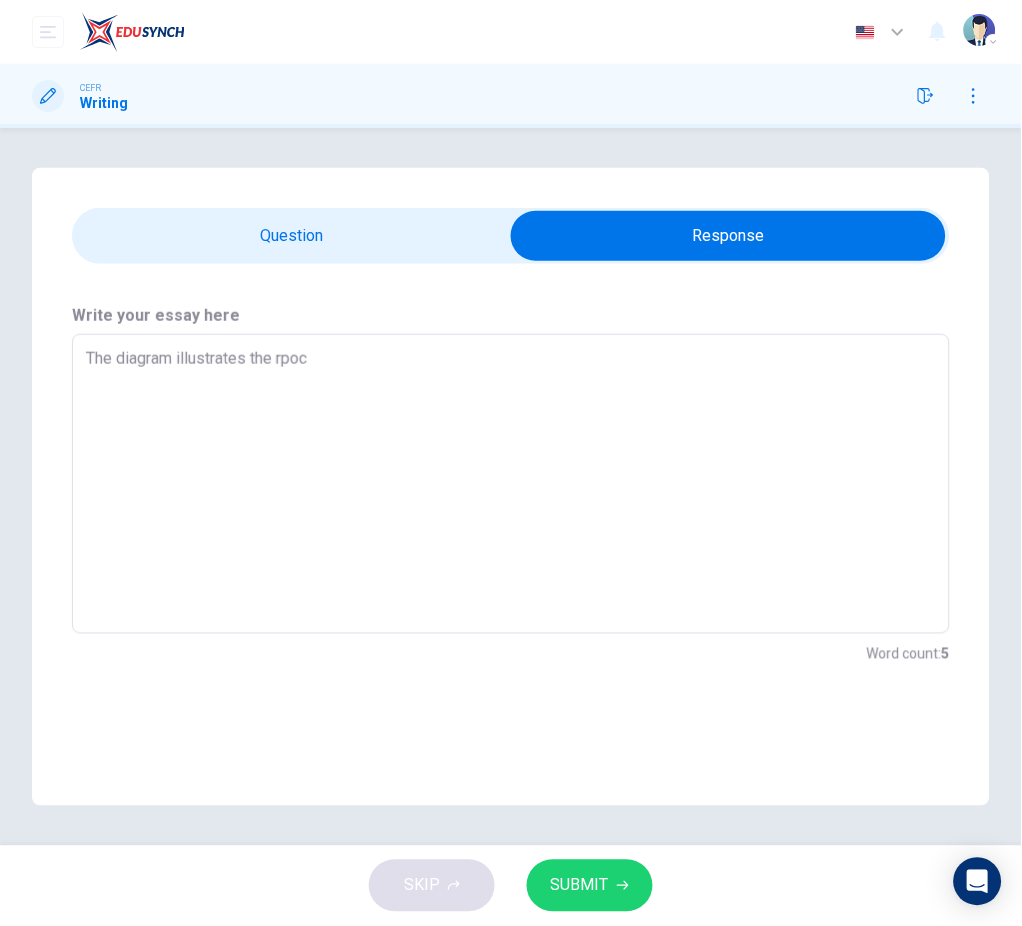 type on "x" 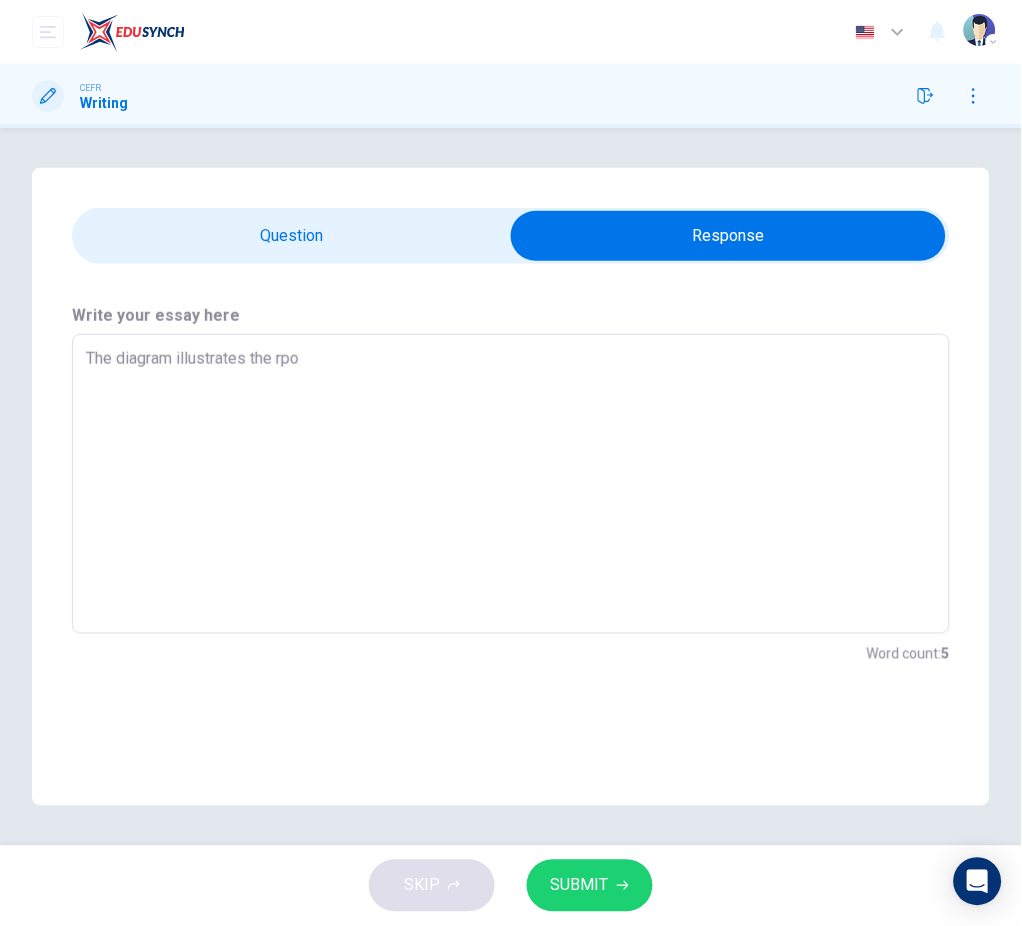 type on "The diagram illustrates the rp" 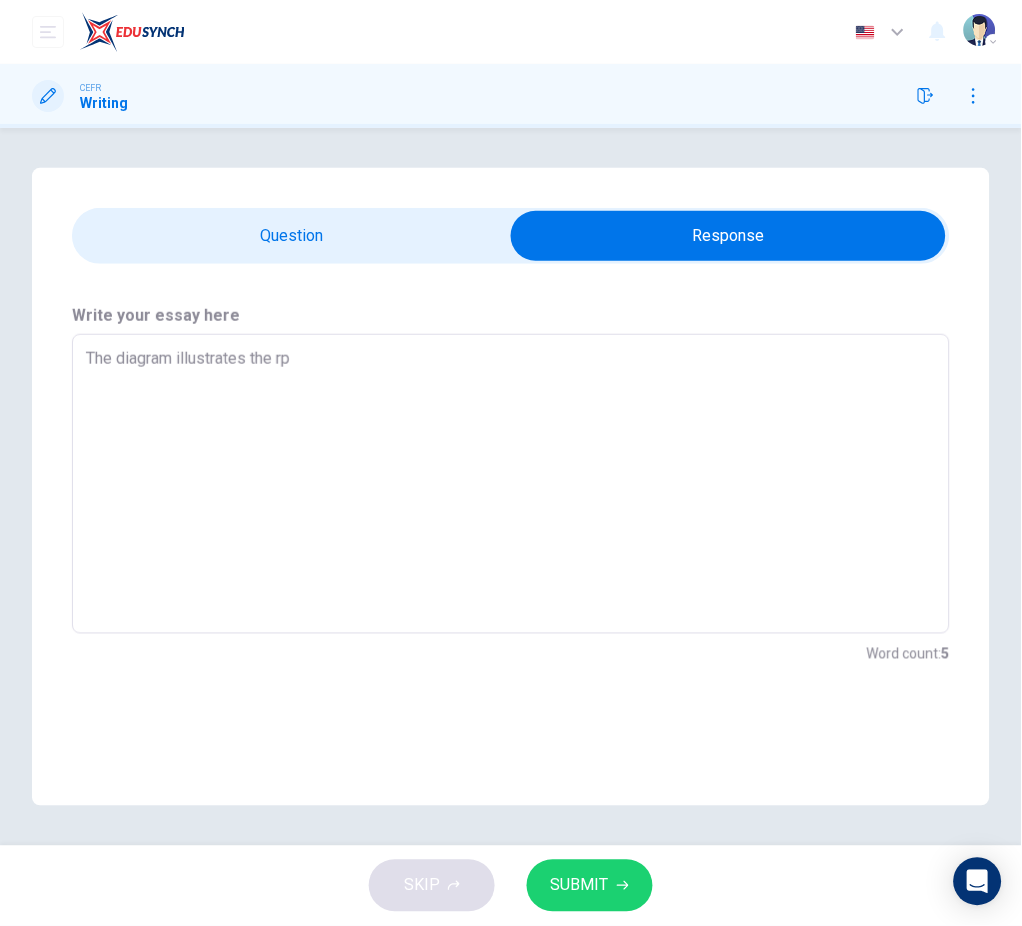 type on "x" 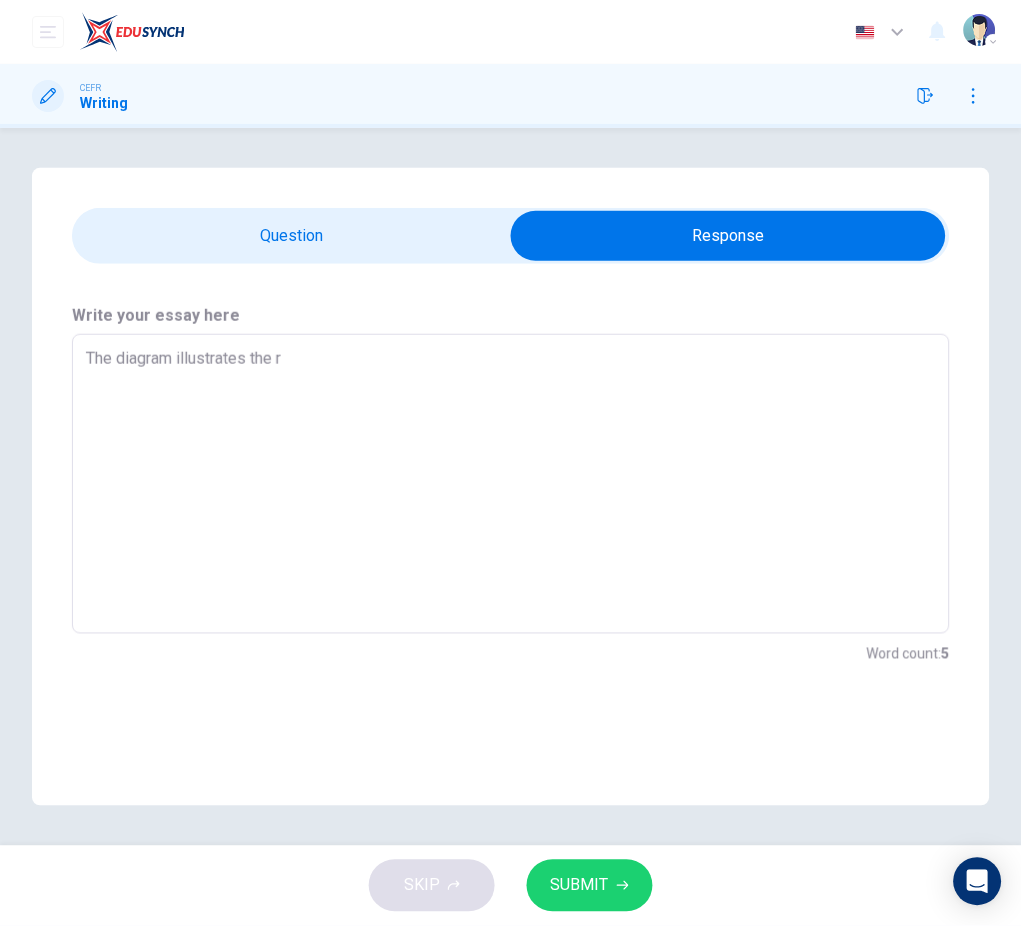 type on "The diagram illustrates the" 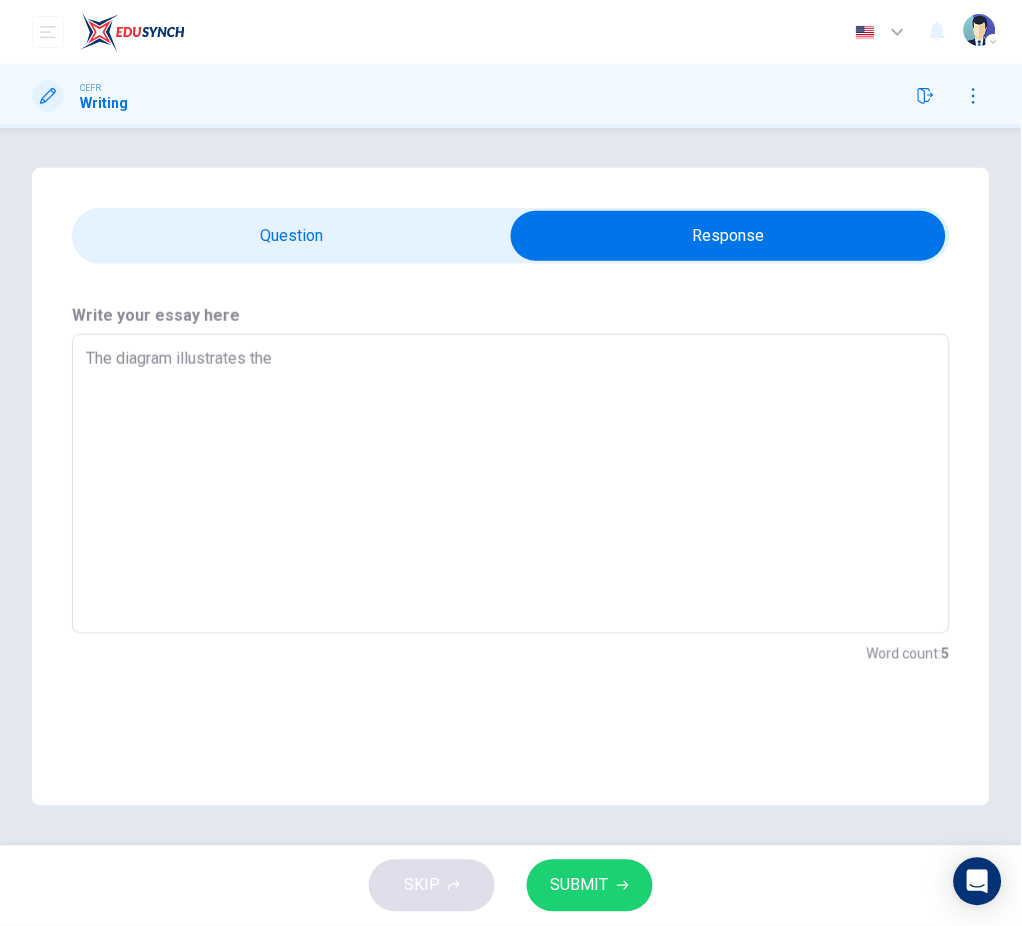 type on "x" 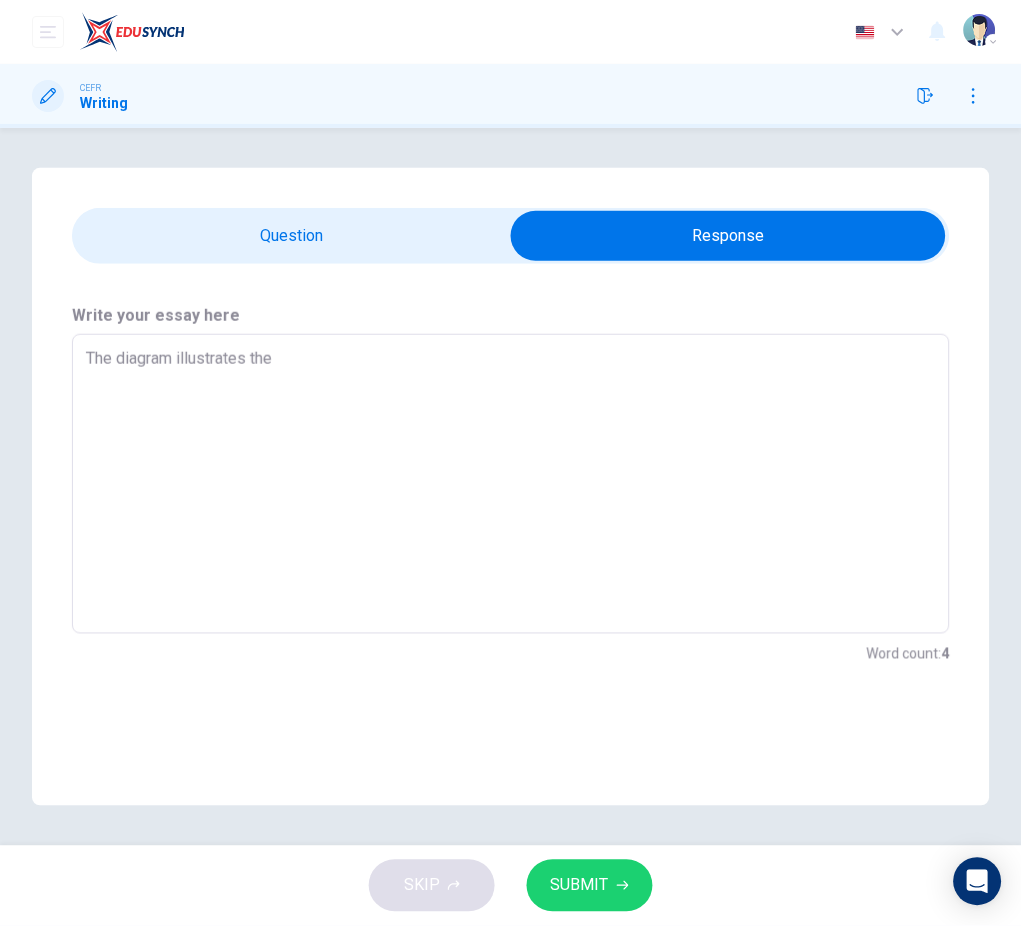 type on "The diagram illustrates the p" 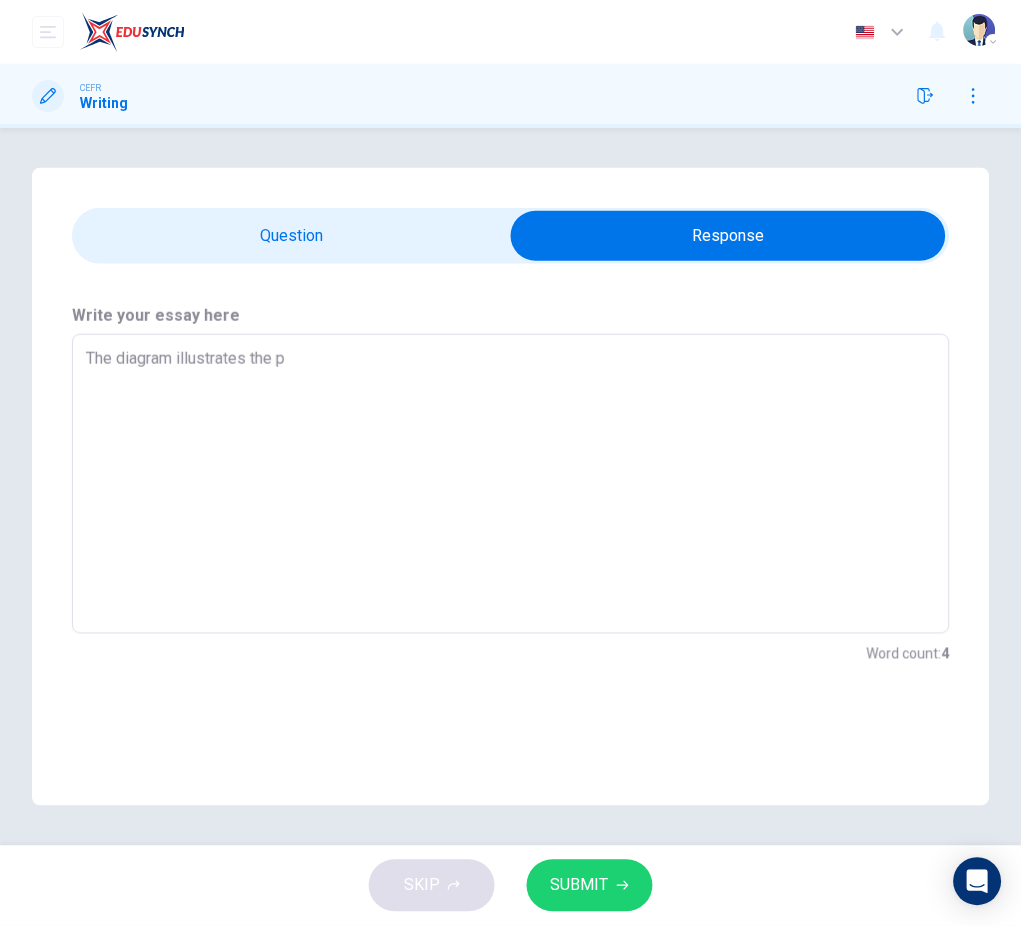 type on "x" 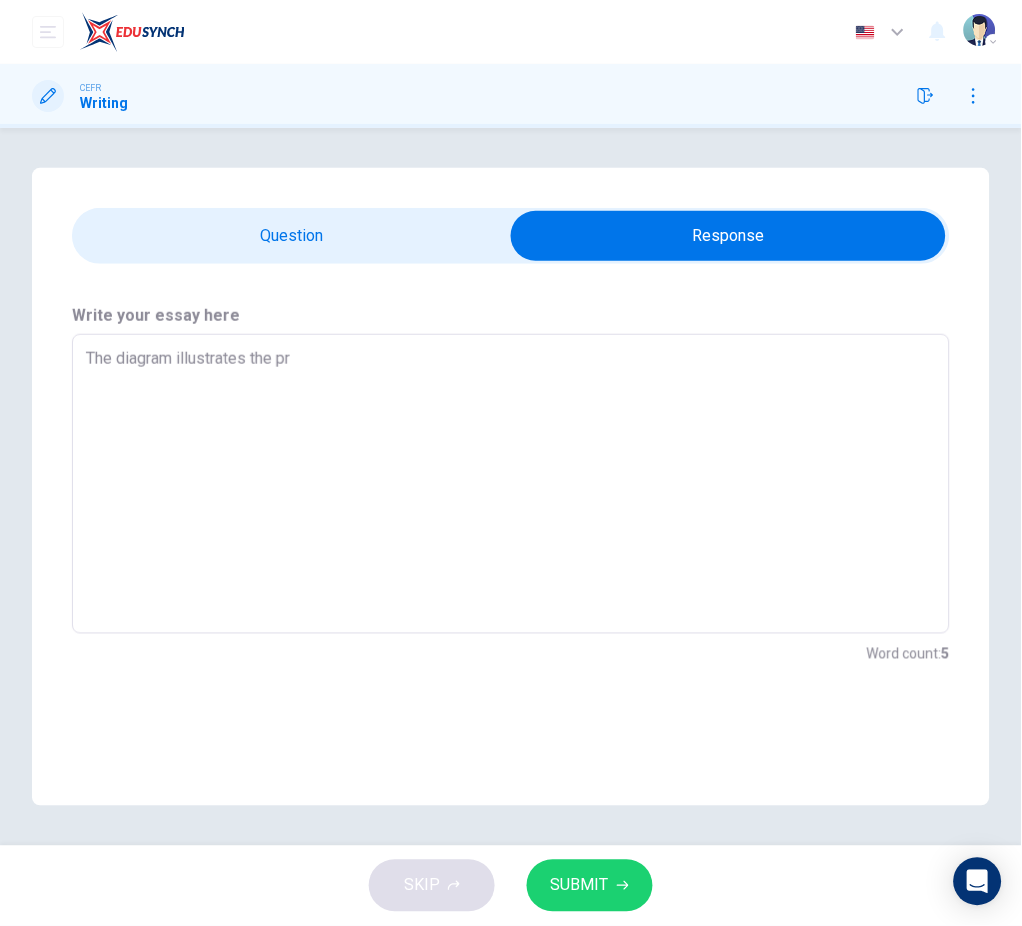 type on "x" 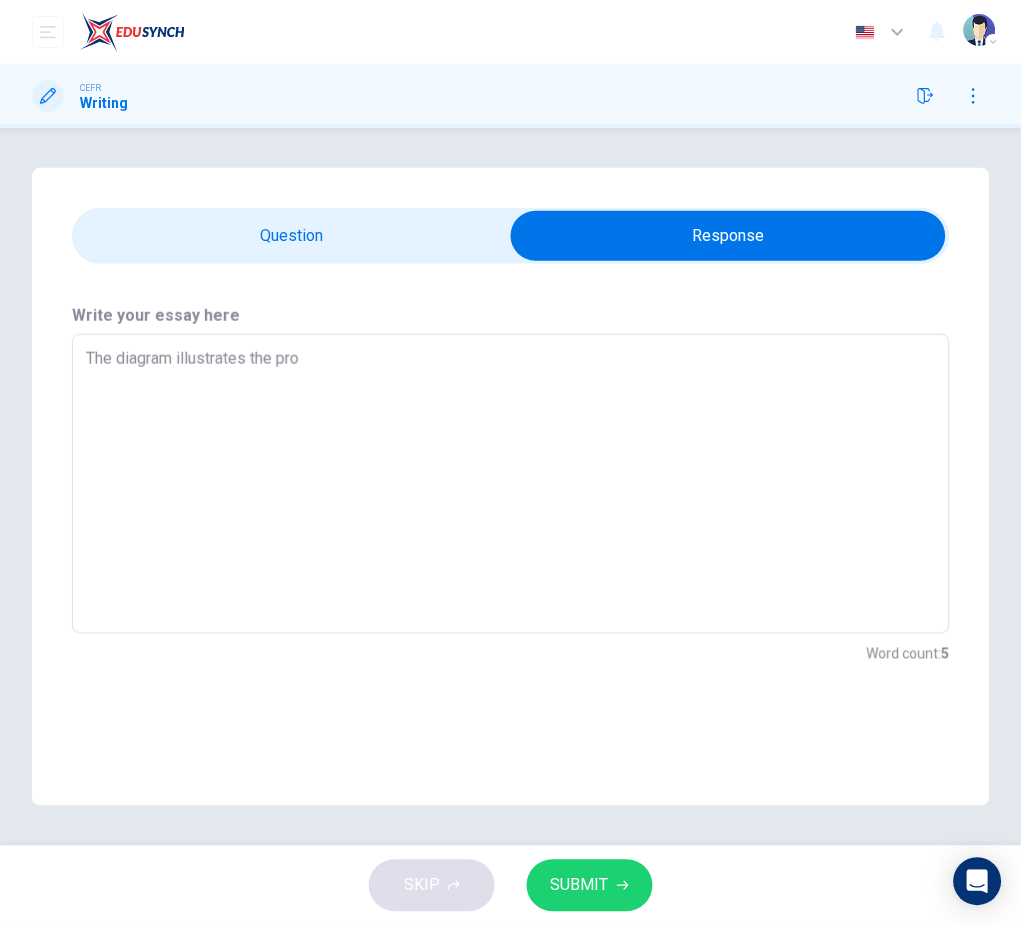 type on "x" 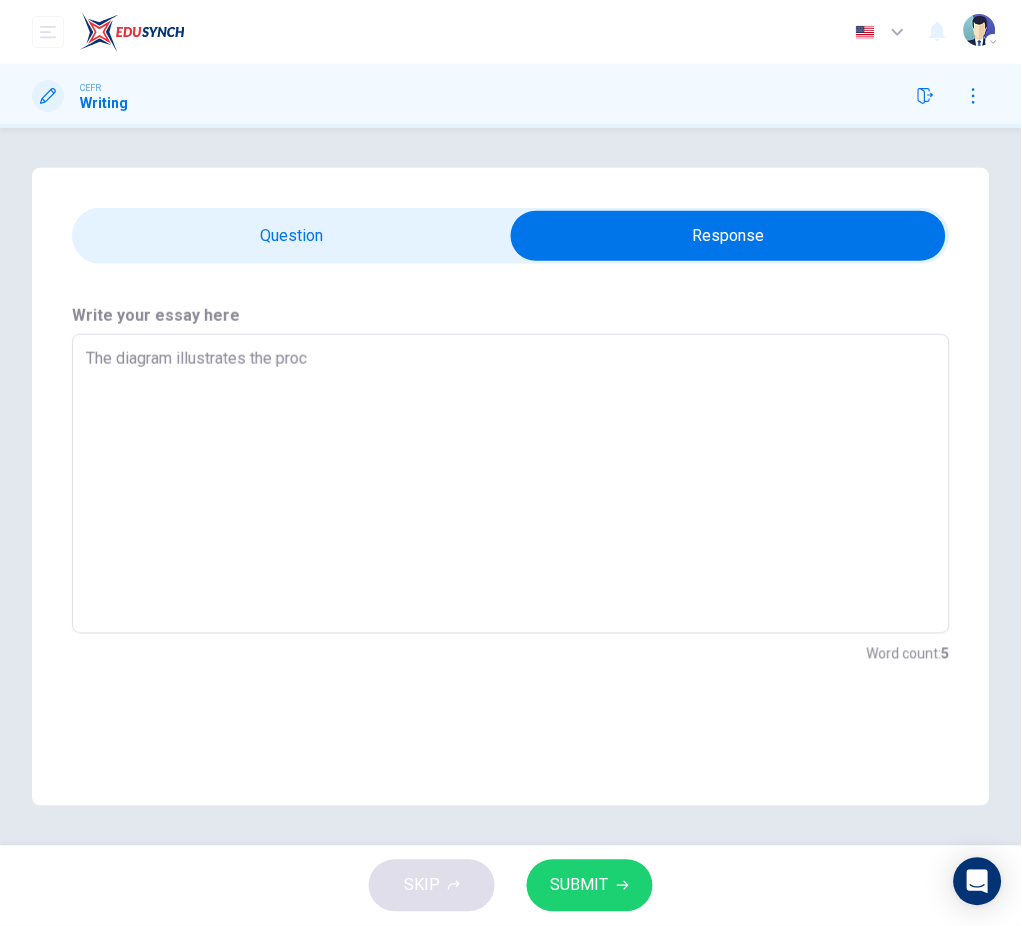 type on "The diagram illustrates the proce" 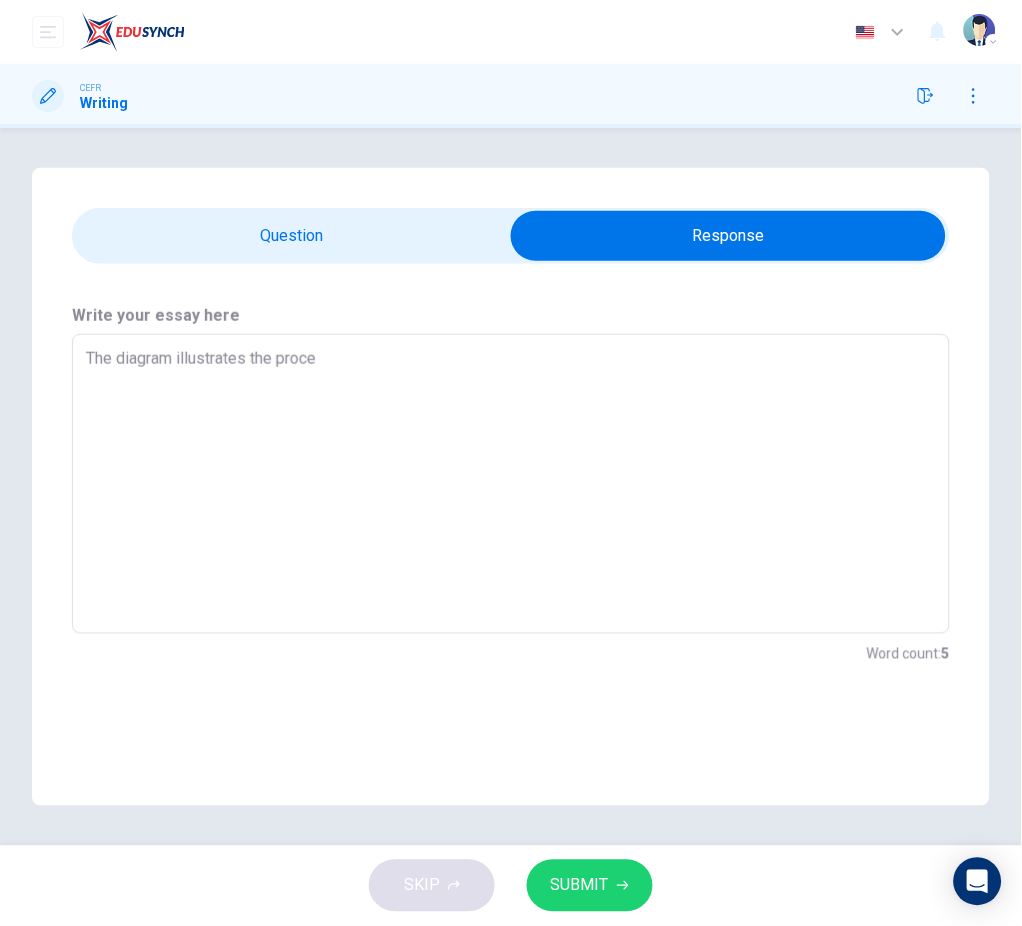 type on "x" 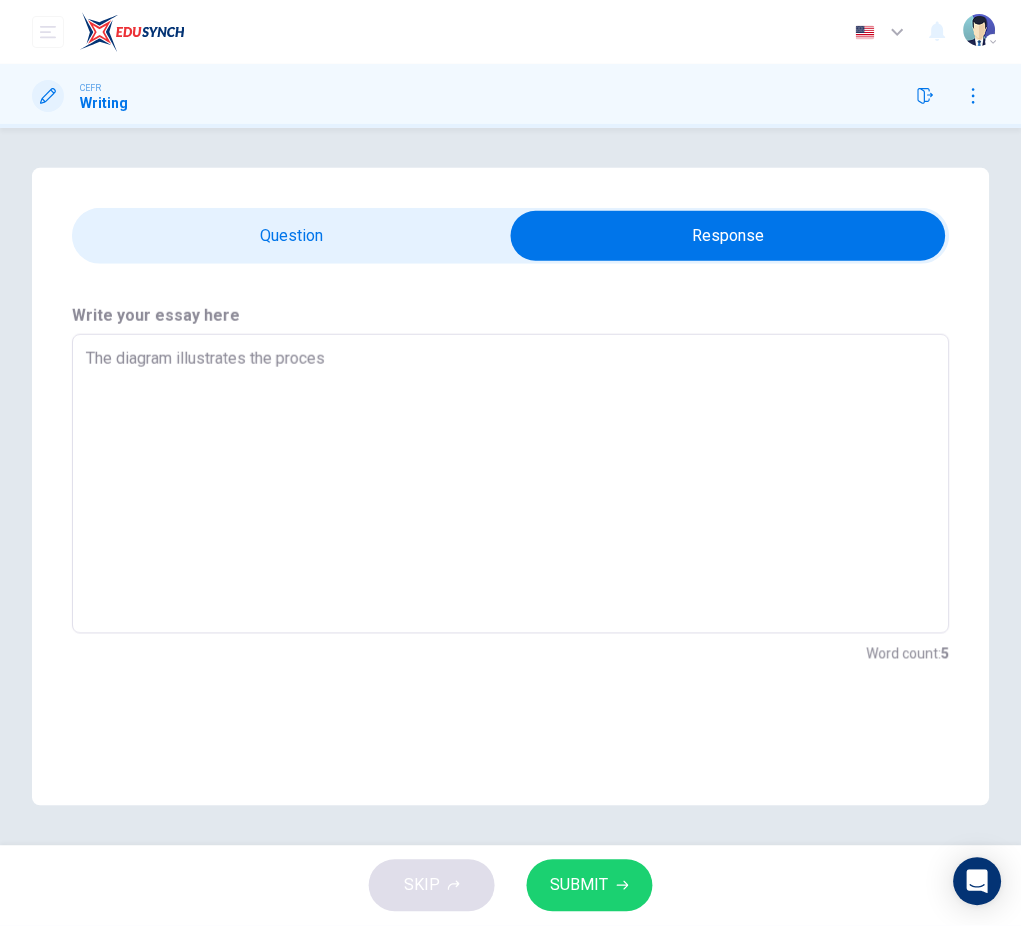 type on "x" 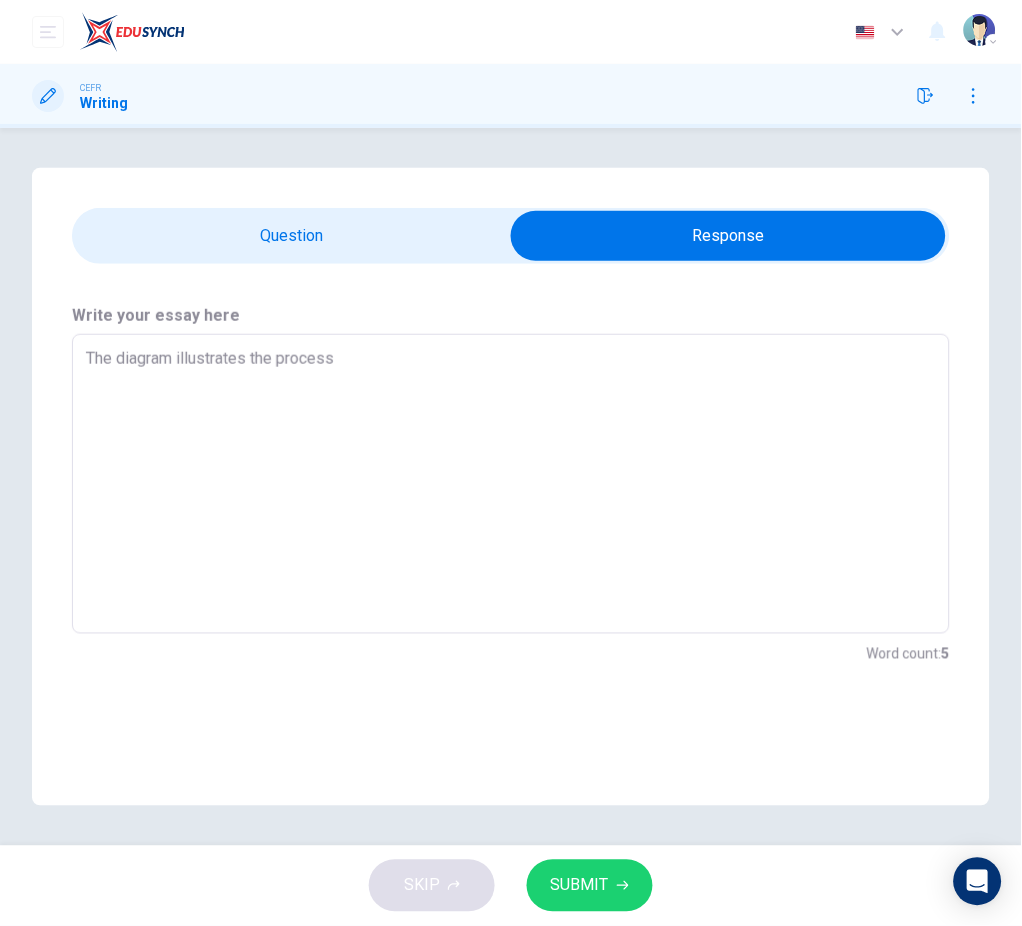 type on "x" 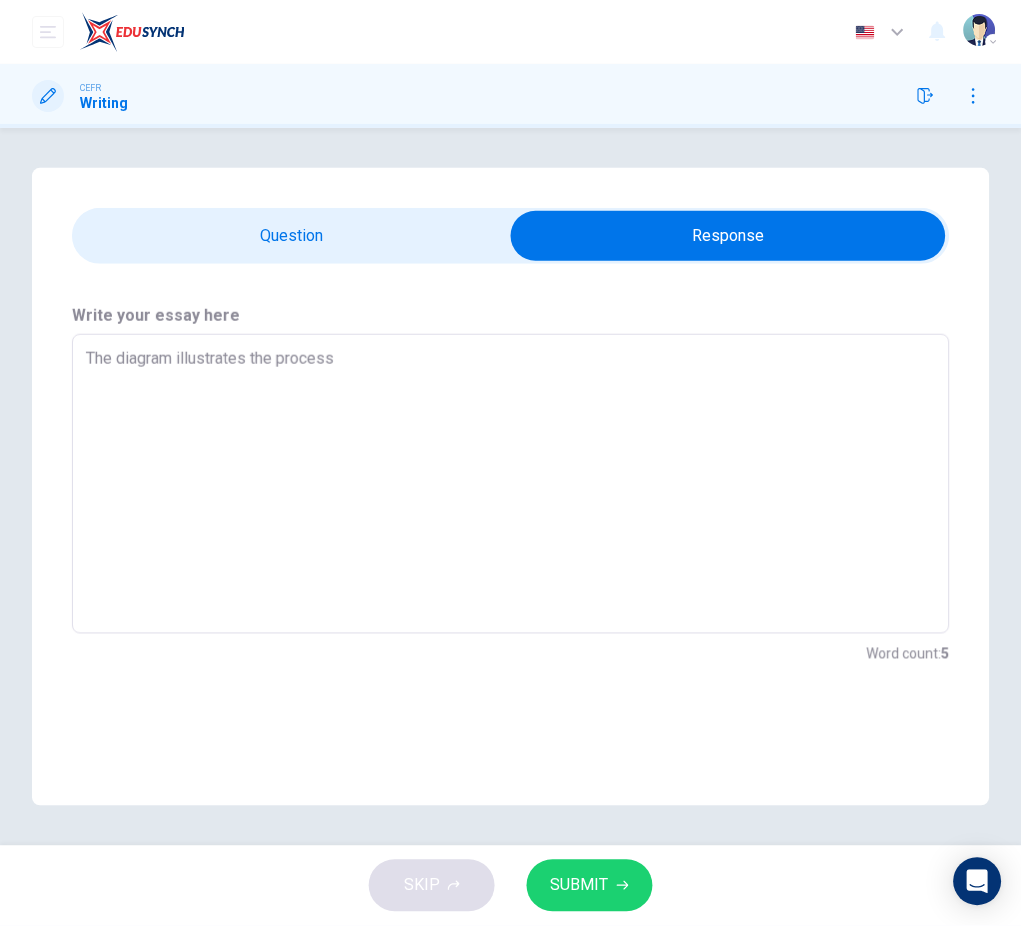 type on "The diagram illustrates the process" 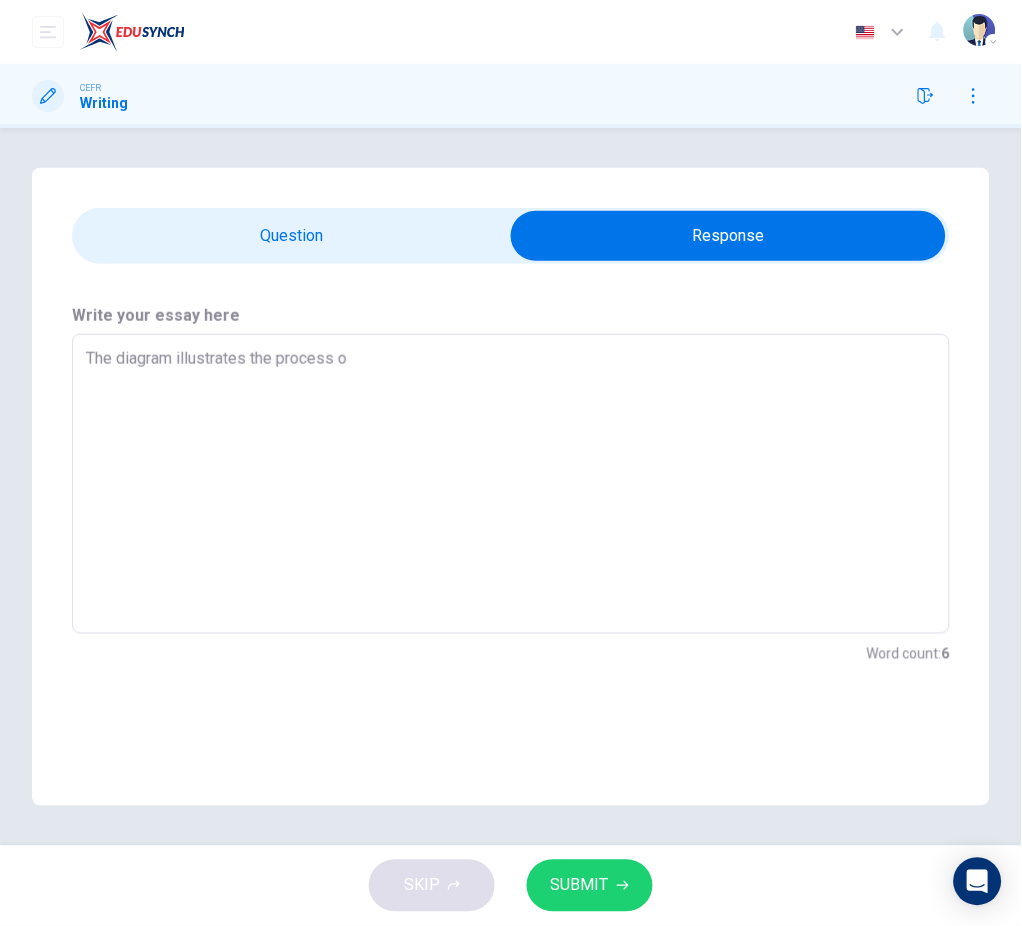 type on "The diagram illustrates the process of" 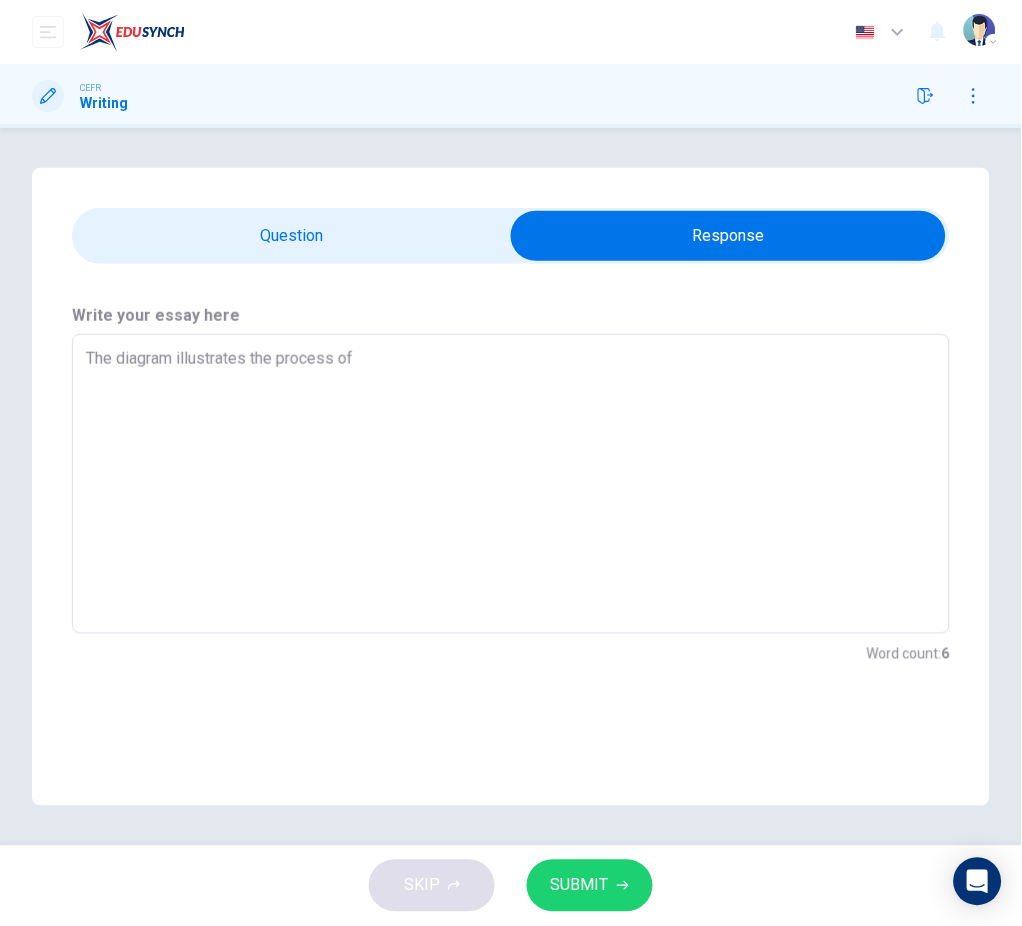 type on "x" 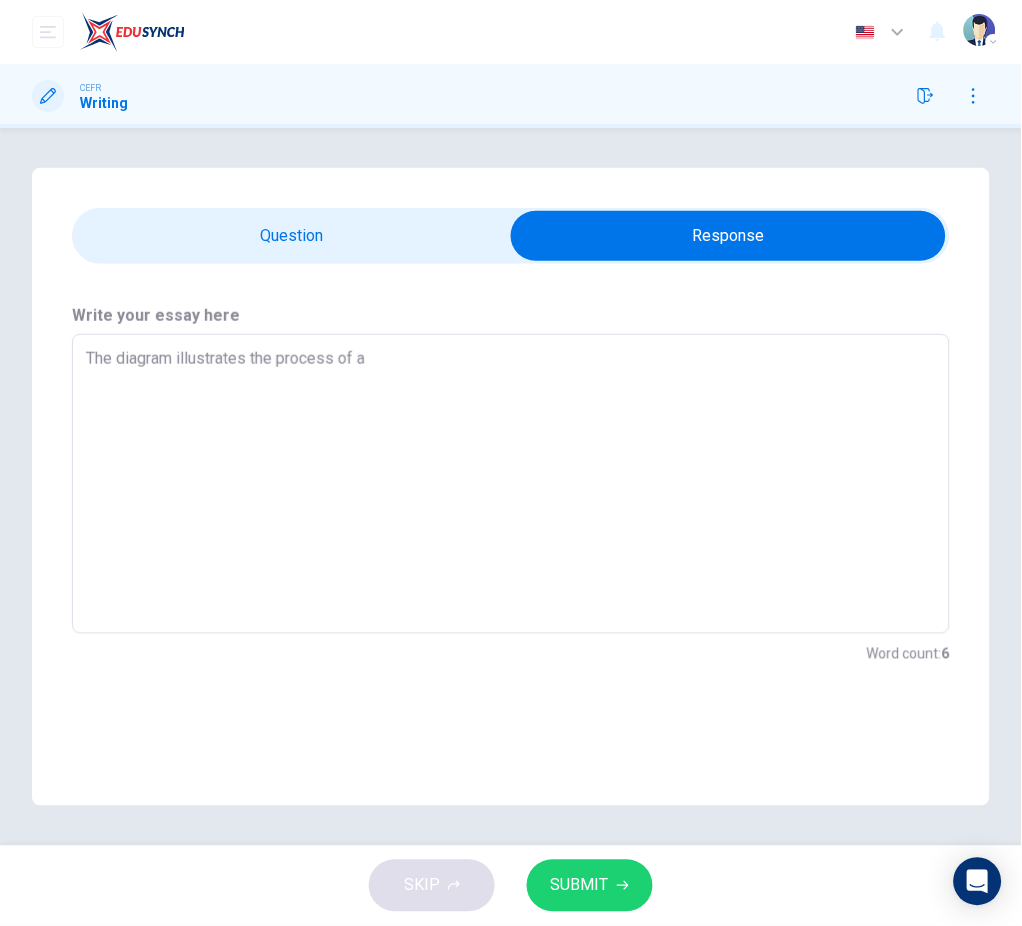 type on "x" 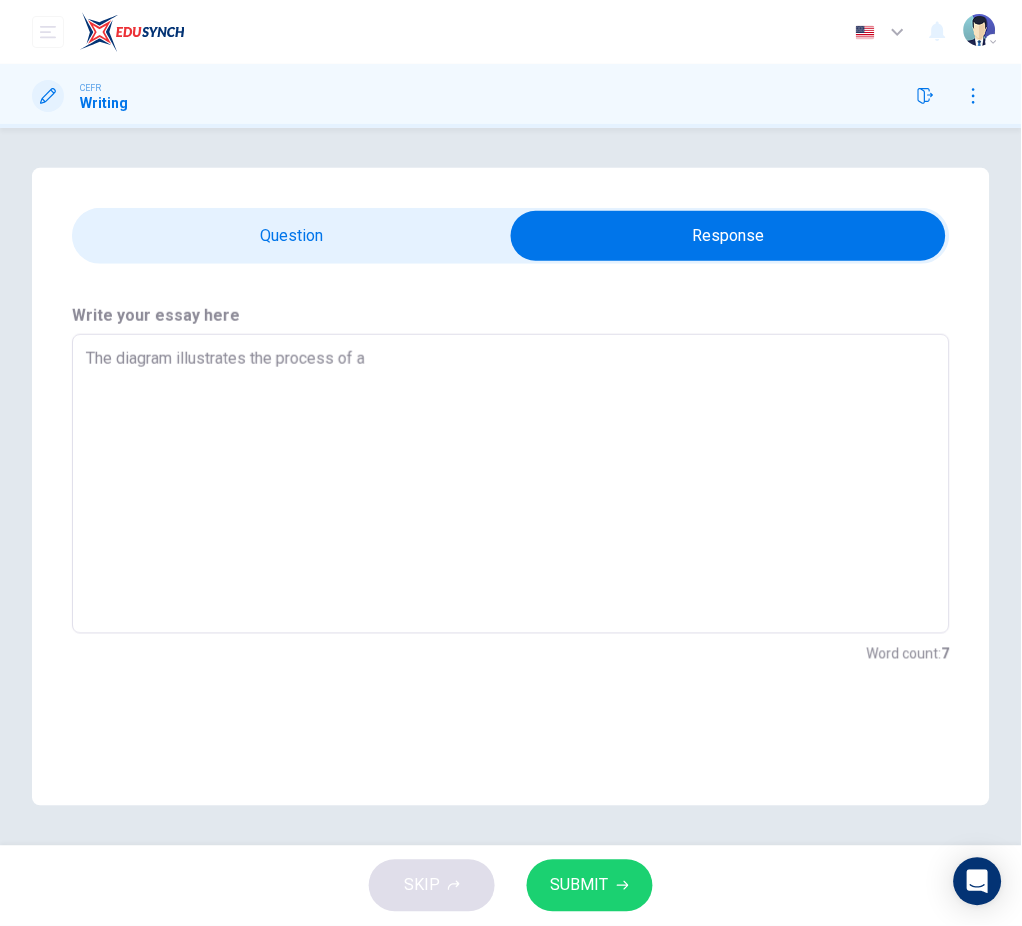 type on "The diagram illustrates the process of ap" 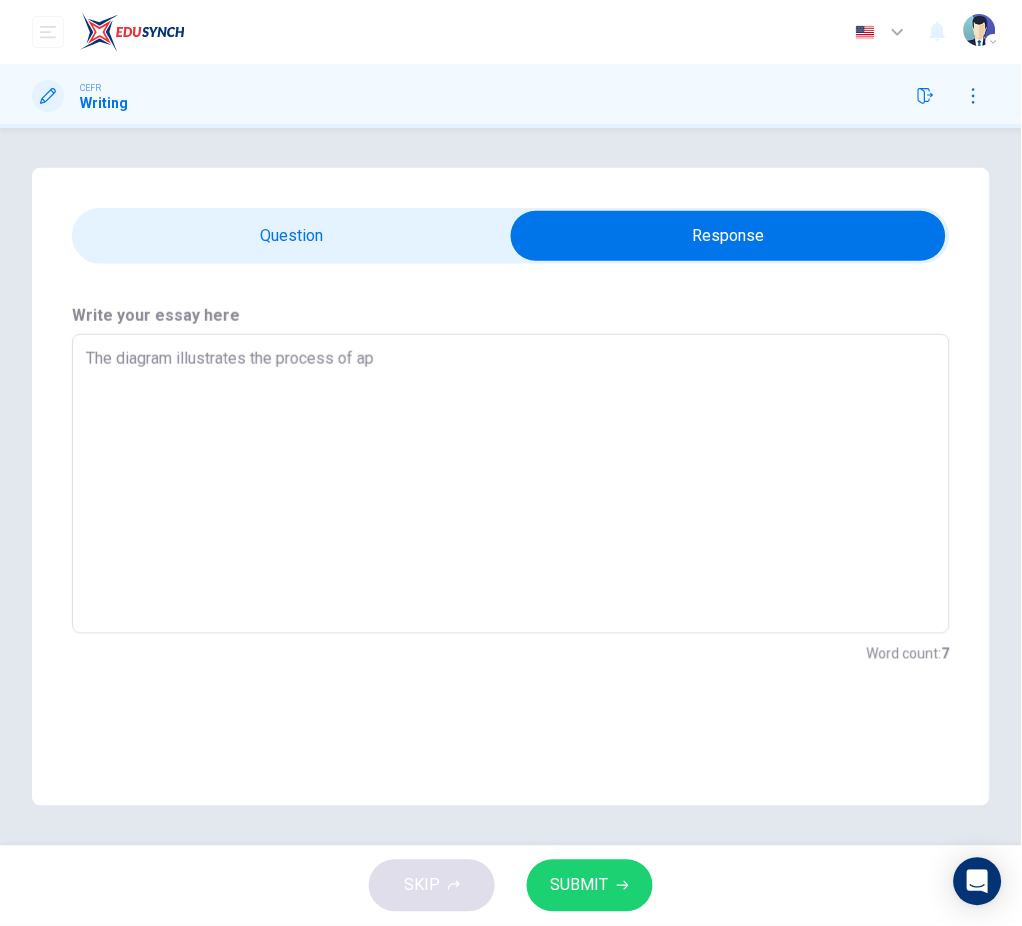 type on "x" 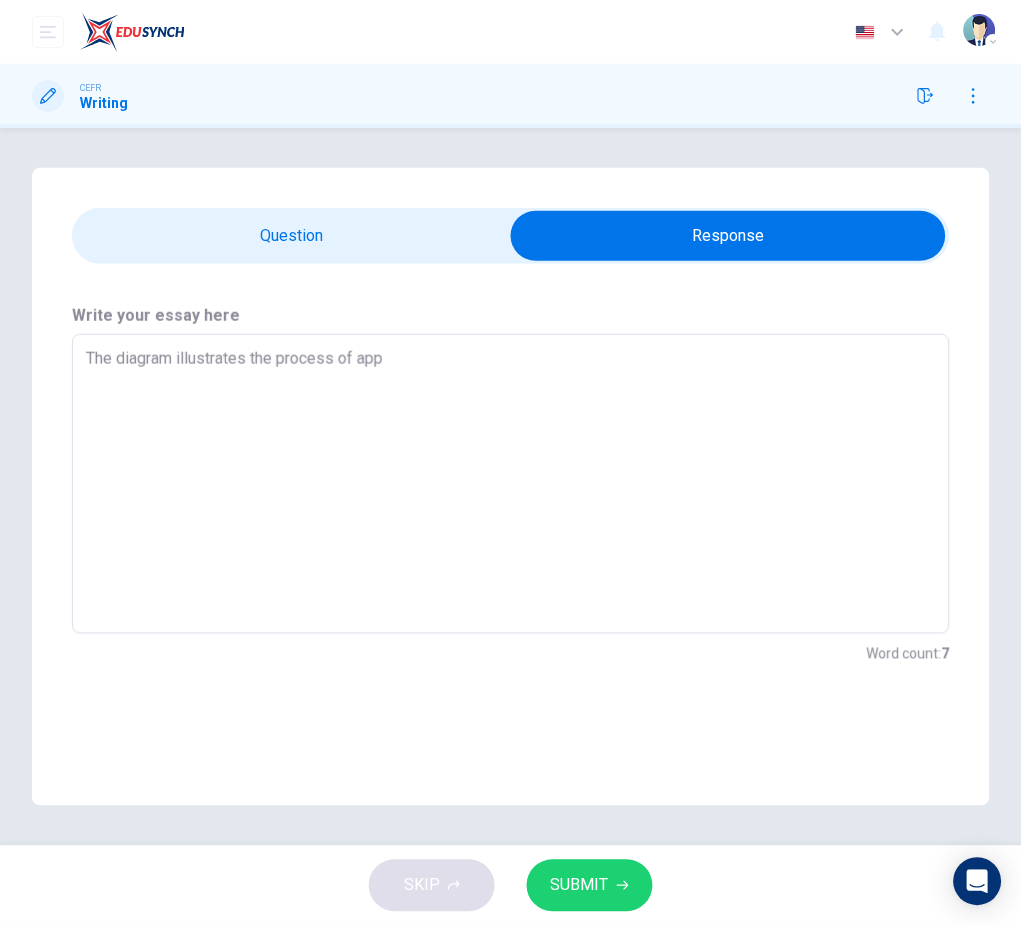type on "The diagram illustrates the process of appl" 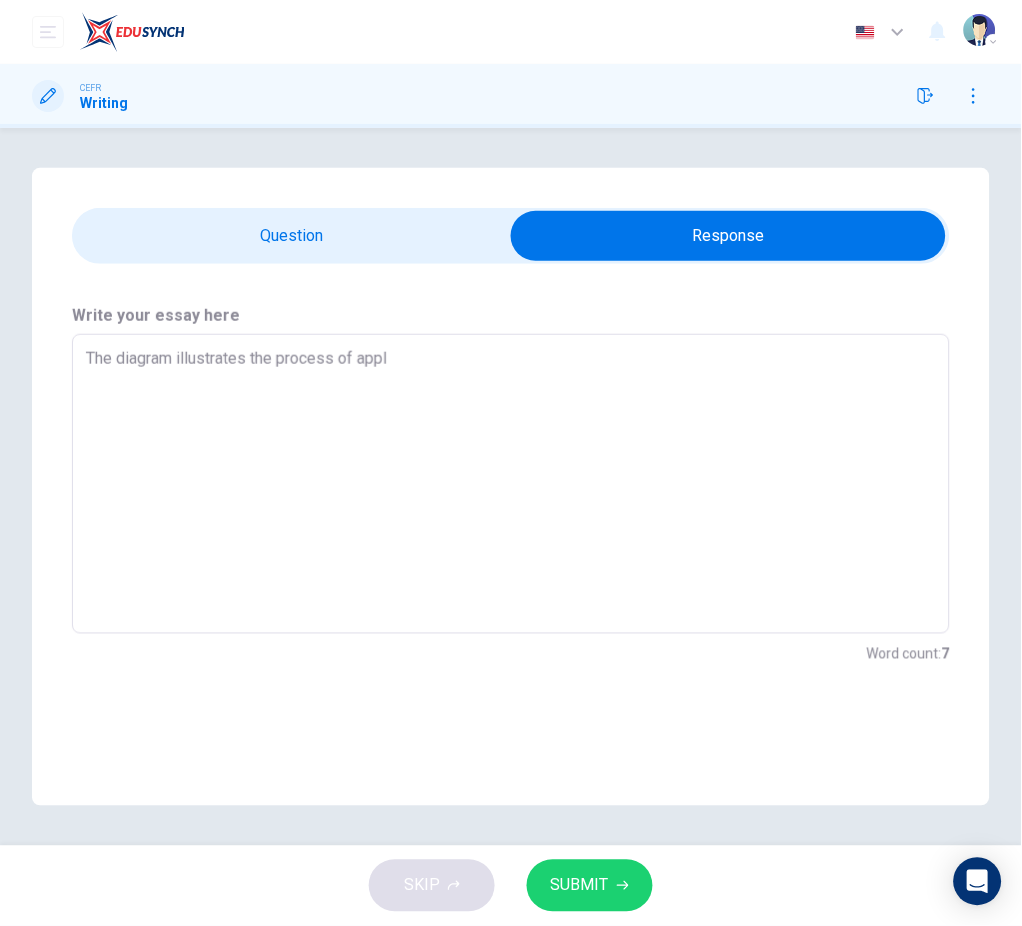 type on "x" 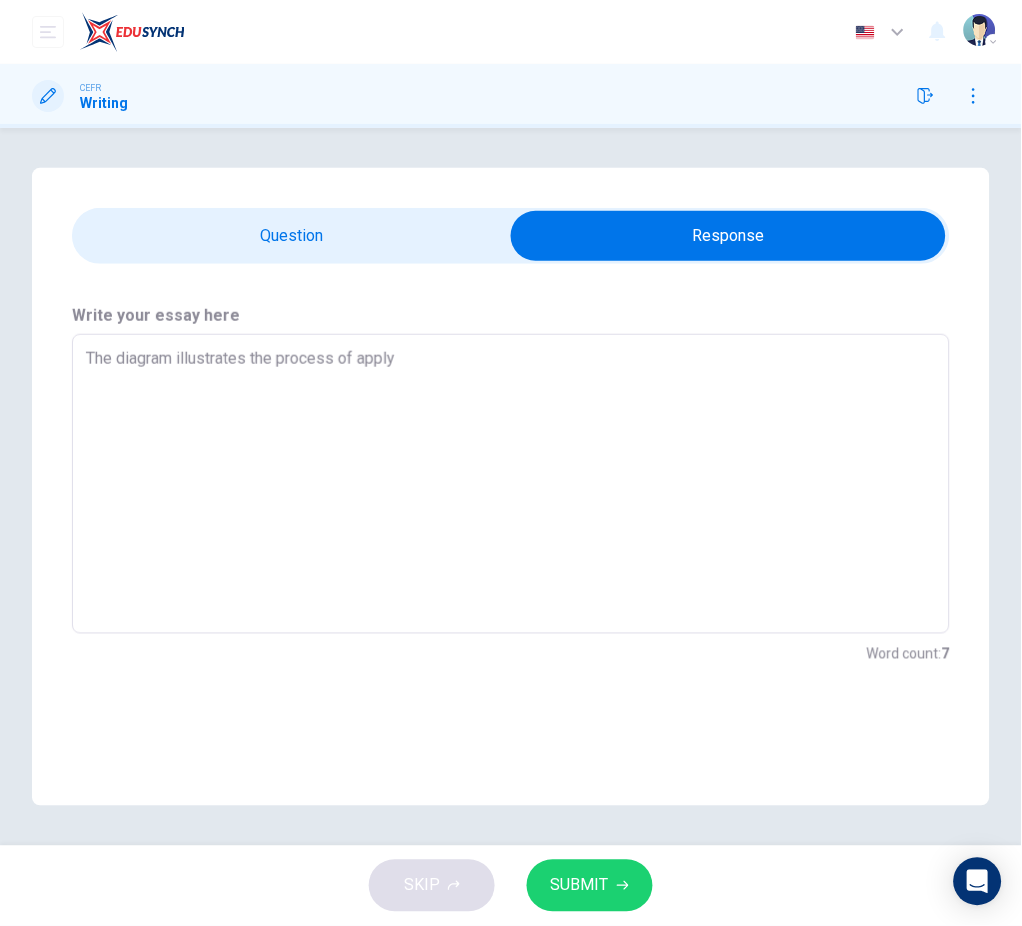 type on "x" 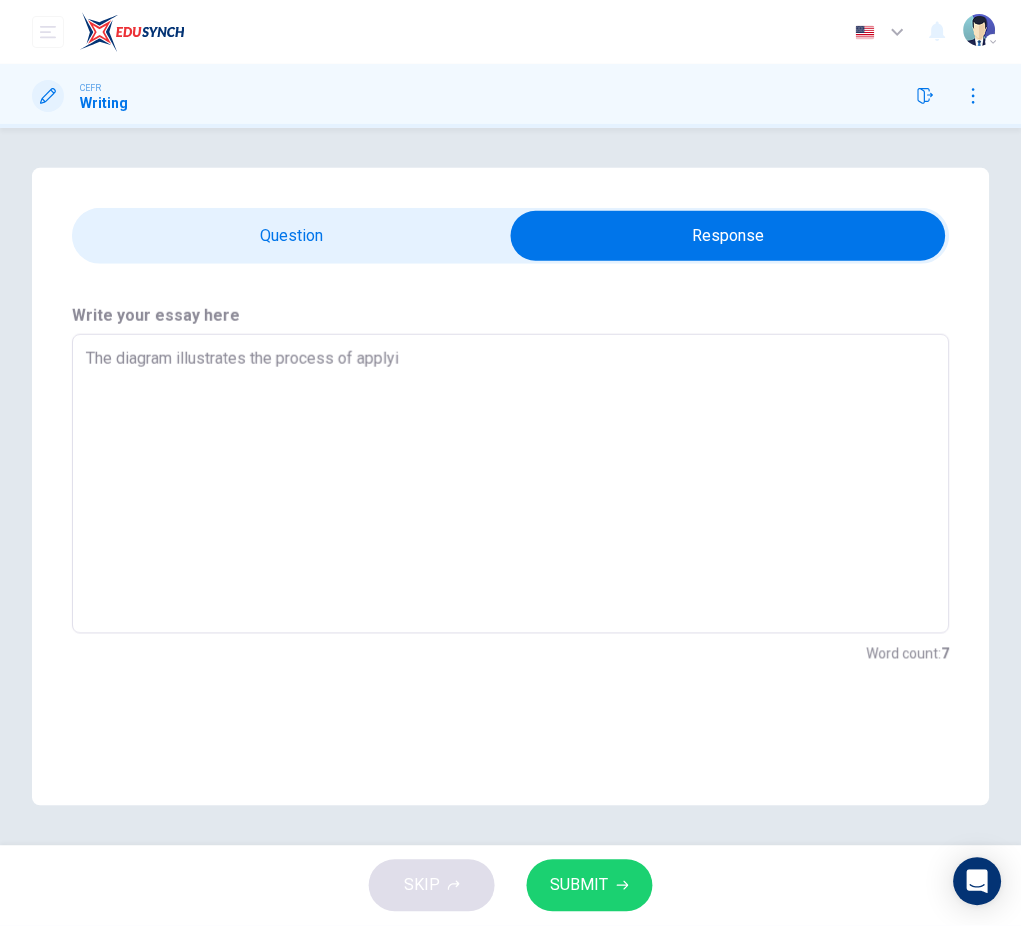 type on "x" 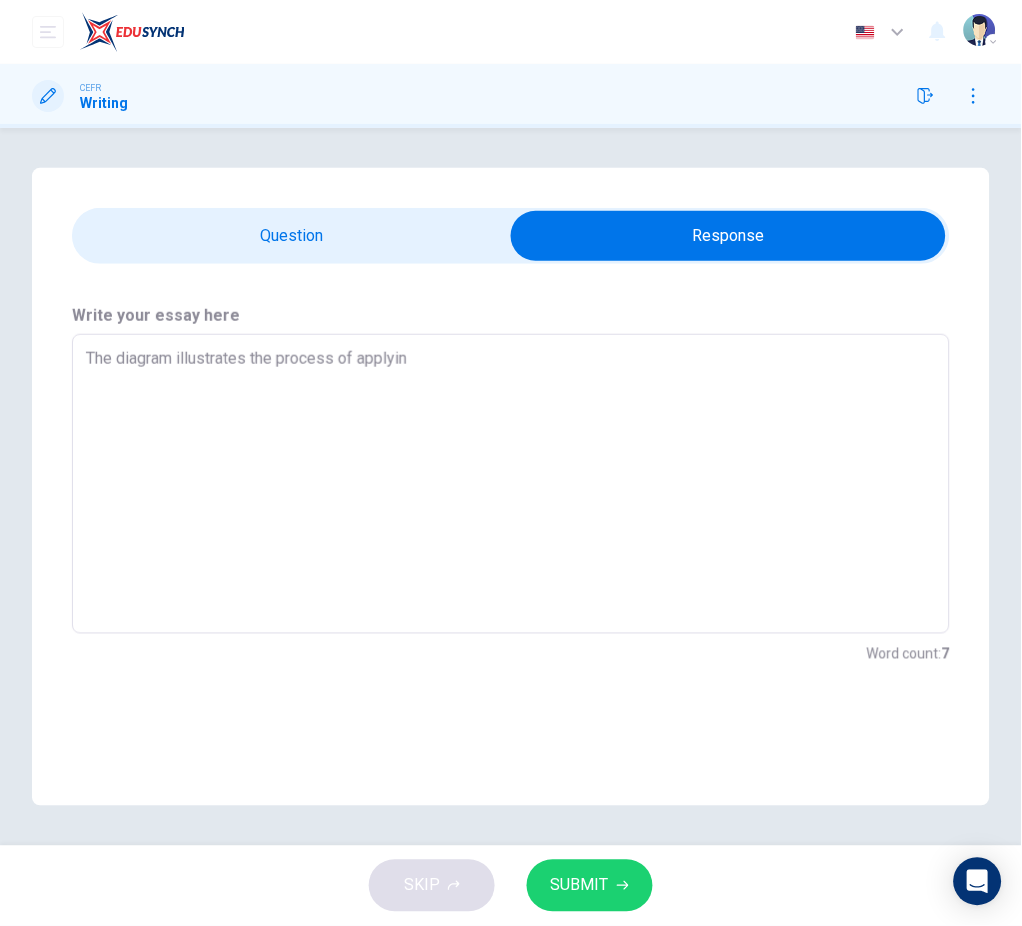 type on "x" 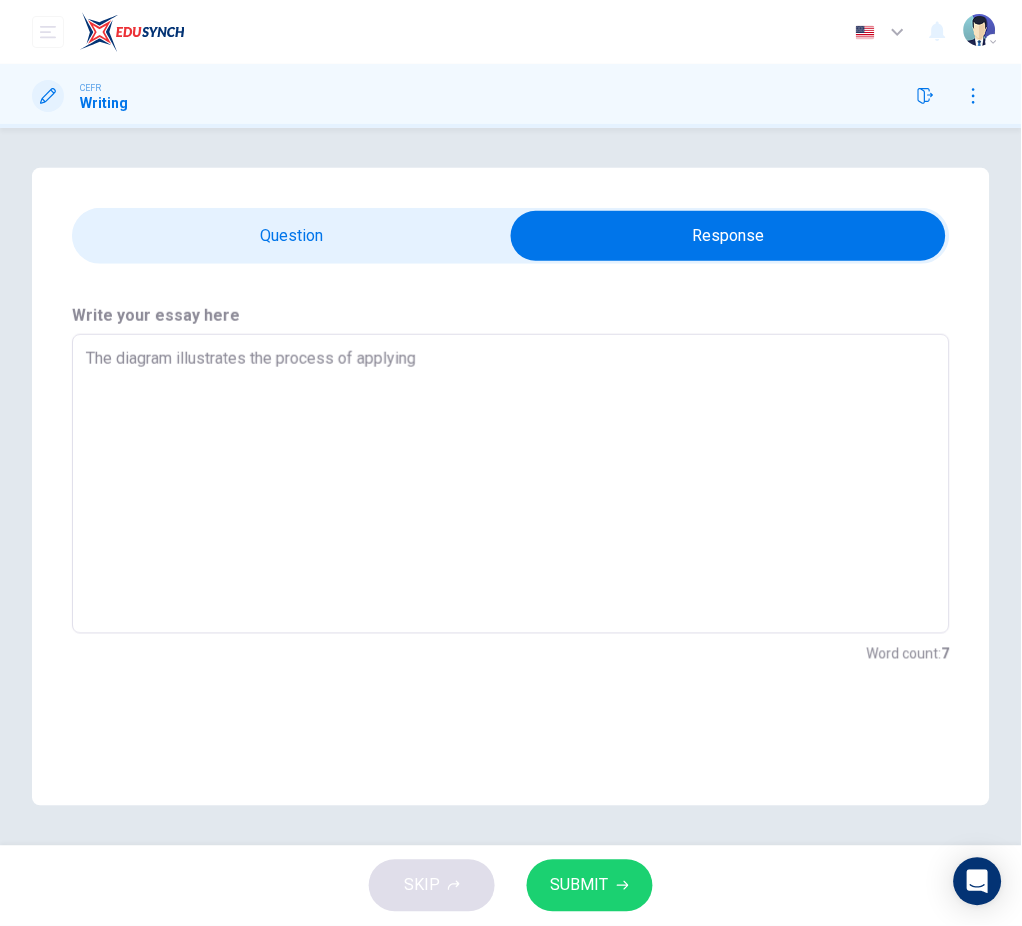 type on "x" 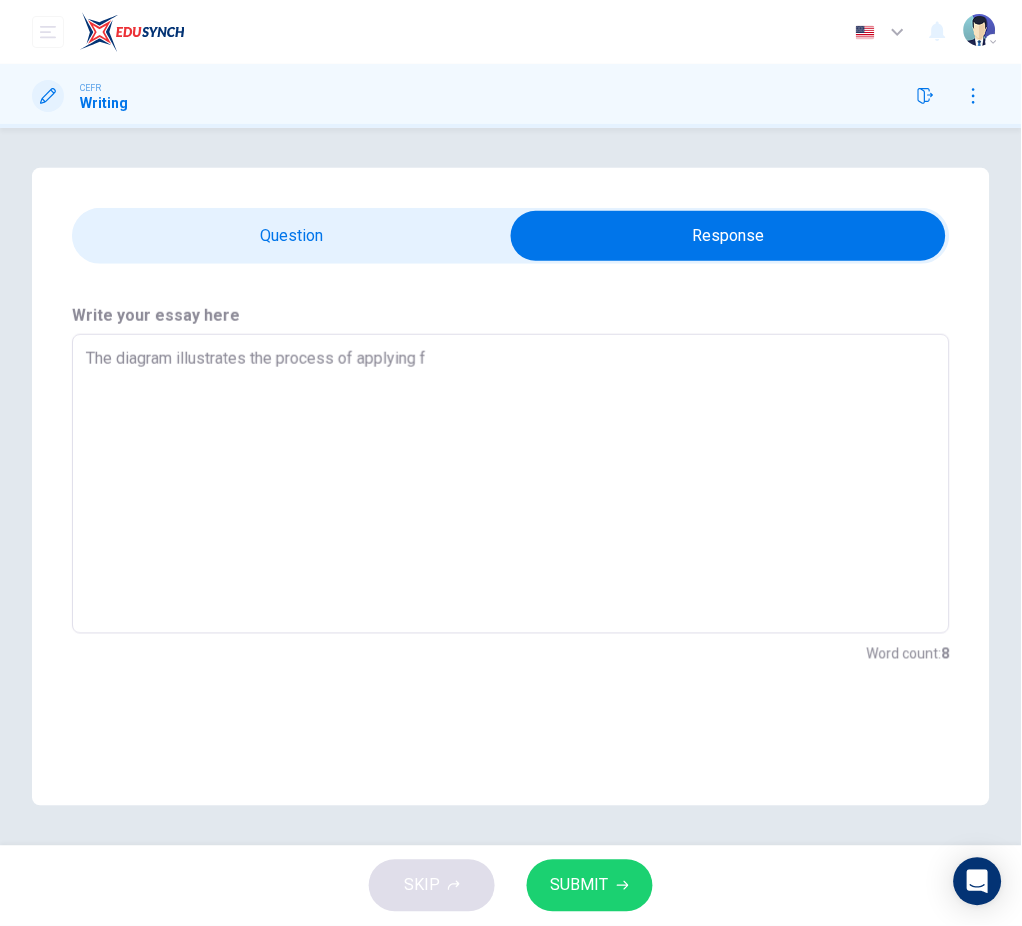 type on "The diagram illustrates the process of applying fo" 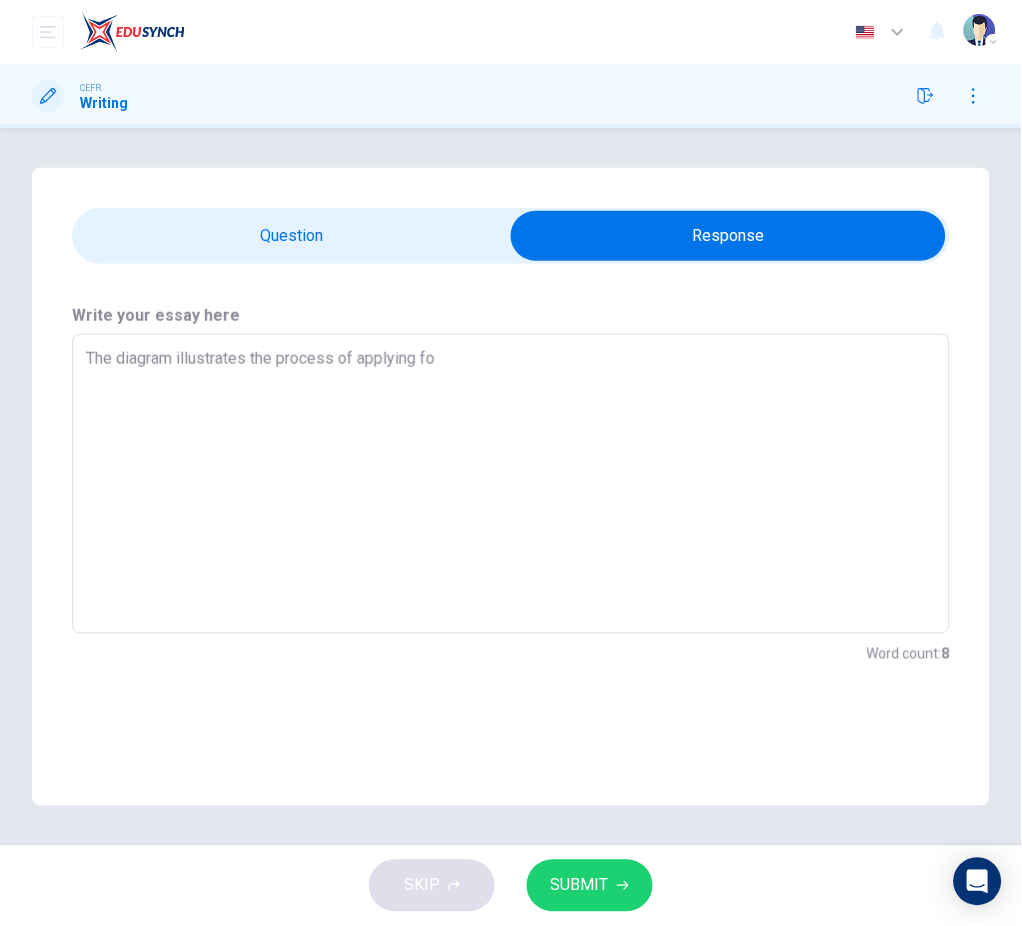 type on "x" 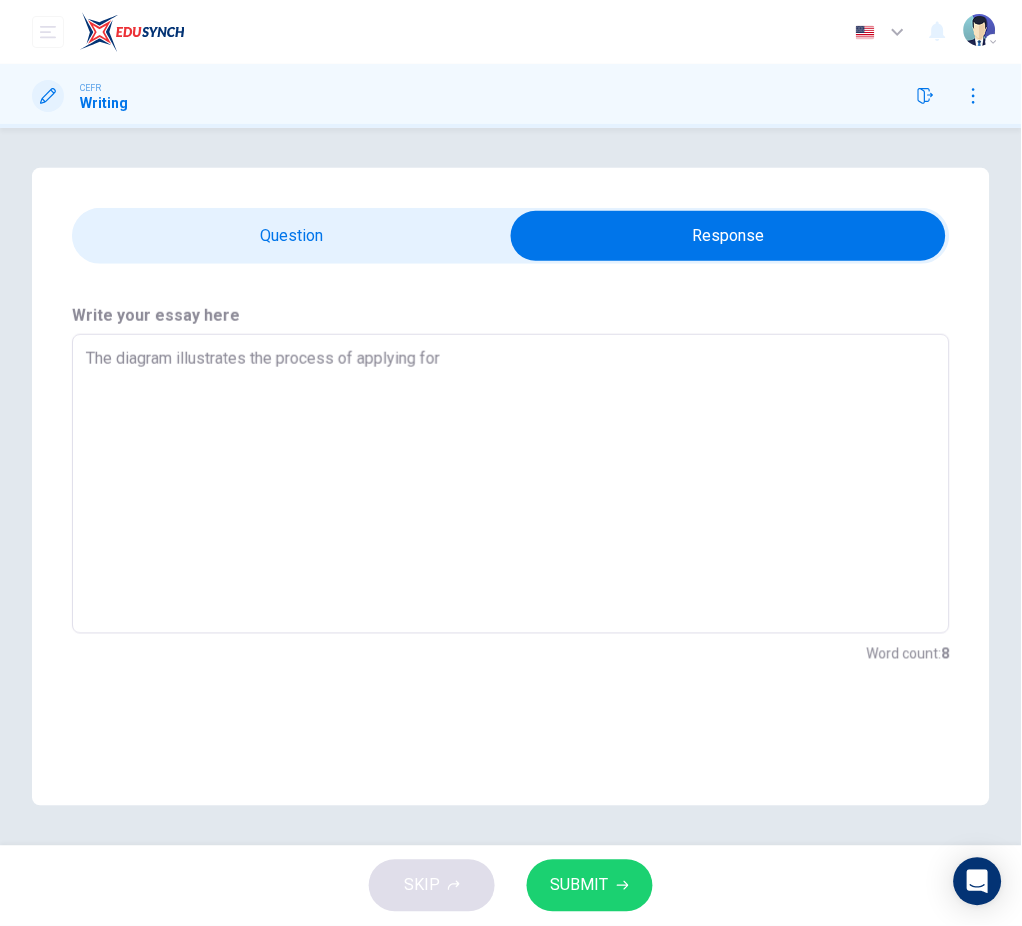 type on "x" 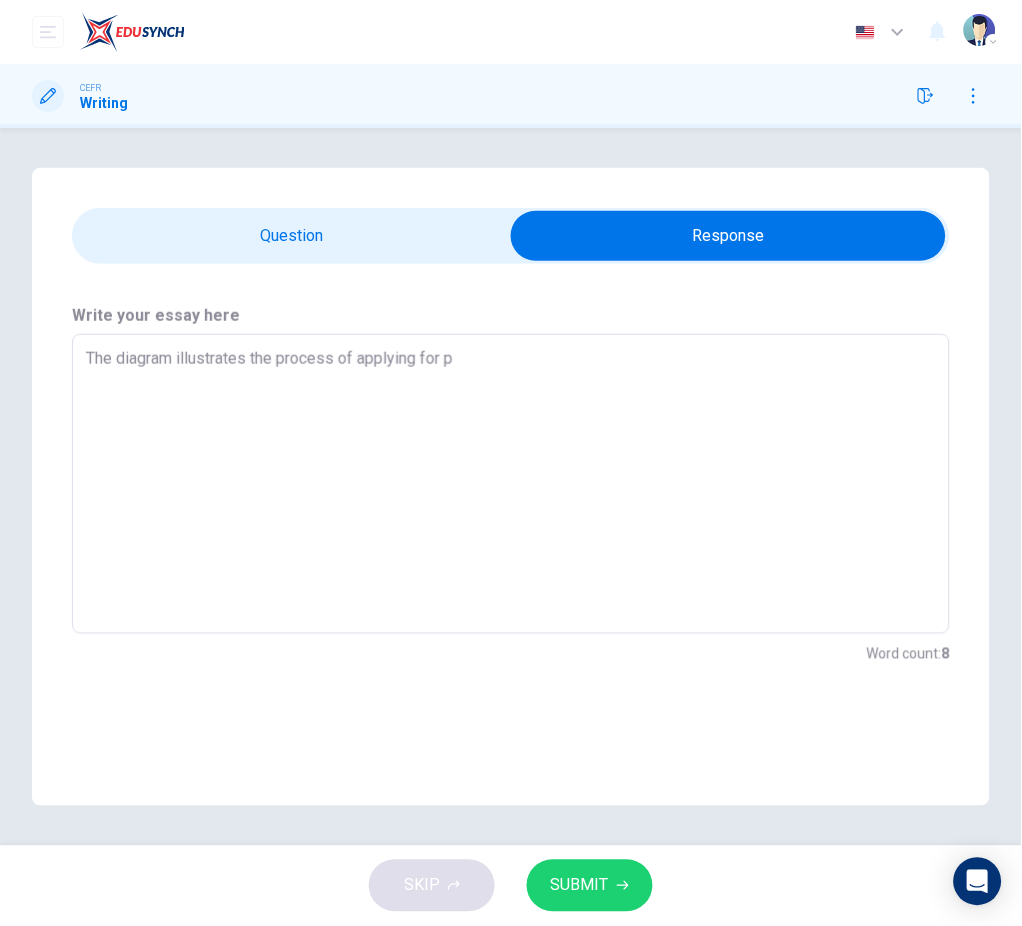 type on "x" 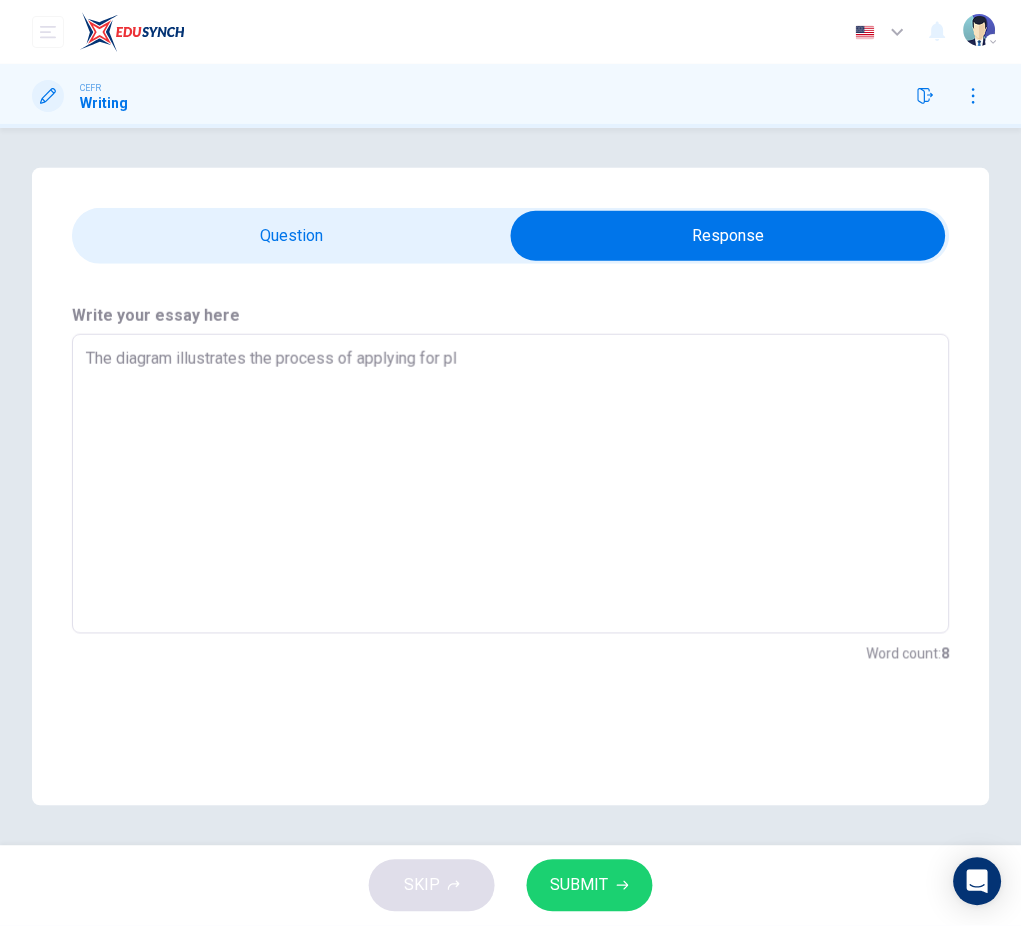 type on "x" 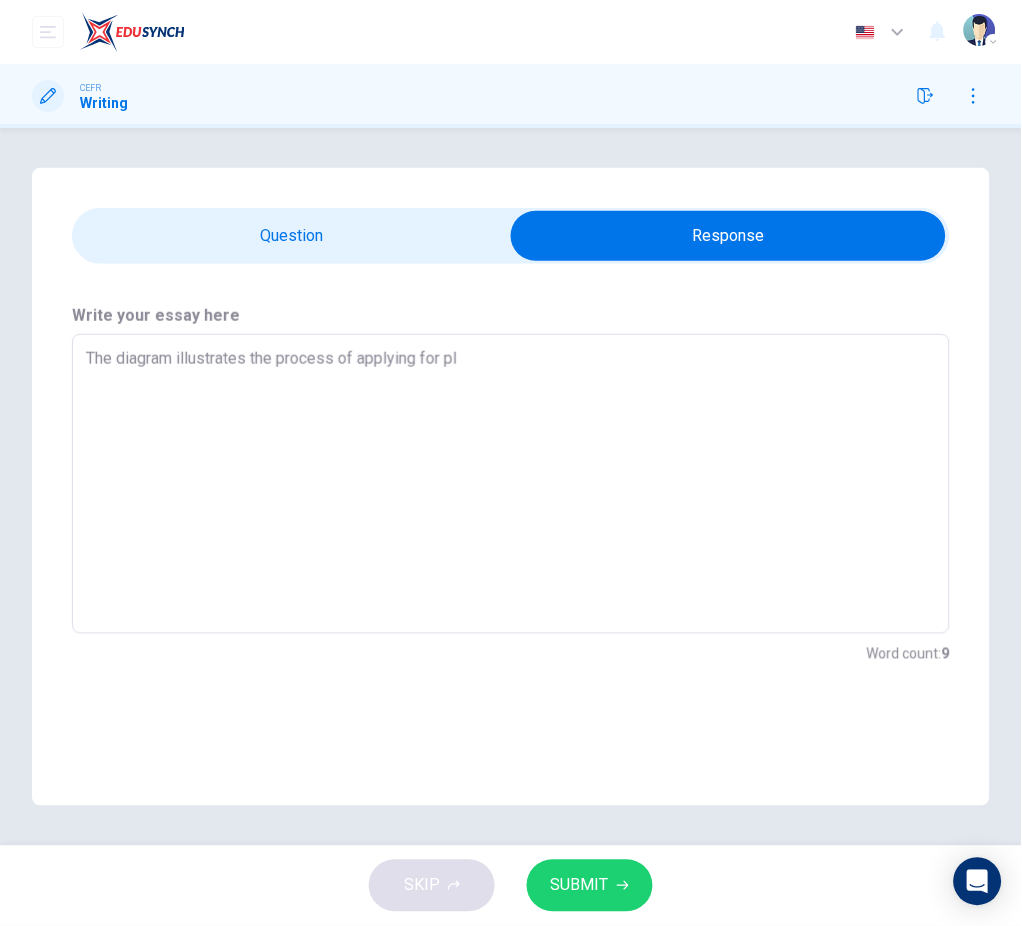 type on "The diagram illustrates the process of applying for pla" 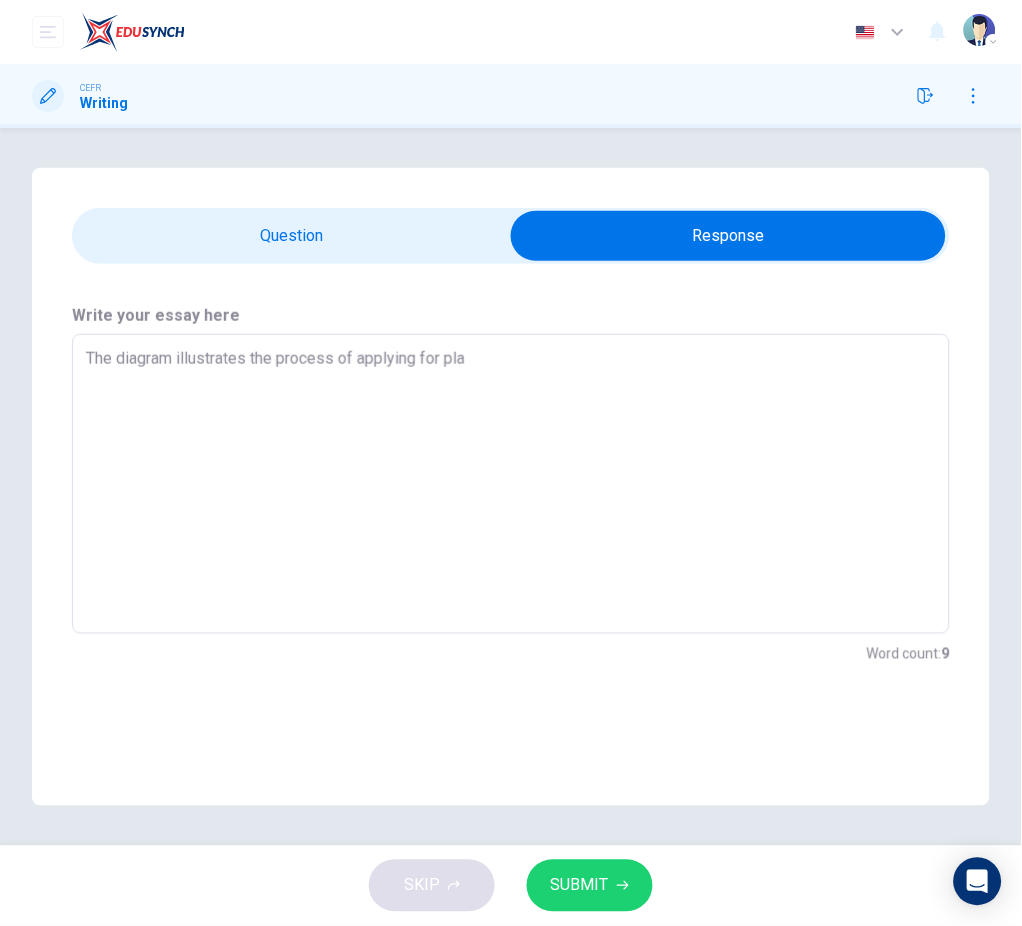 type on "x" 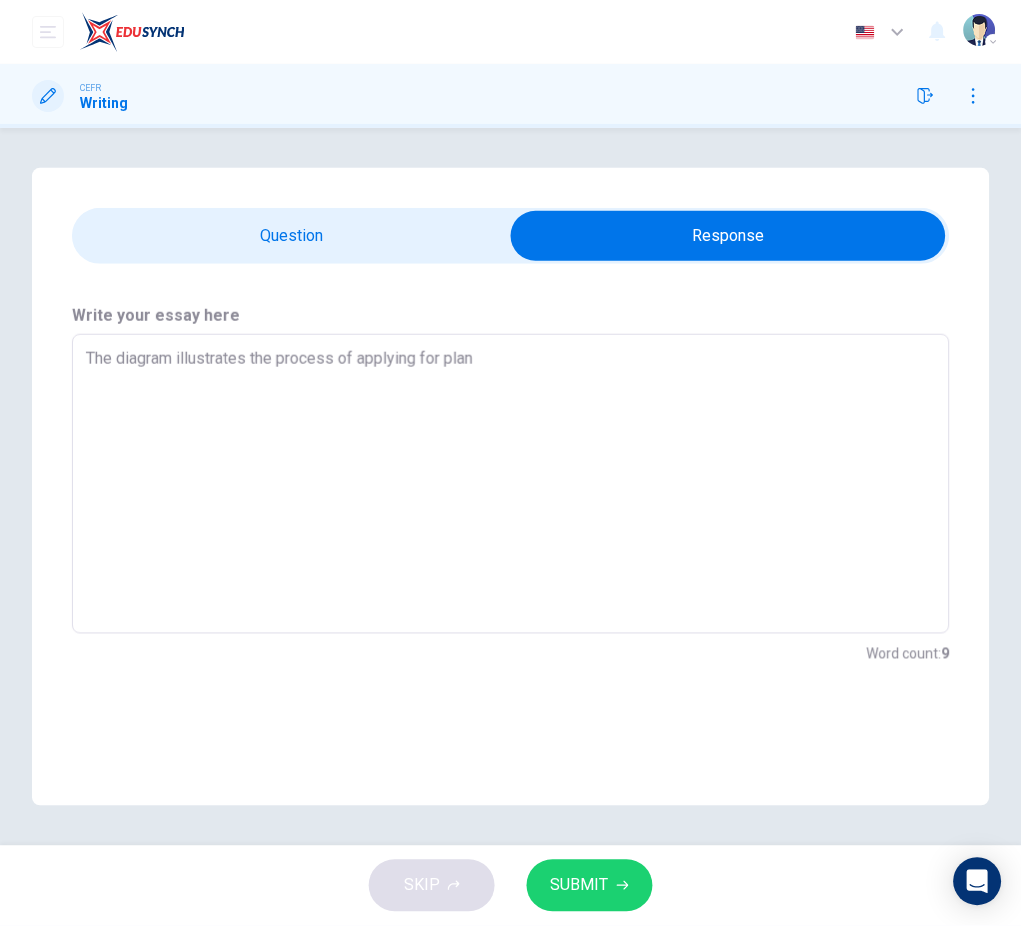 type on "The diagram illustrates the process of applying for plann" 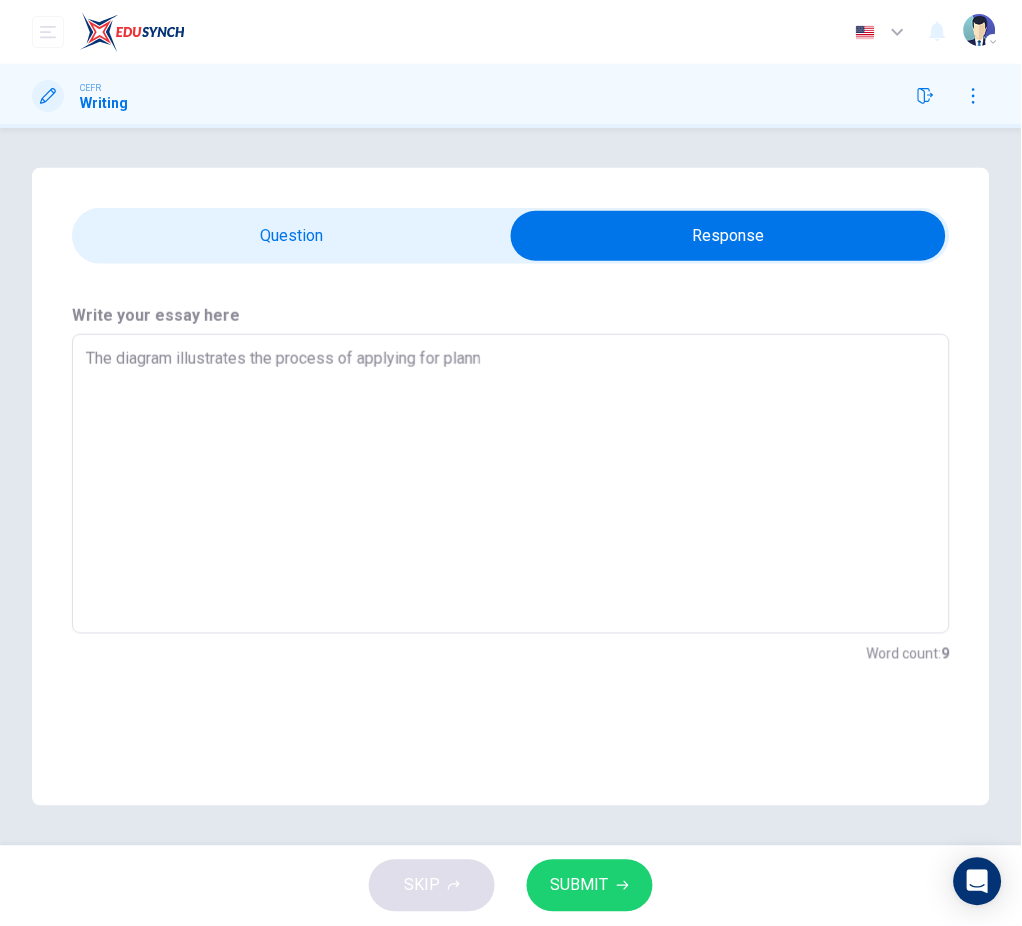 type on "x" 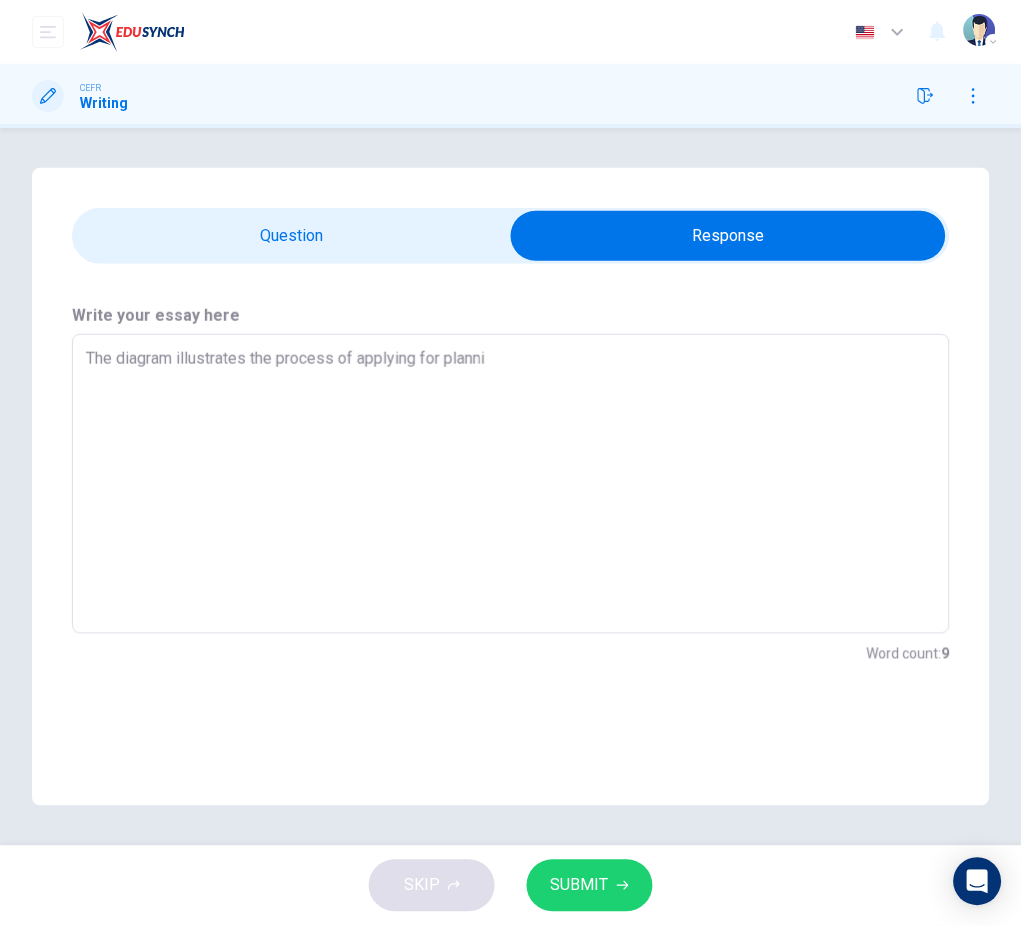 type on "x" 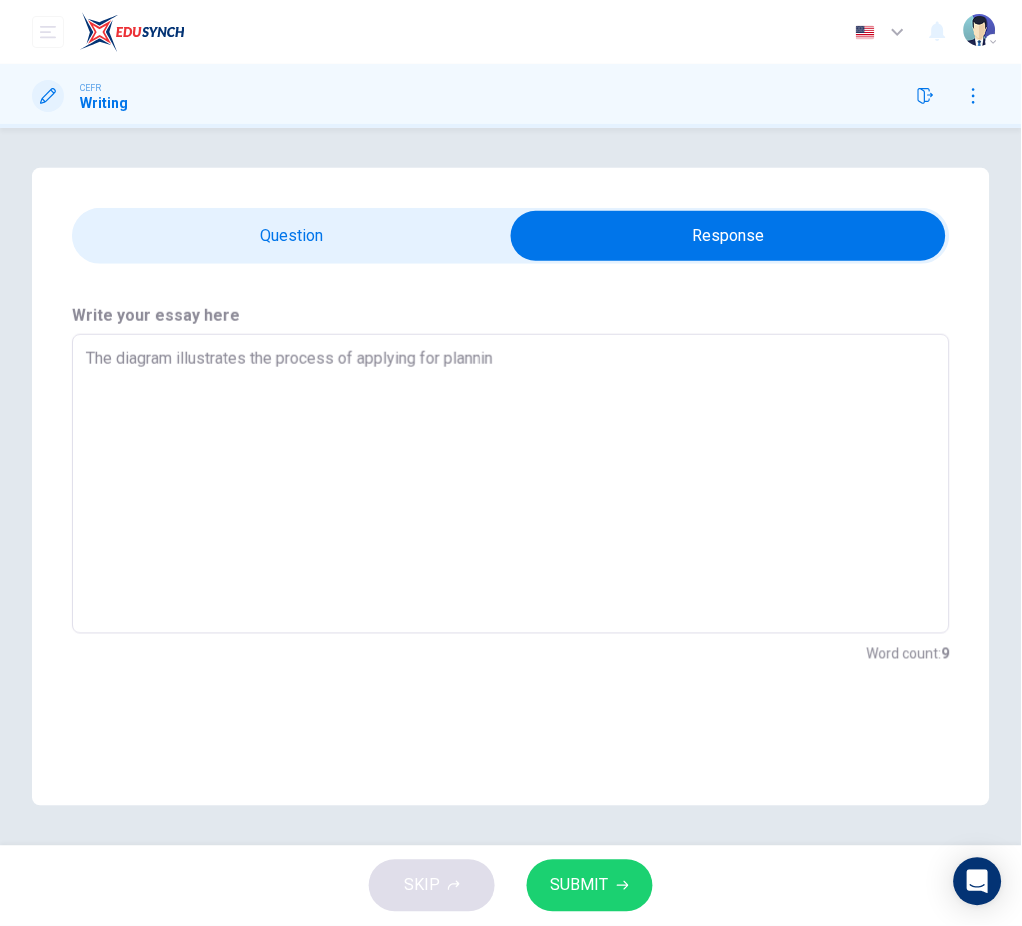 type on "x" 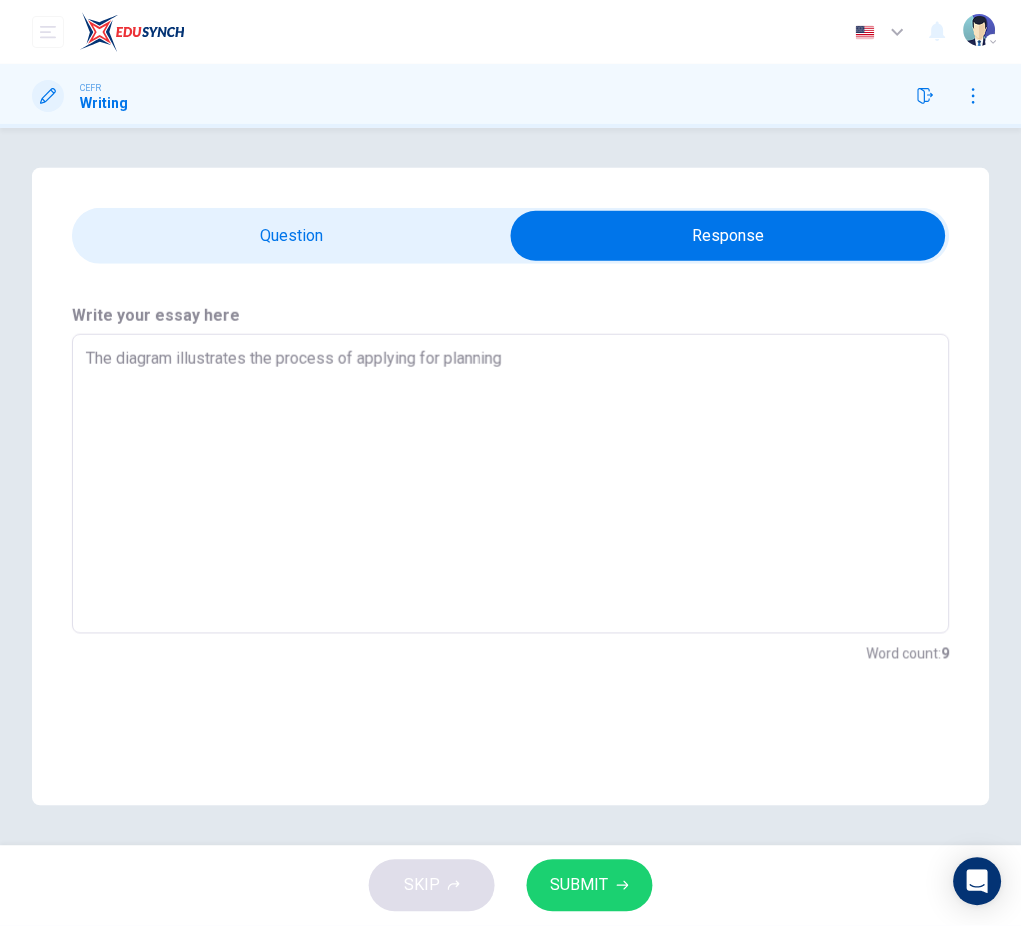 type on "x" 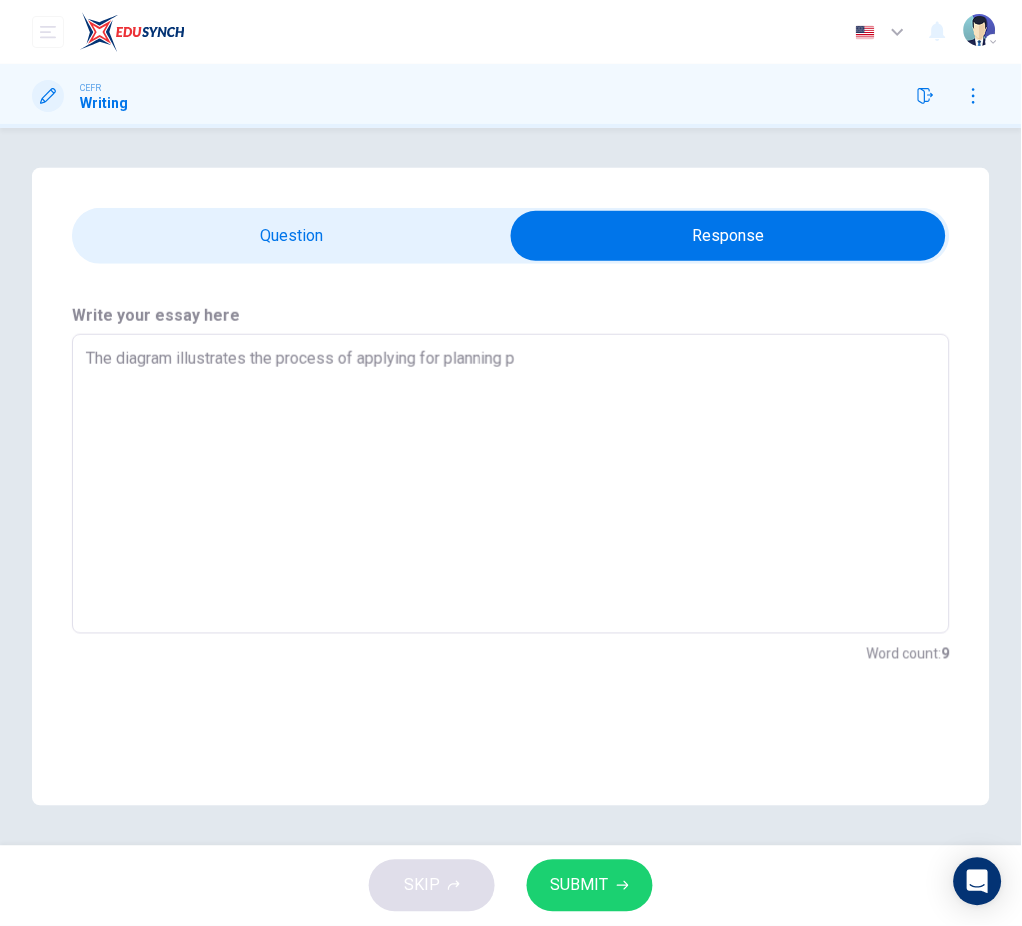 type on "x" 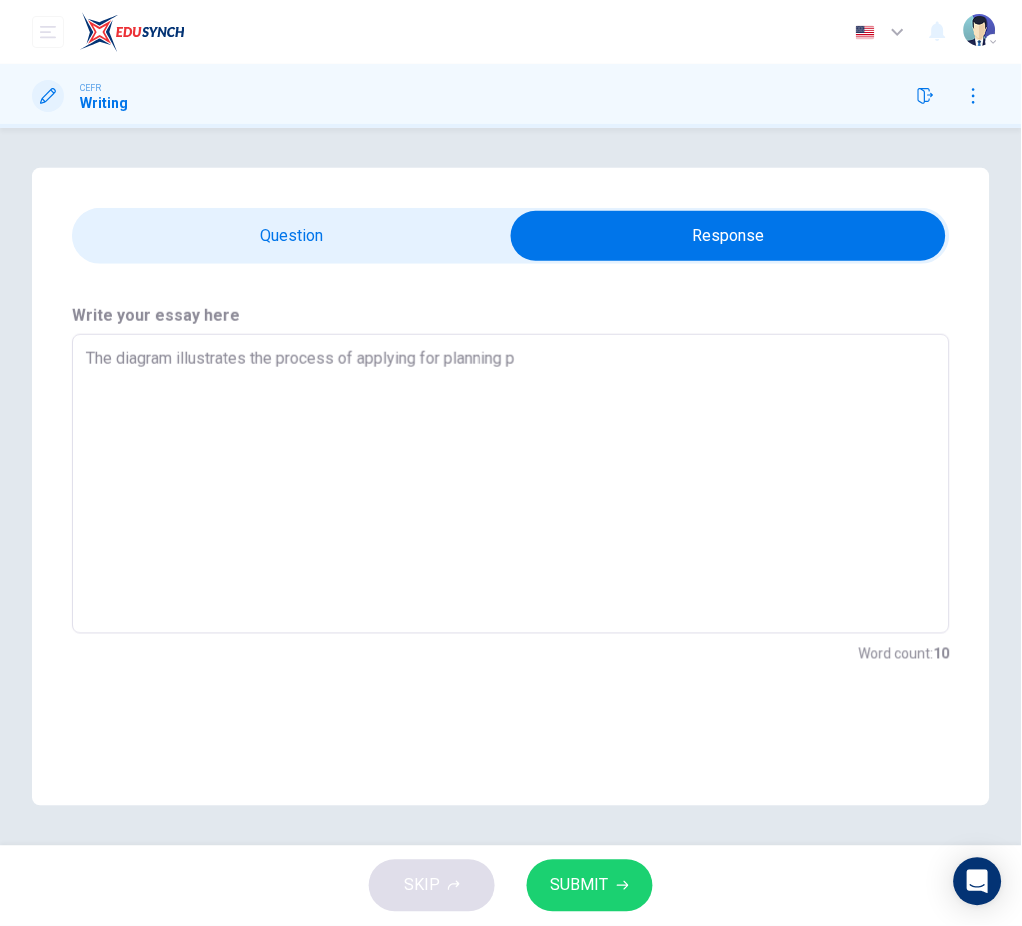 type on "The diagram illustrates the process of applying for planning pe" 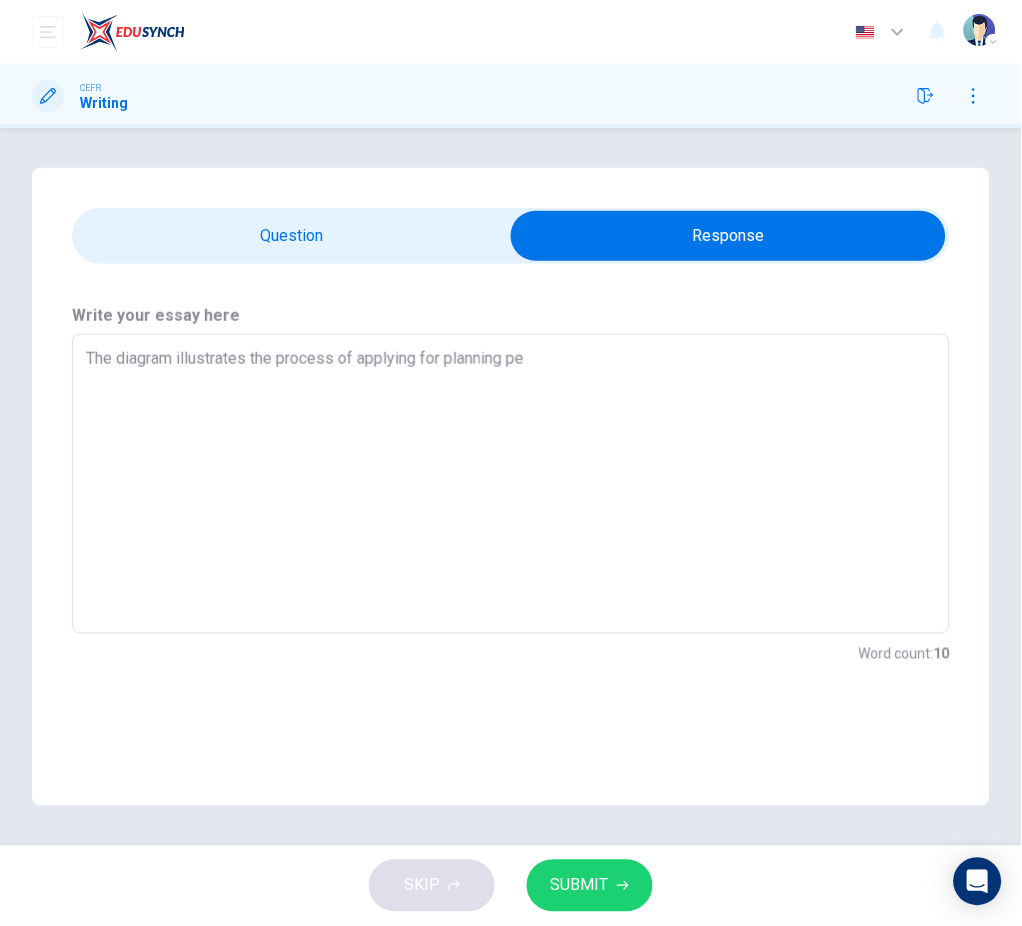type on "x" 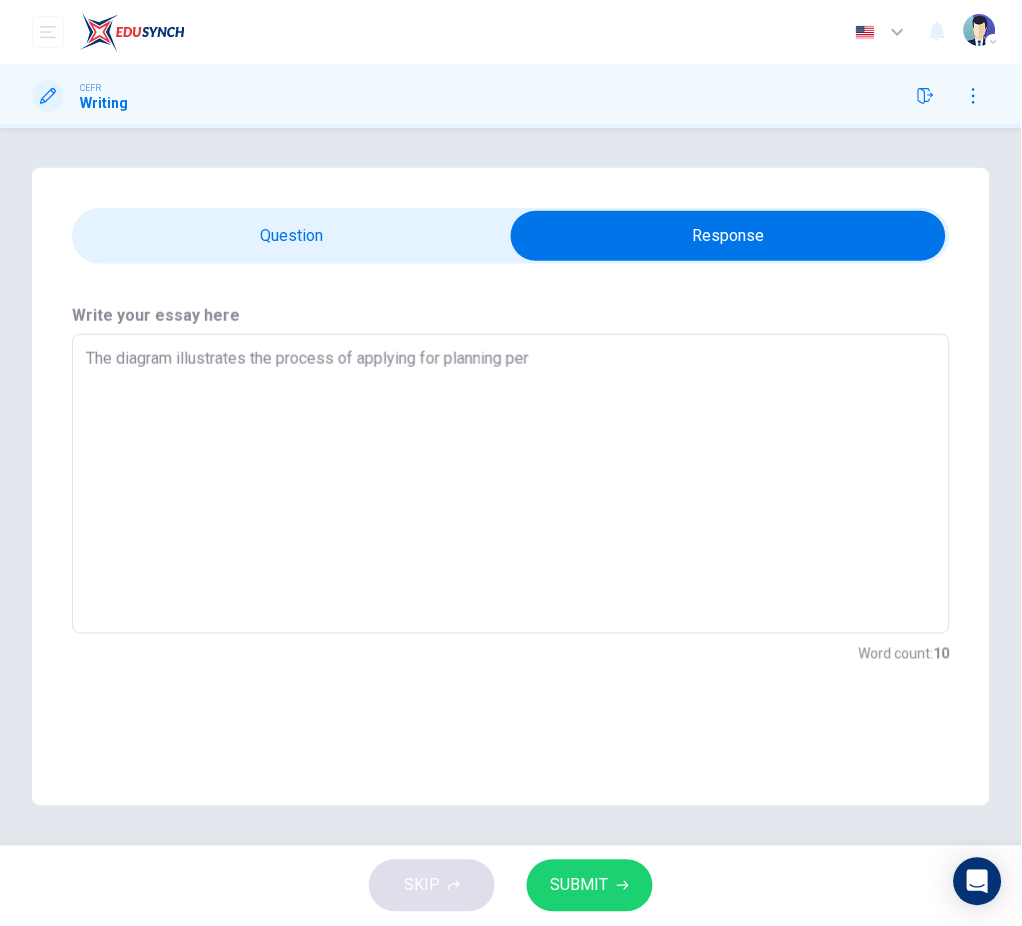 type on "x" 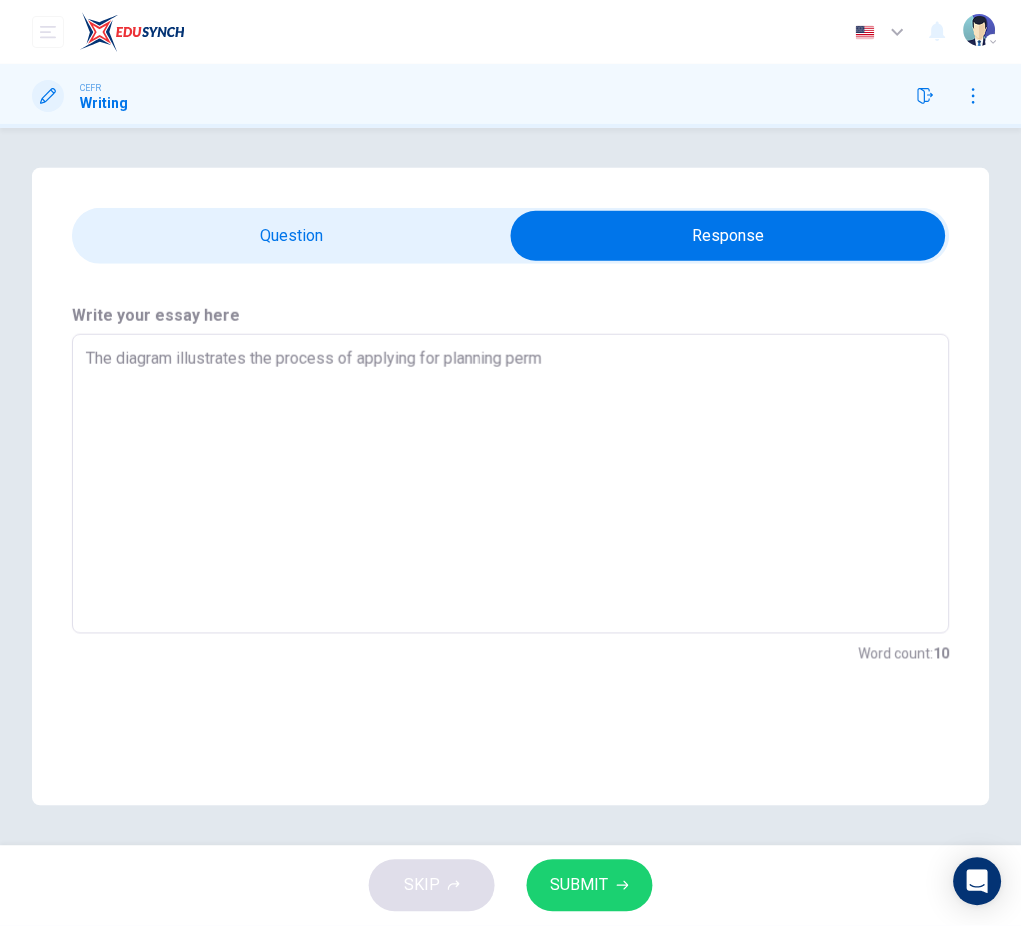 type on "x" 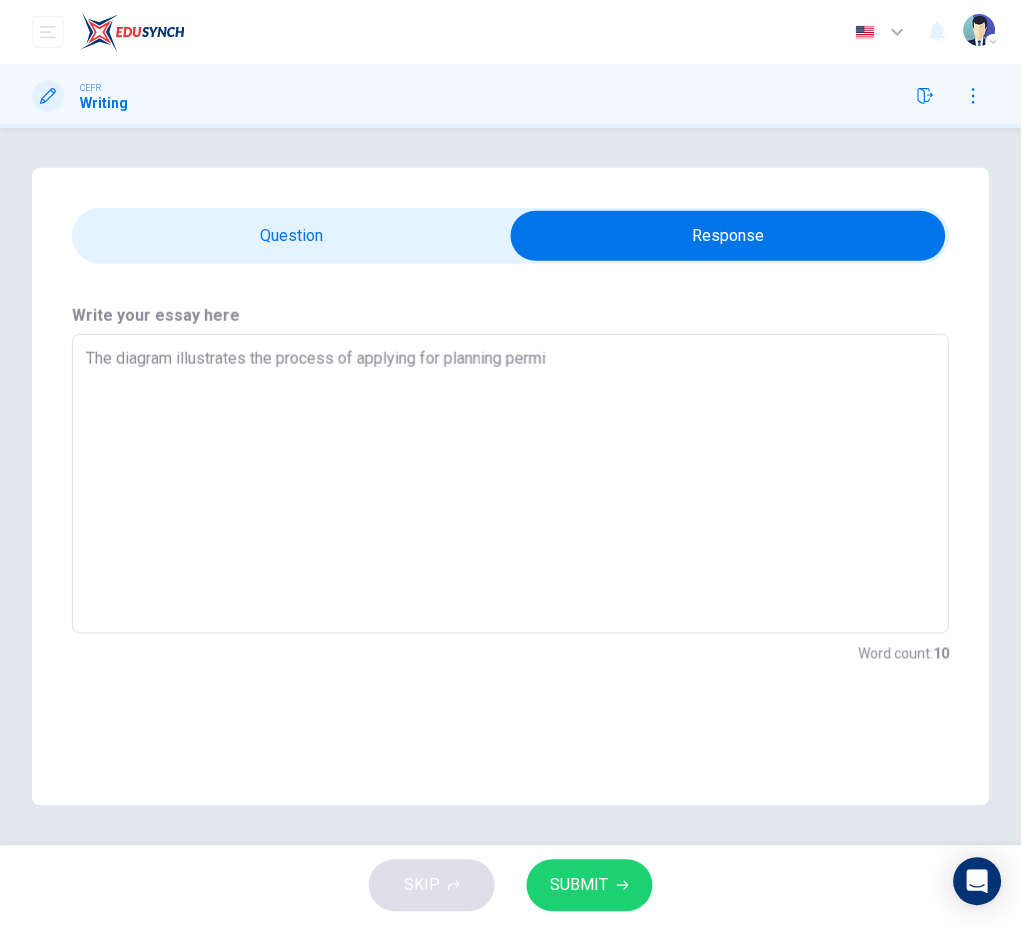 type on "The diagram illustrates the process of applying for planning permis" 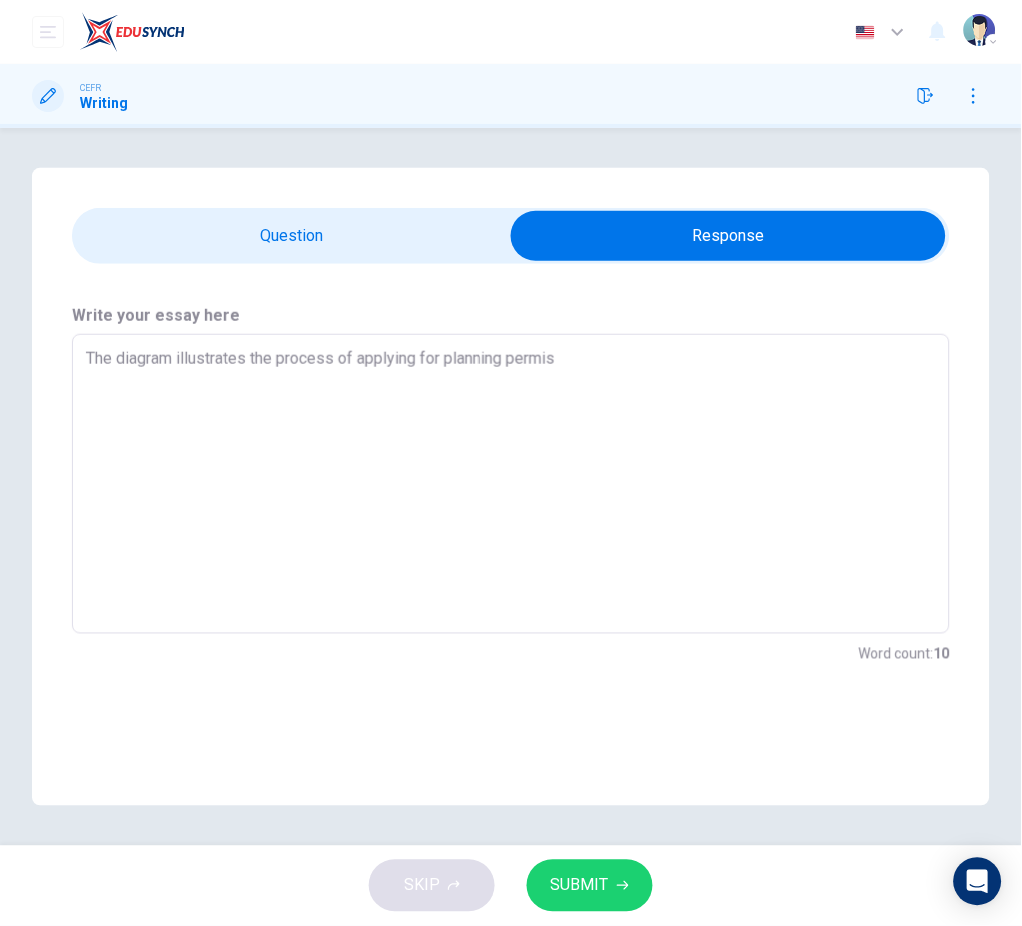 type on "x" 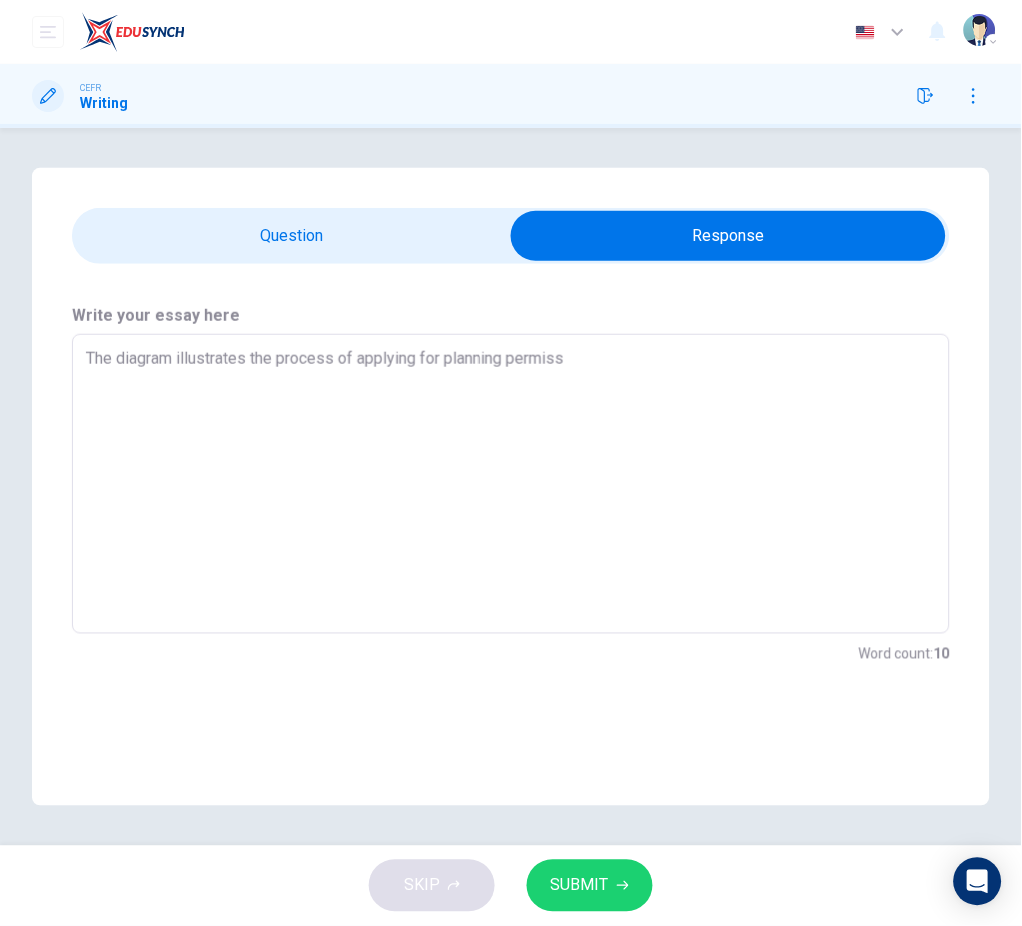 type on "x" 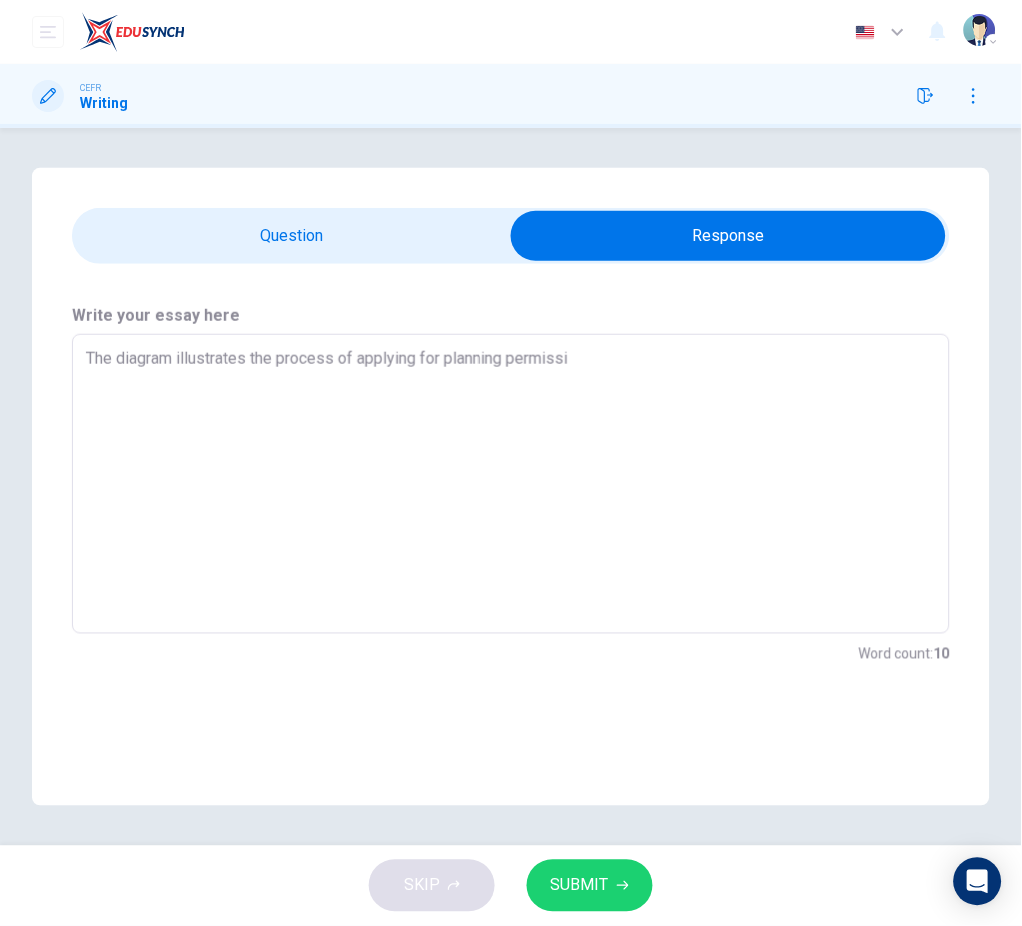 type on "x" 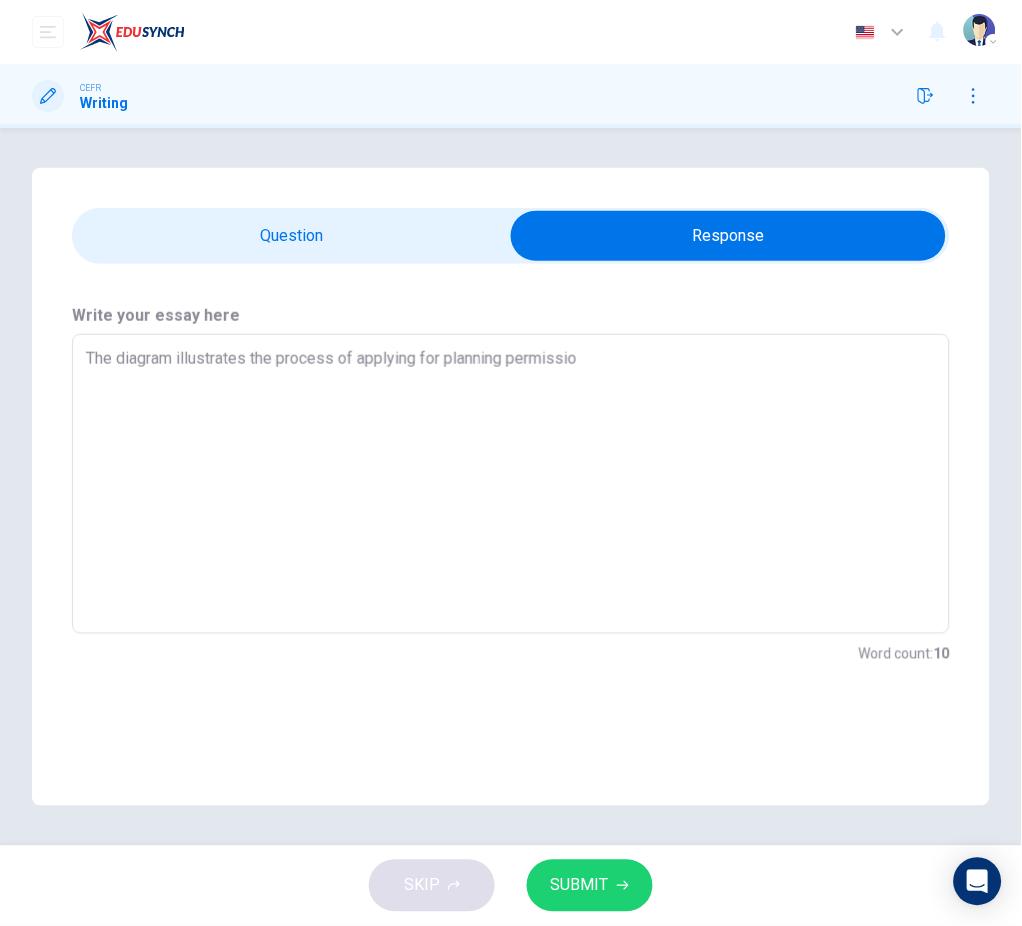 type on "x" 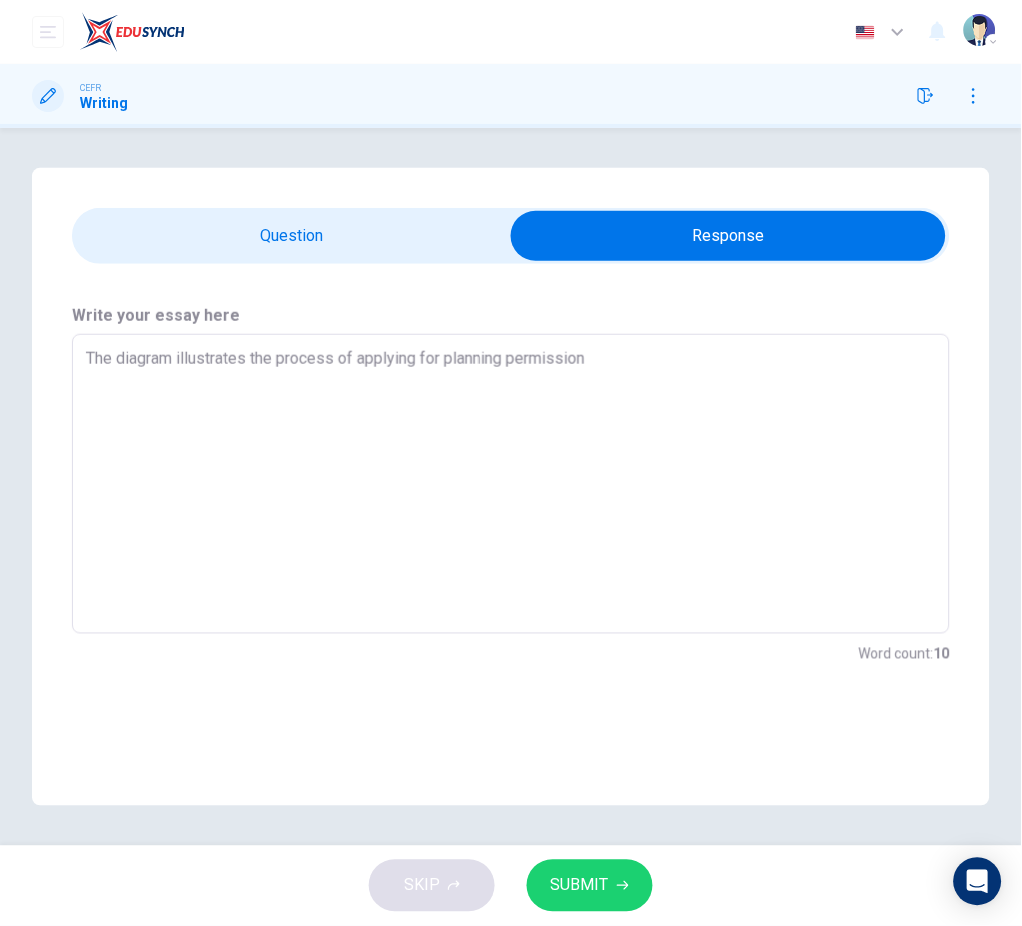 type on "x" 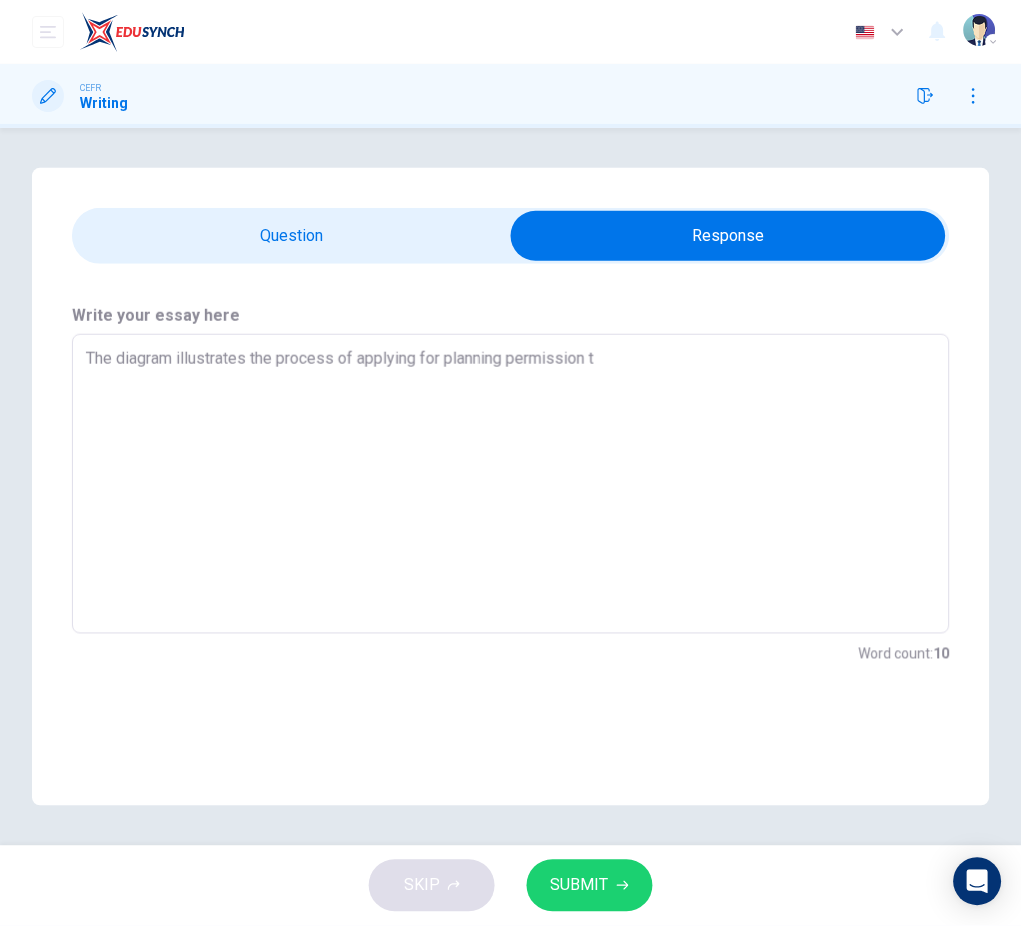 type on "The diagram illustrates the process of applying for planning permission to" 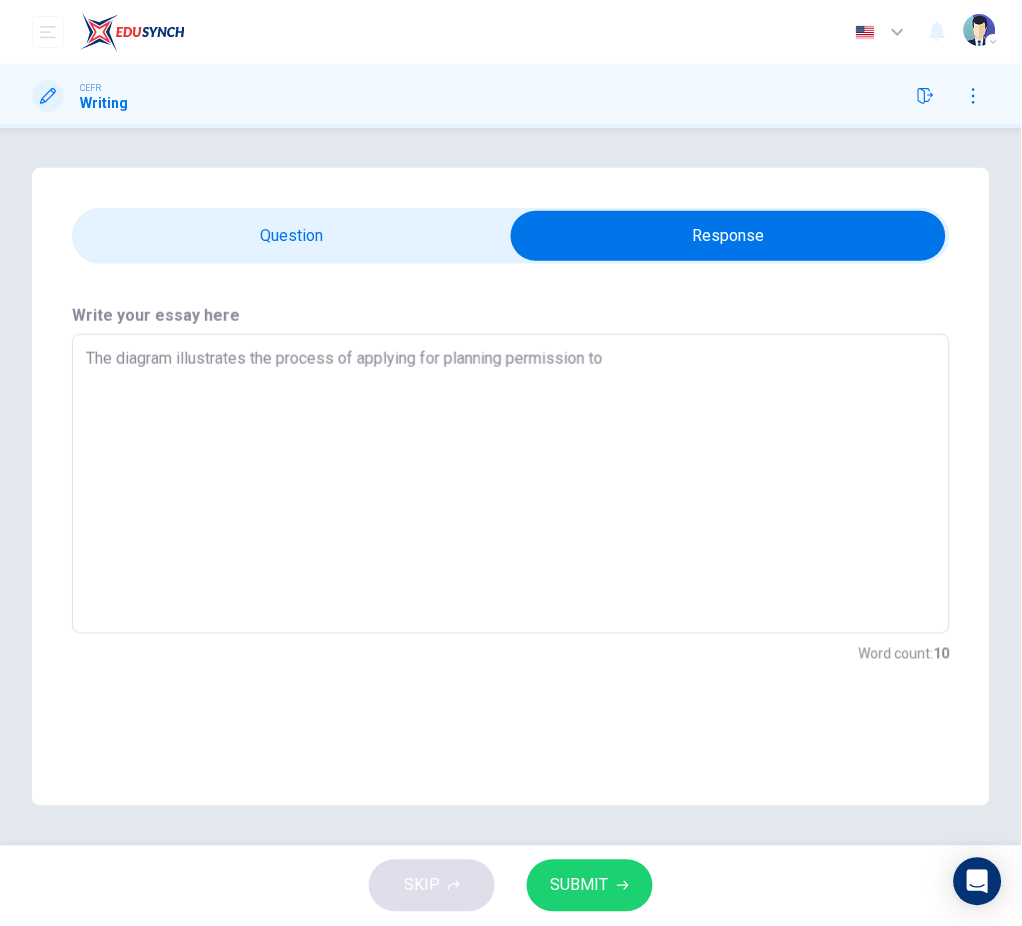 type on "x" 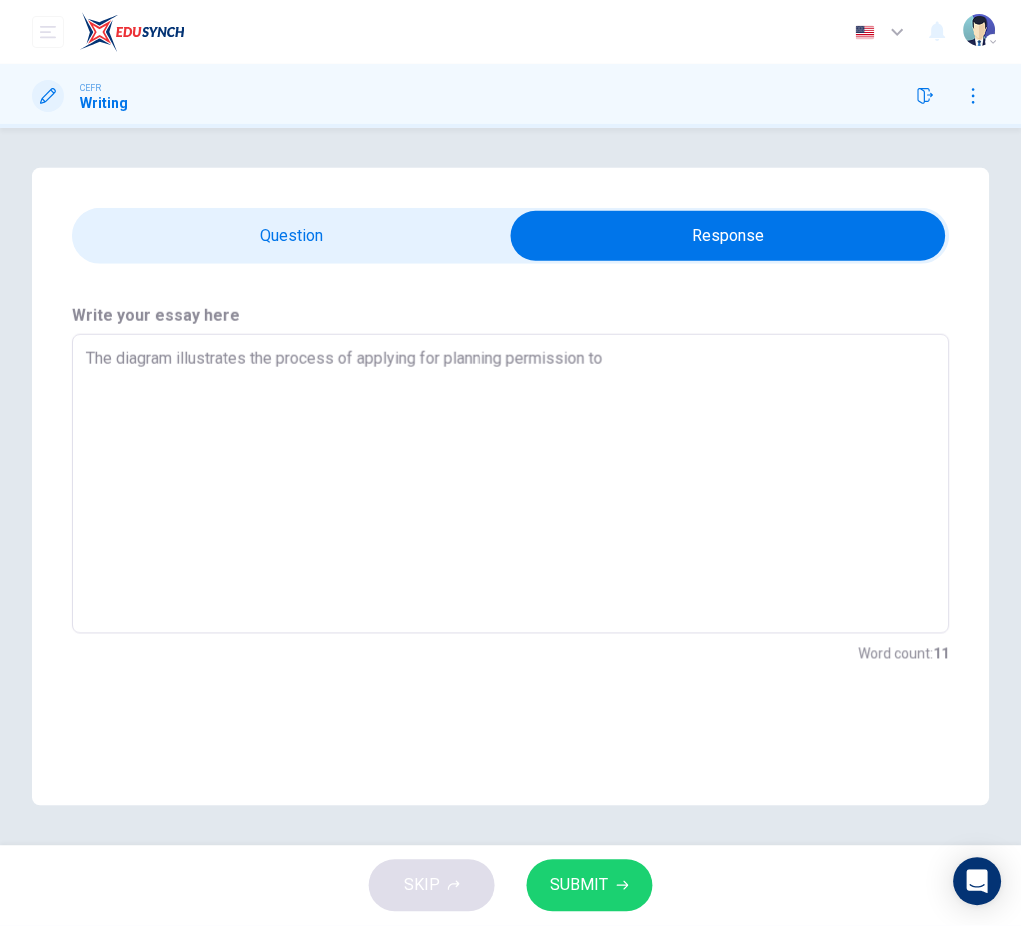 type on "The diagram illustrates the process of applying for planning permission to" 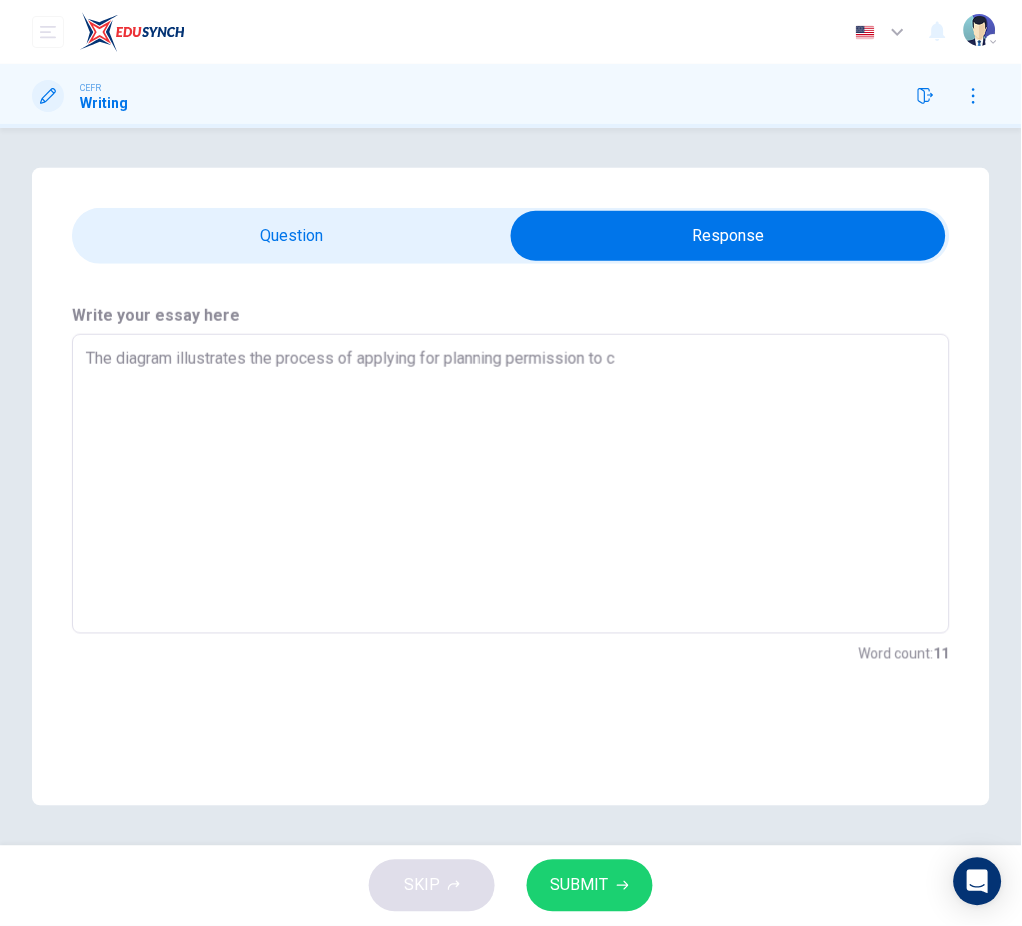 type 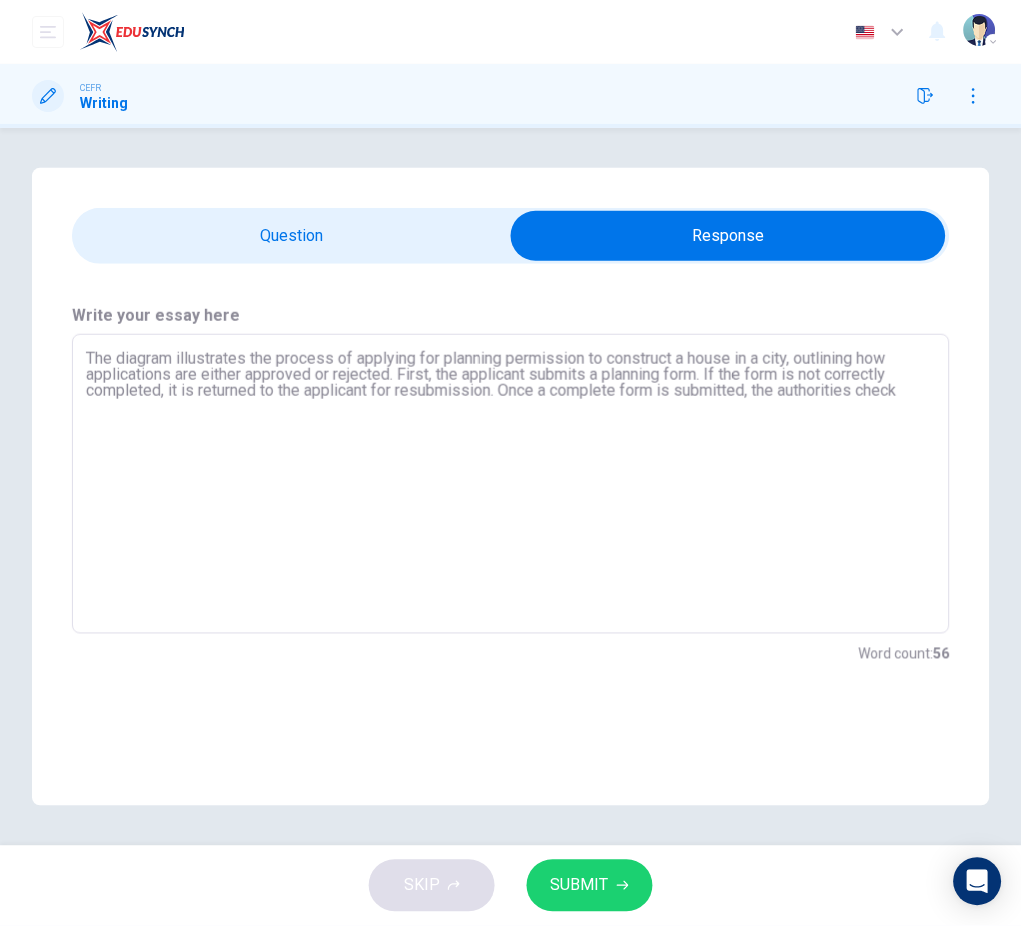 click on "The diagram illustrates the process of applying for planning permission to construct a house in a city, outlining how applications are either approved or rejected. First, the applicant submits a planning form. If the form is not correctly completed, it is returned to the applicant for resubmission. Once a complete form is submitted, the authorities check" at bounding box center [511, 484] 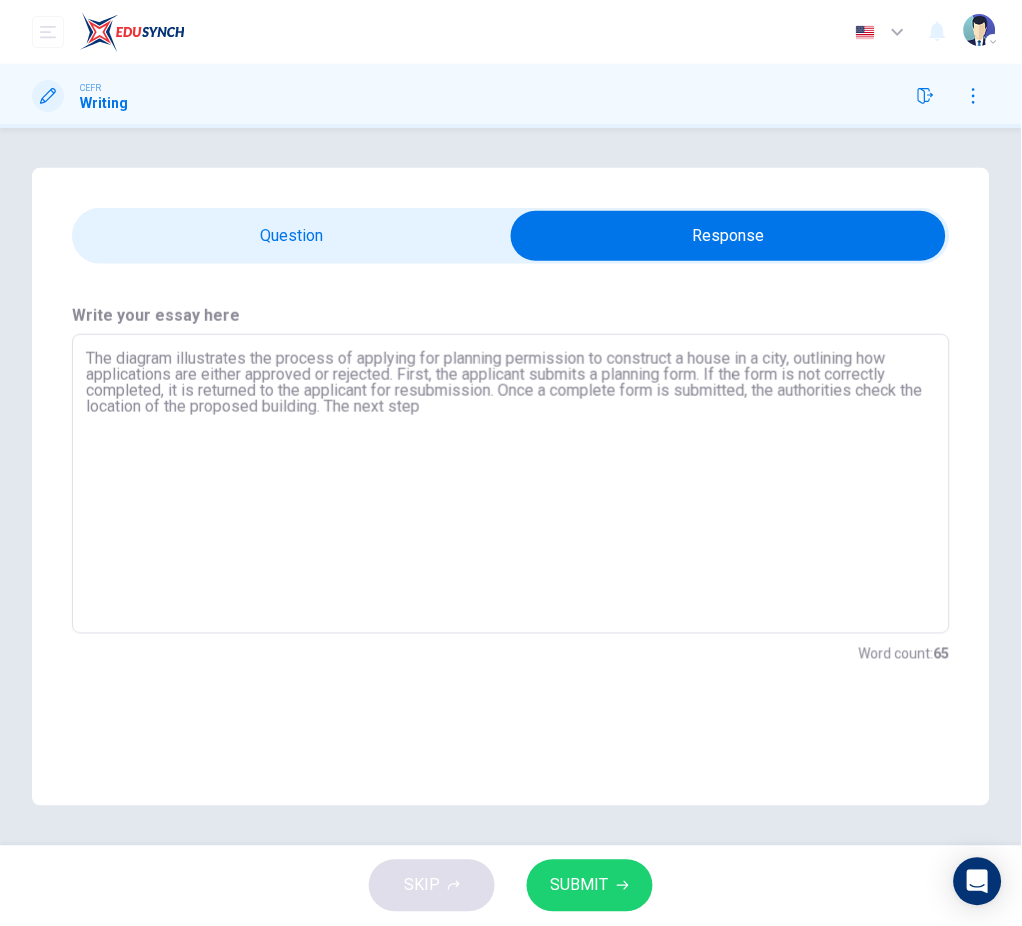 click on "The diagram illustrates the process of applying for planning permission to construct a house in a city, outlining how applications are either approved or rejected. First, the applicant submits a planning form. If the form is not correctly completed, it is returned to the applicant for resubmission. Once a complete form is submitted, the authorities check the location of the proposed building. The next step" at bounding box center [511, 484] 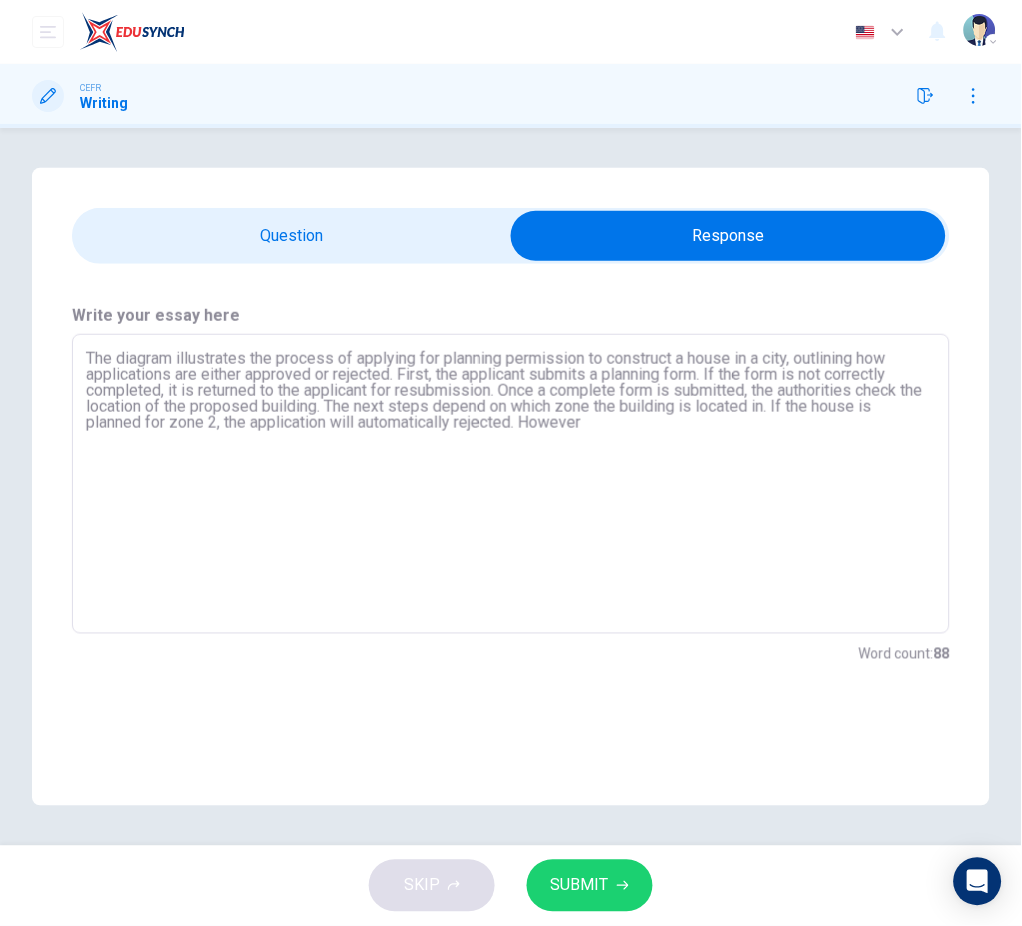 paste on "b" 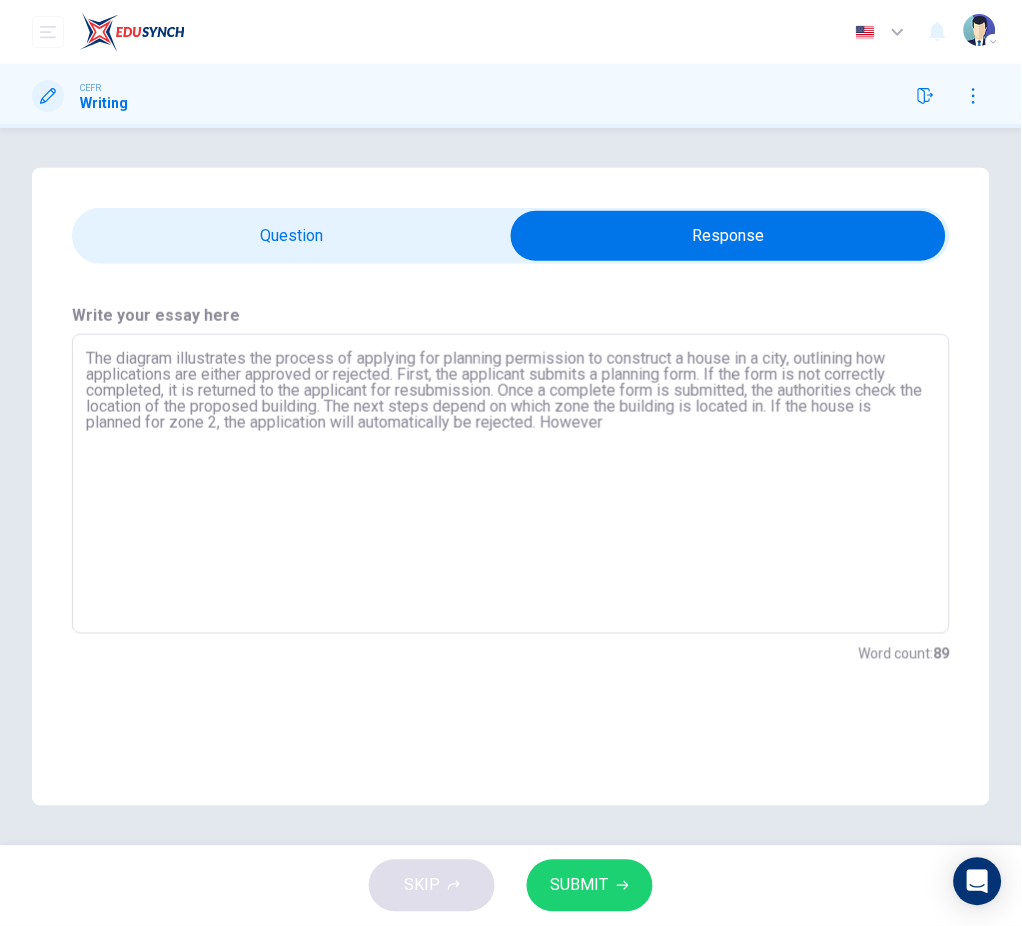 click on "The diagram illustrates the process of applying for planning permission to construct a house in a city, outlining how applications are either approved or rejected. First, the applicant submits a planning form. If the form is not correctly completed, it is returned to the applicant for resubmission. Once a complete form is submitted, the authorities check the location of the proposed building. The next steps depend on which zone the building is located in. If the house is planned for zone 2, the application will automatically be rejected. However" at bounding box center (511, 484) 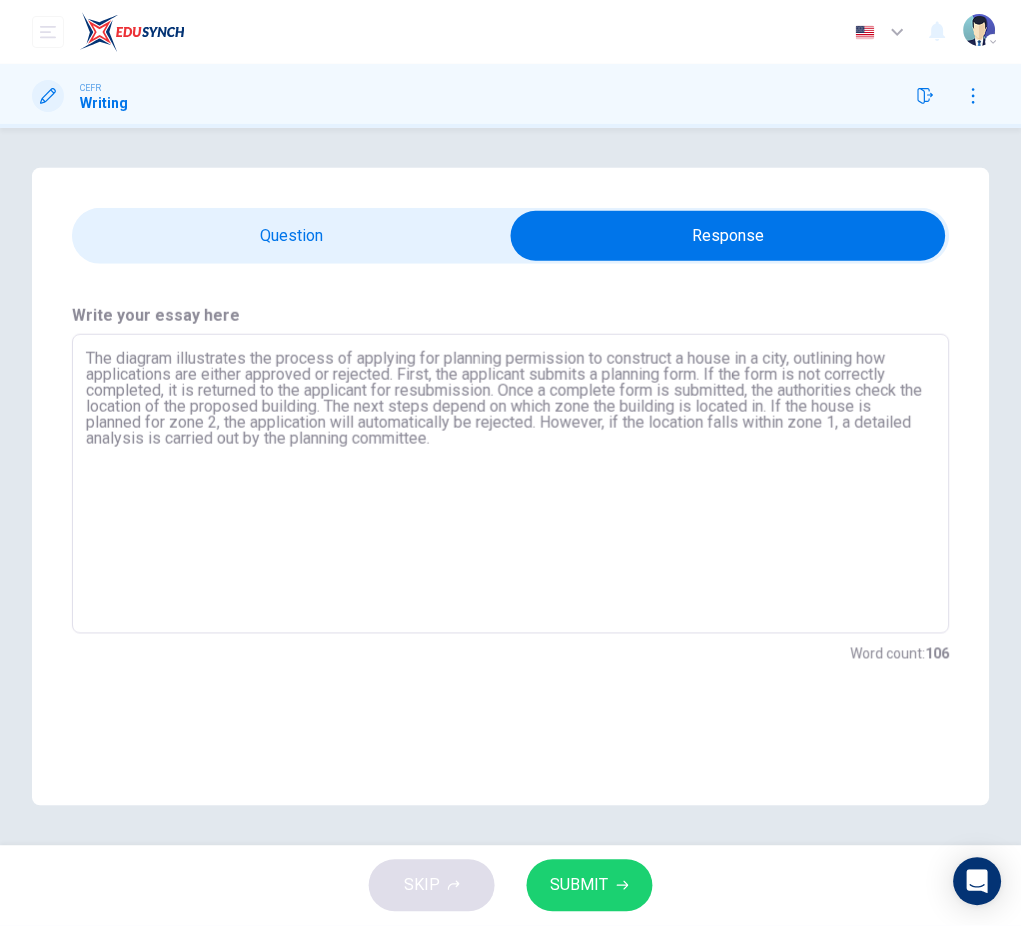 click on "The diagram illustrates the process of applying for planning permission to construct a house in a city, outlining how applications are either approved or rejected. First, the applicant submits a planning form. If the form is not correctly completed, it is returned to the applicant for resubmission. Once a complete form is submitted, the authorities check the location of the proposed building. The next steps depend on which zone the building is located in. If the house is planned for zone 2, the application will automatically be rejected. However, if the location falls within zone 1, a detailed analysis is carried out by the planning committee." at bounding box center [511, 484] 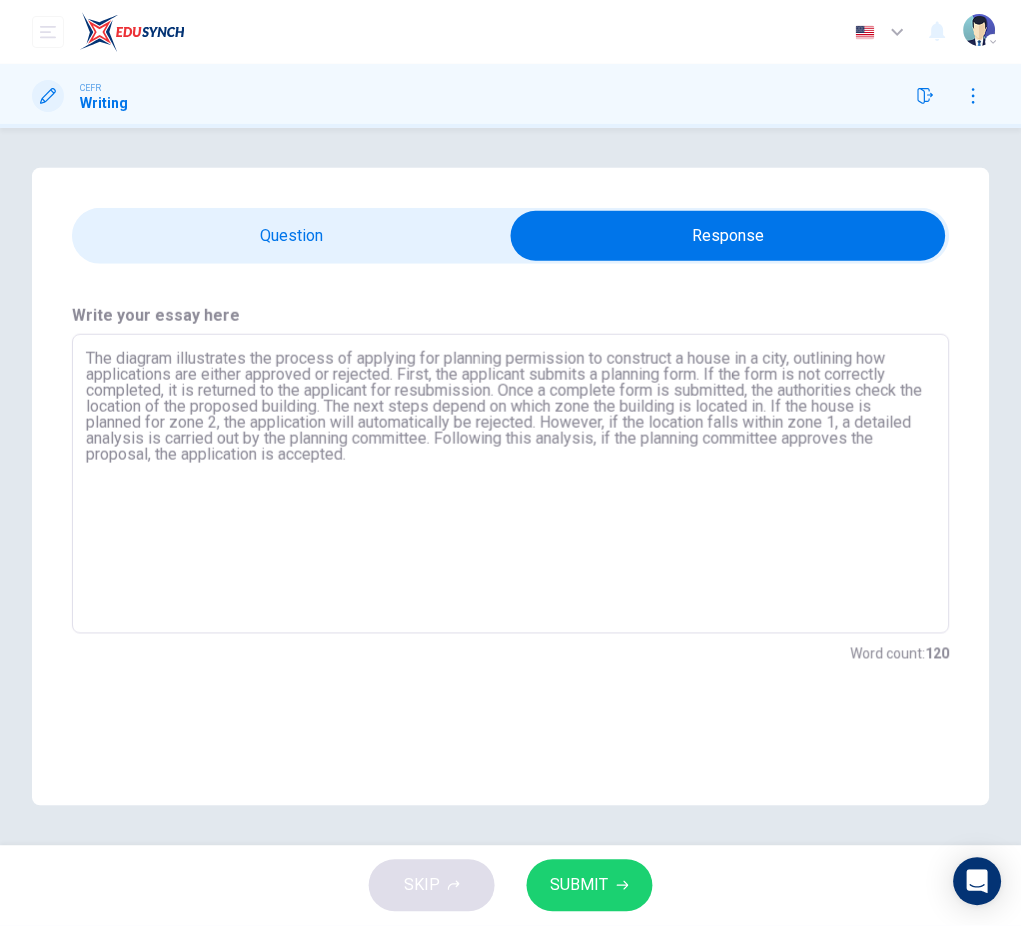 click at bounding box center (728, 236) 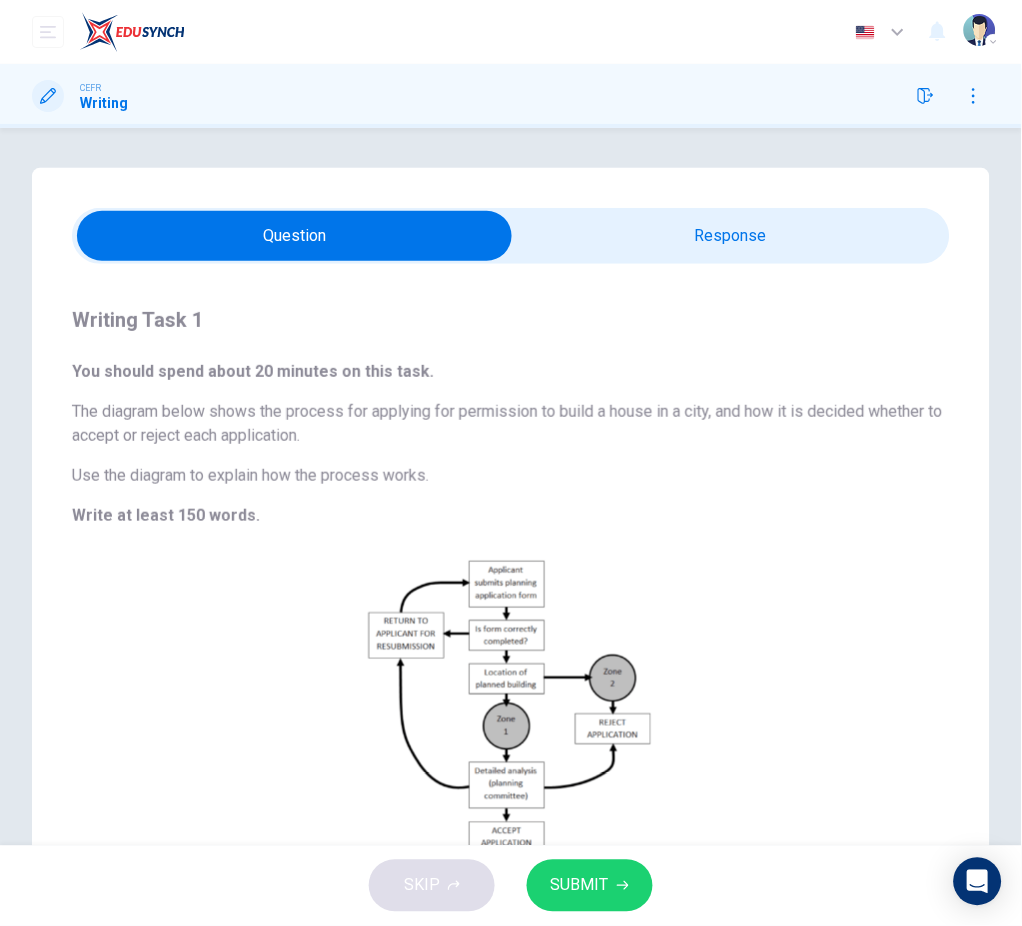 click at bounding box center (294, 236) 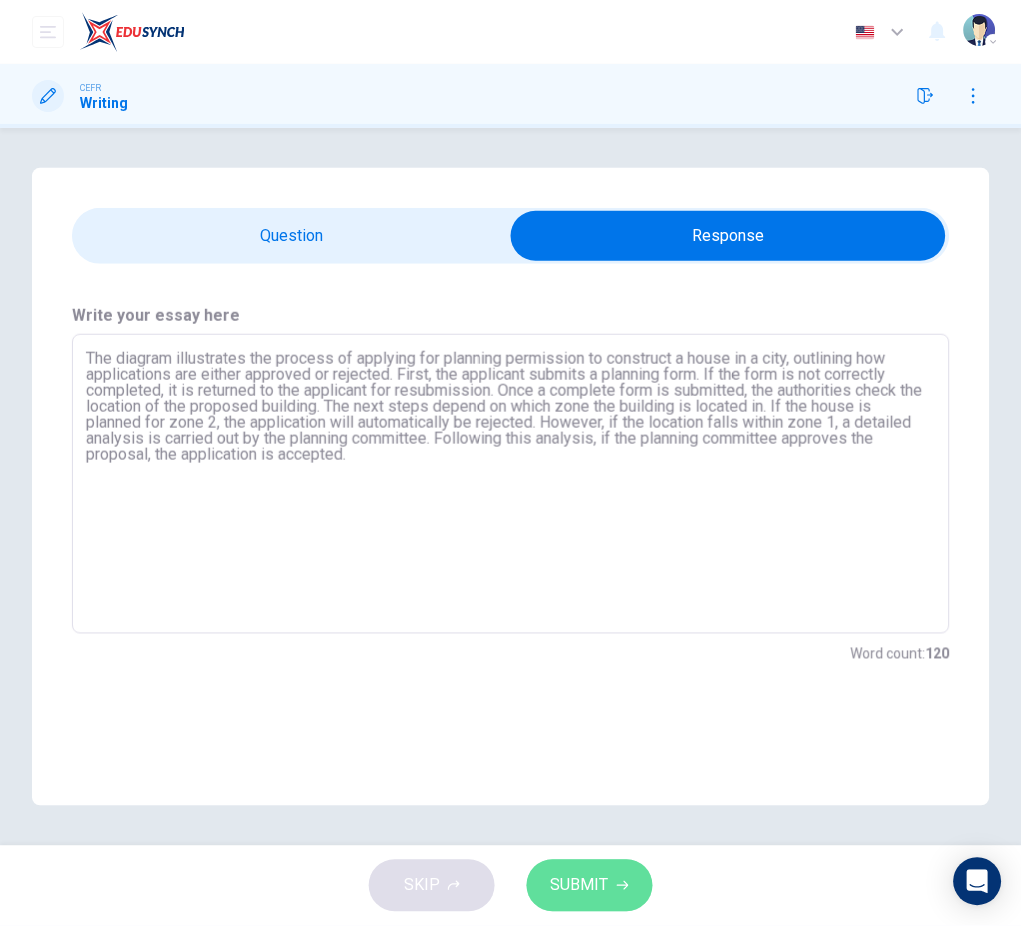 click on "SUBMIT" at bounding box center (590, 886) 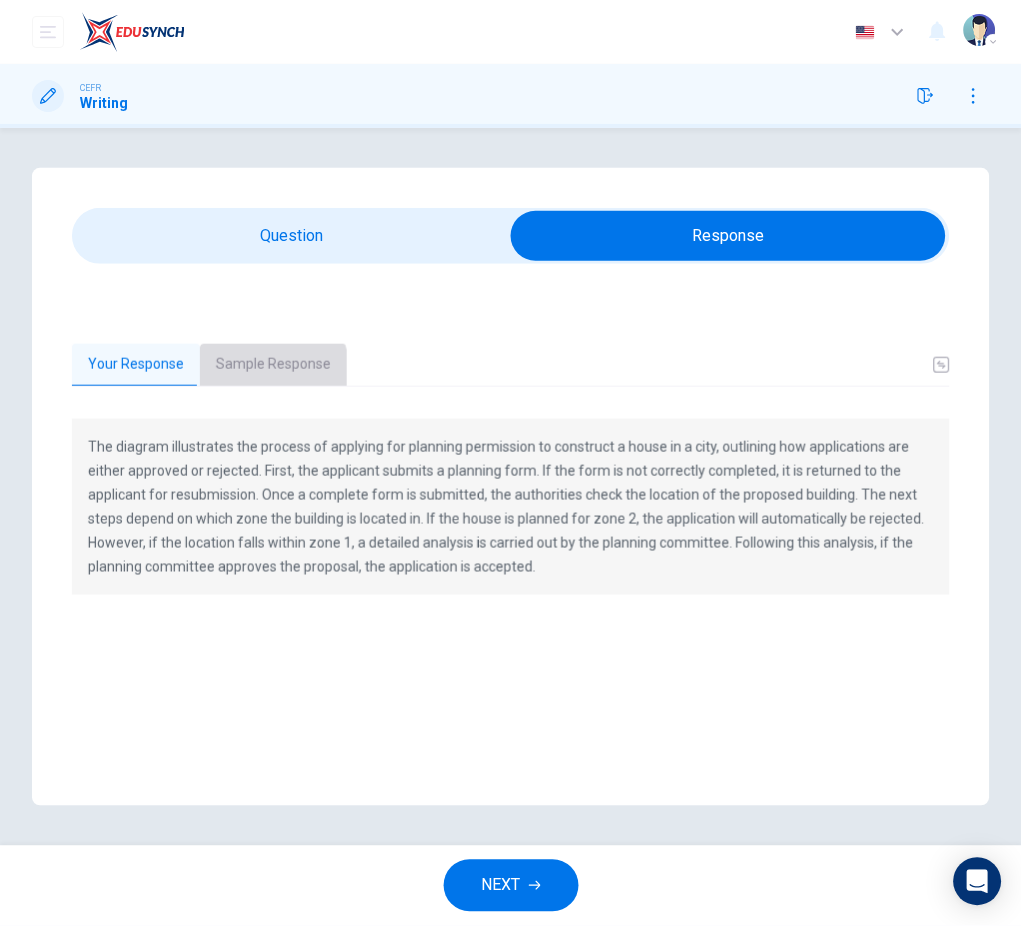 click on "Sample Response" at bounding box center (273, 365) 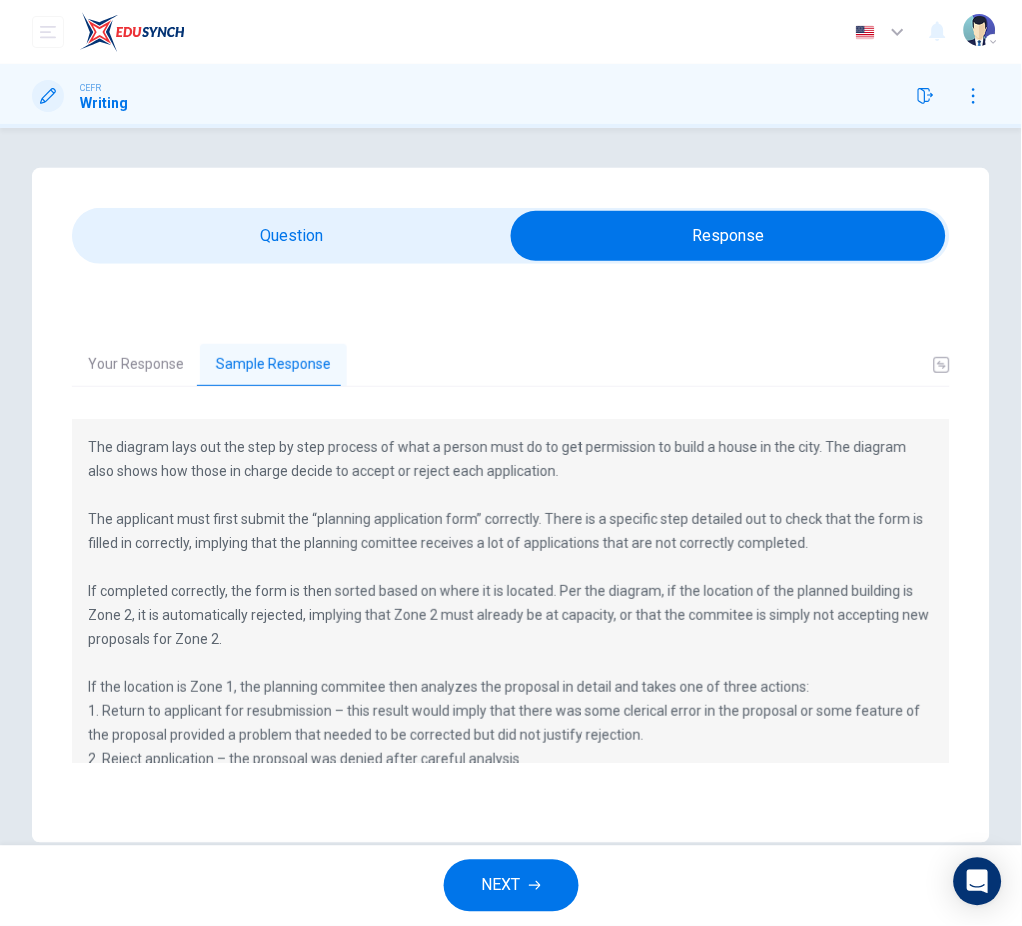 scroll, scrollTop: 48, scrollLeft: 0, axis: vertical 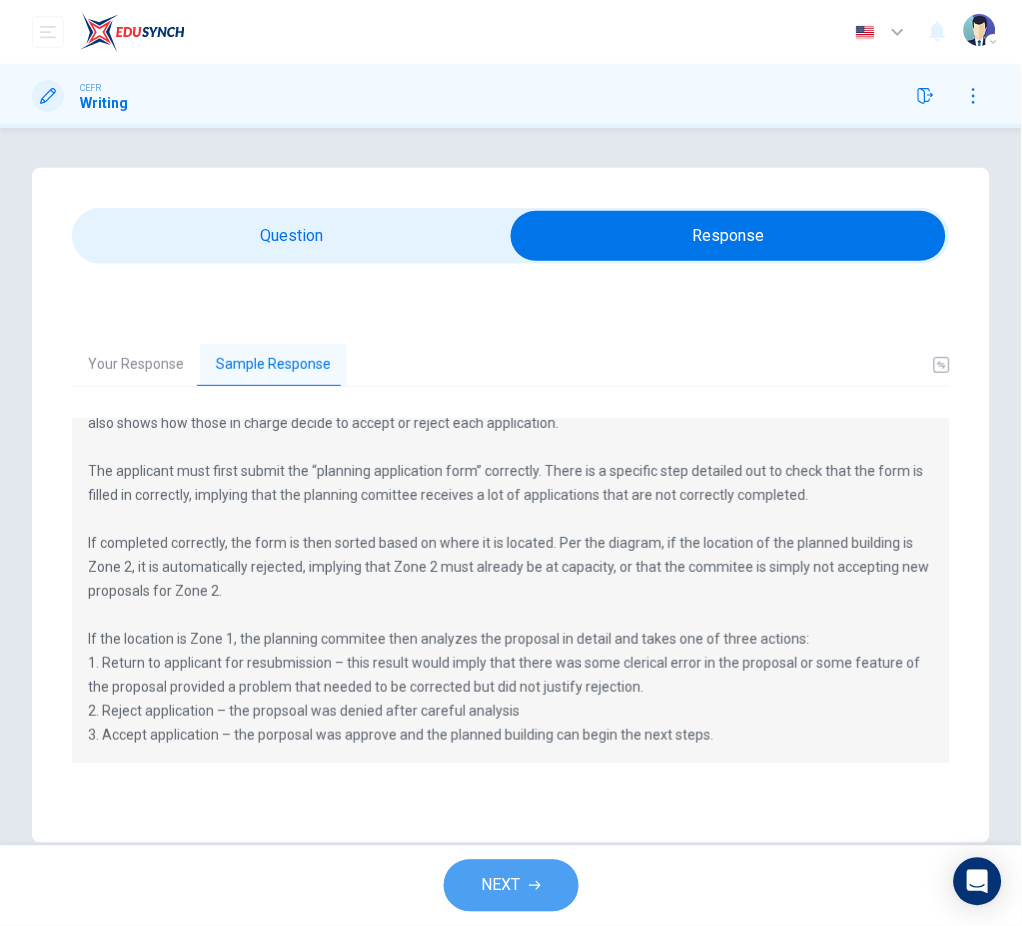 click 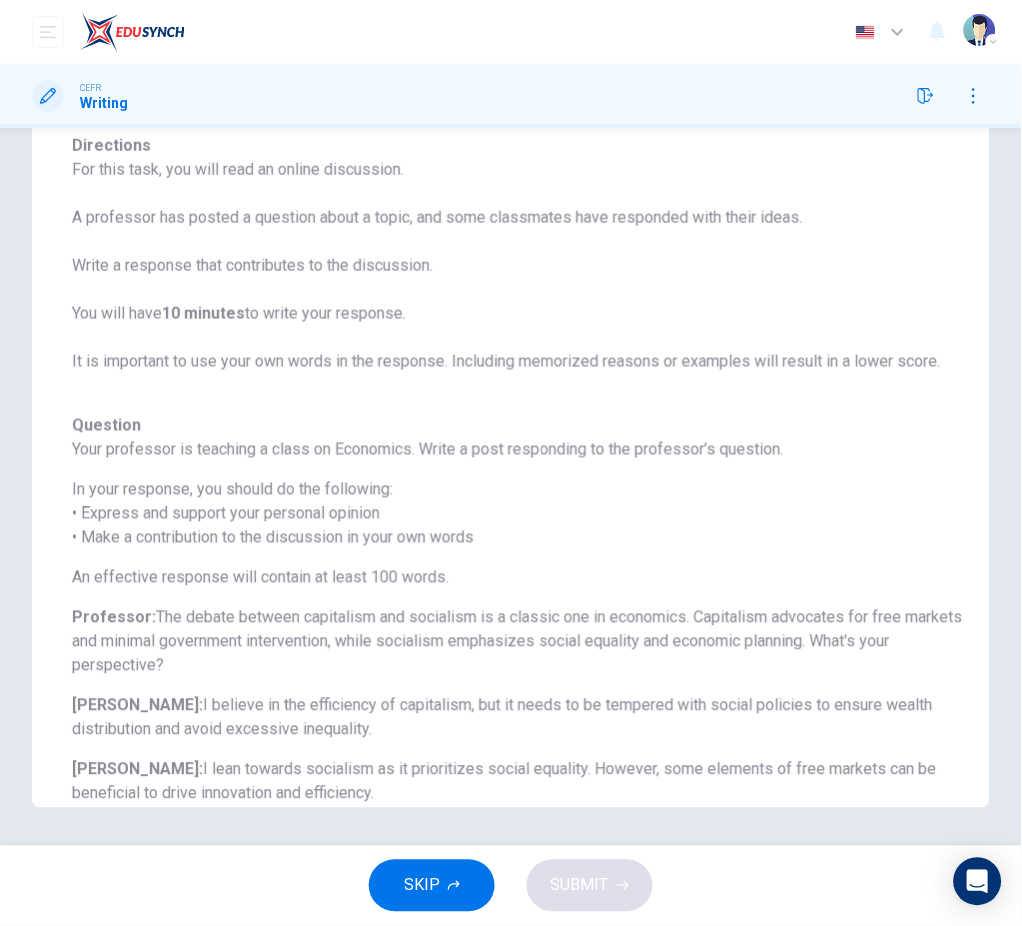 scroll, scrollTop: 0, scrollLeft: 0, axis: both 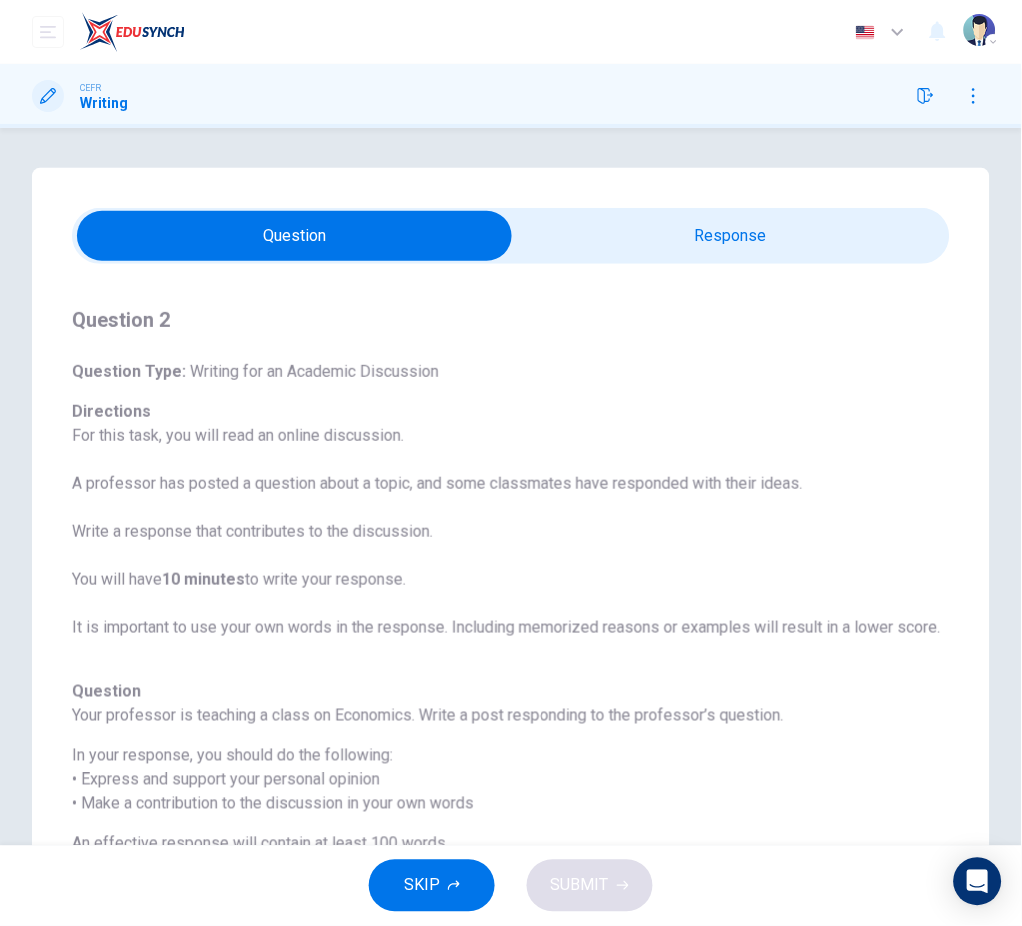 drag, startPoint x: 665, startPoint y: 208, endPoint x: 656, endPoint y: 238, distance: 31.320919 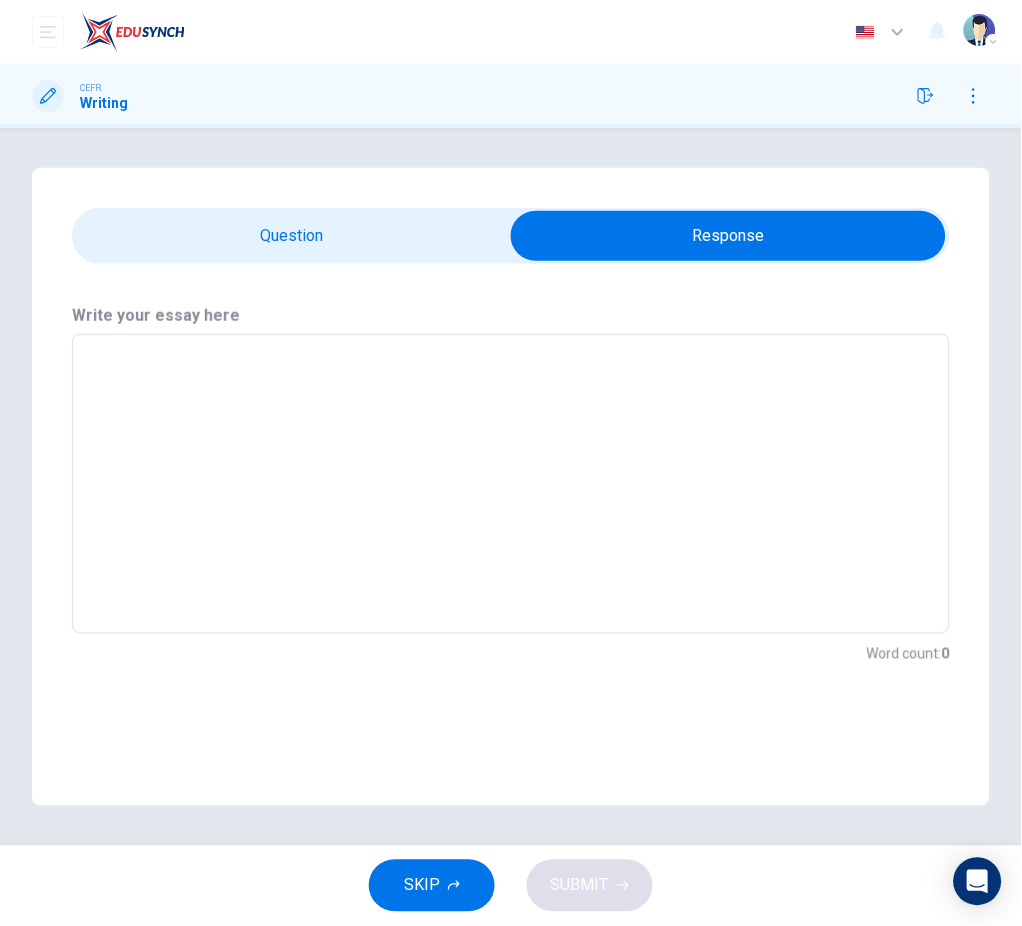 click at bounding box center (728, 236) 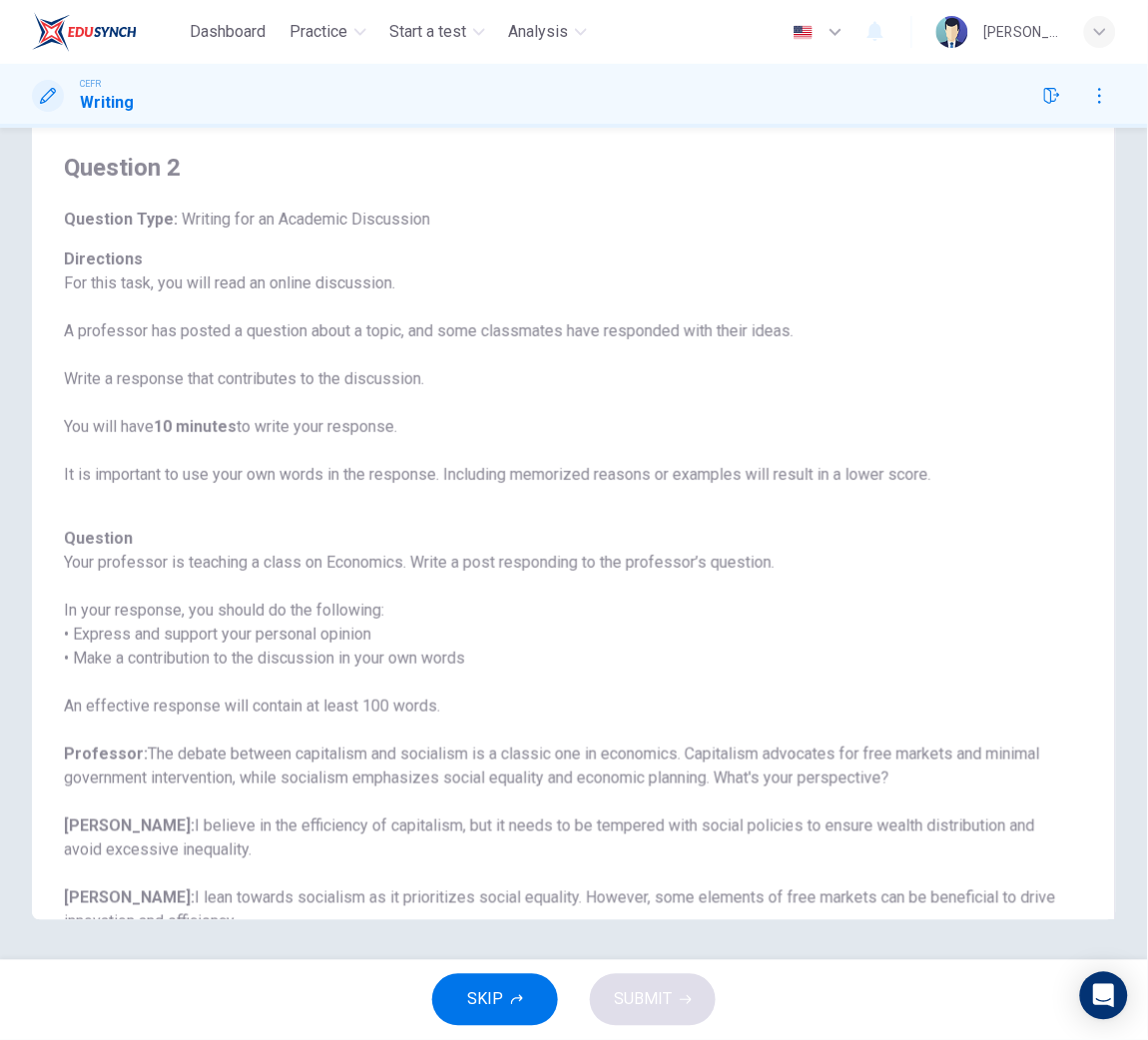 scroll, scrollTop: 55, scrollLeft: 0, axis: vertical 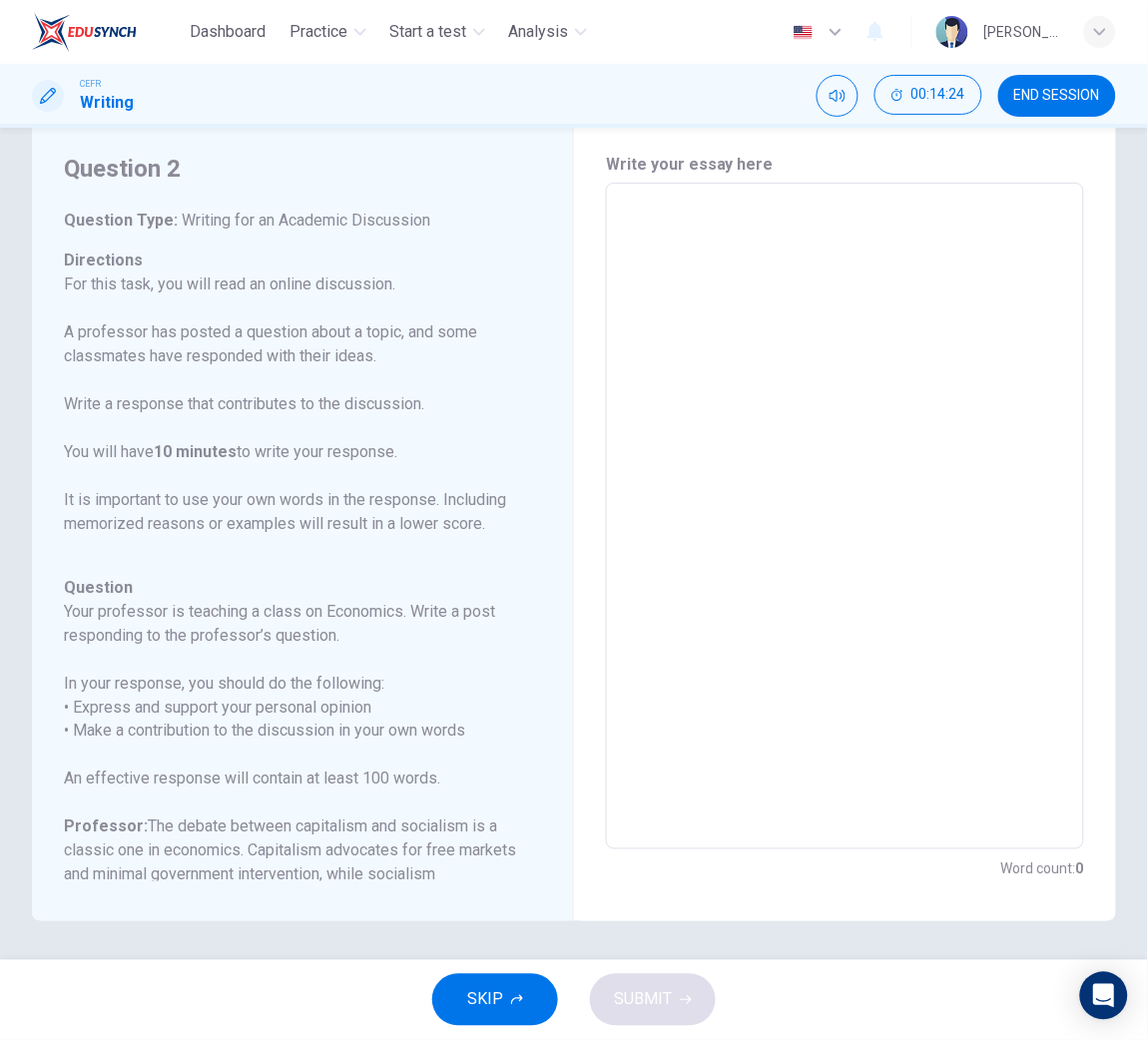 drag, startPoint x: 886, startPoint y: 12, endPoint x: 508, endPoint y: 416, distance: 553.26305 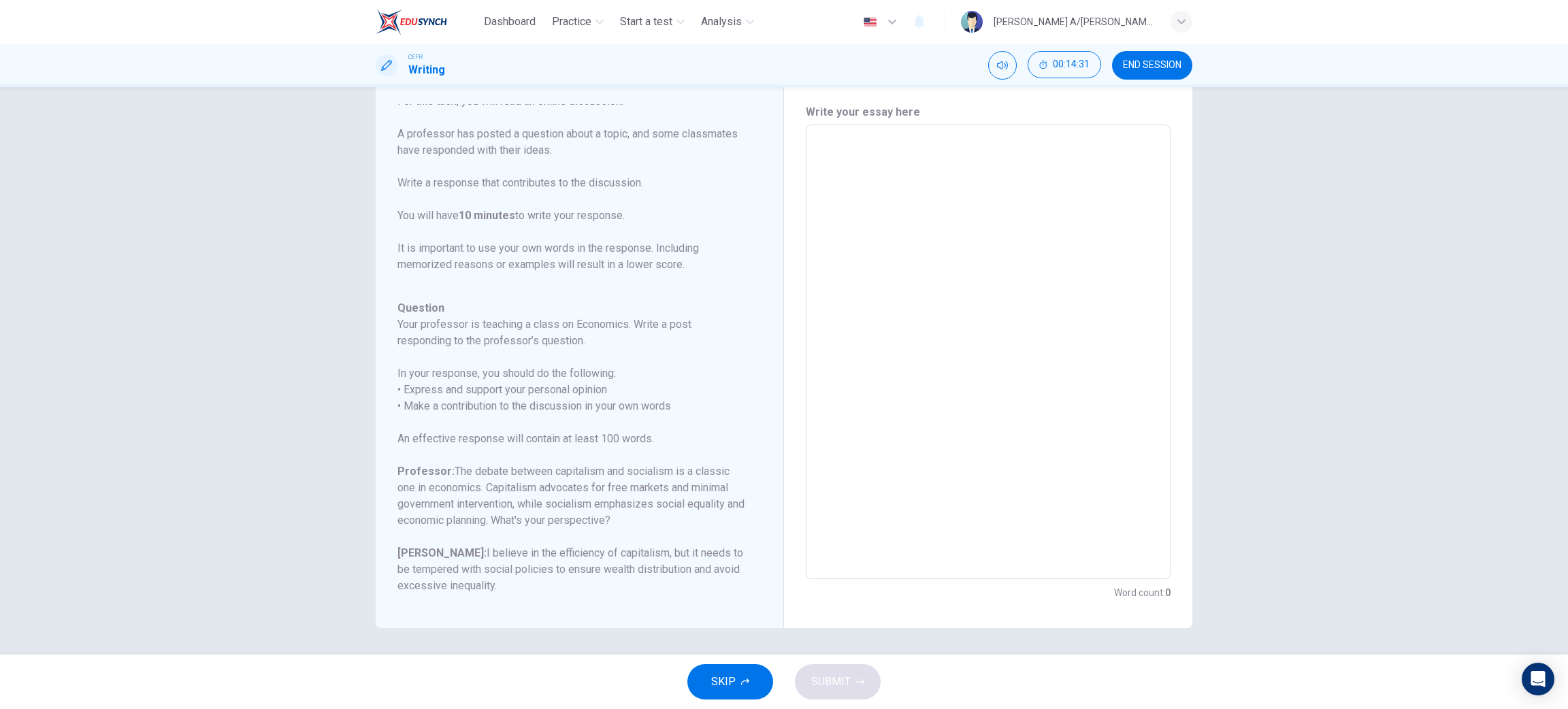 scroll, scrollTop: 96, scrollLeft: 0, axis: vertical 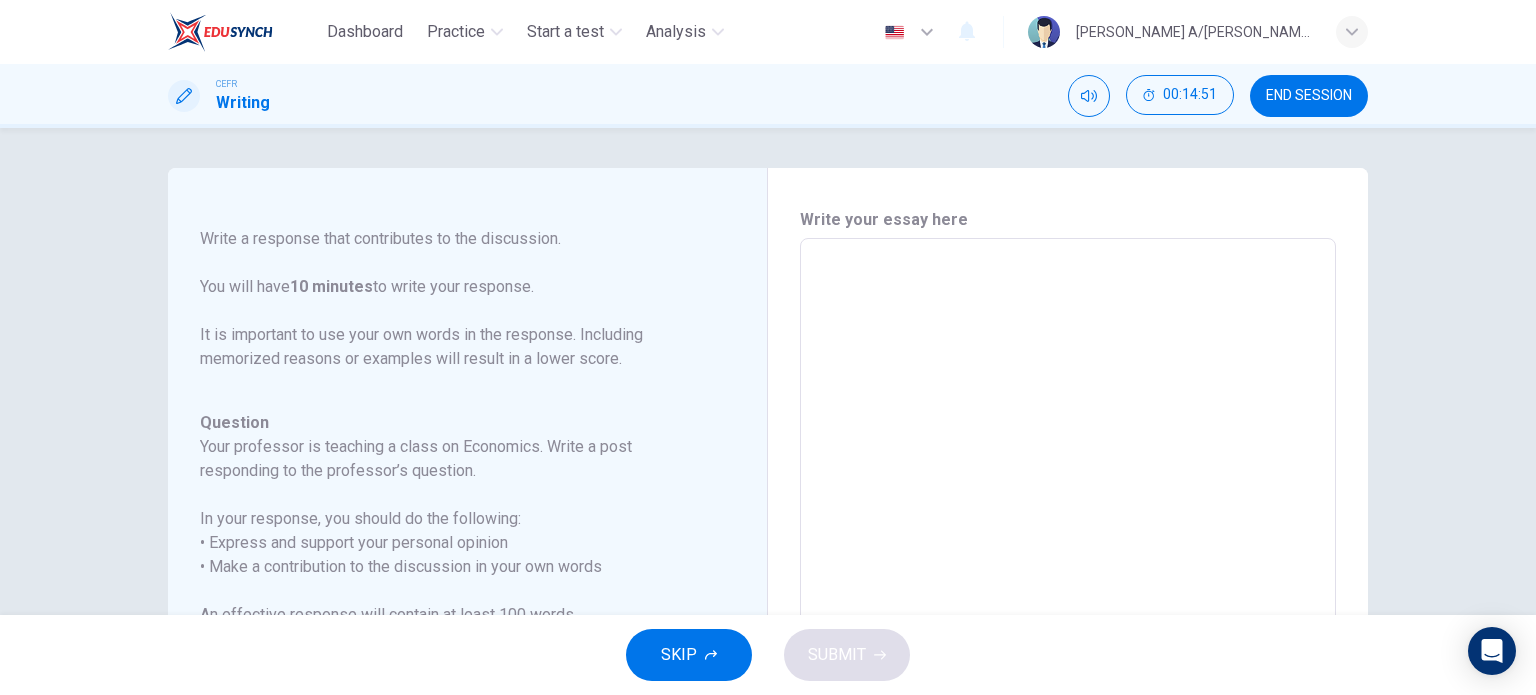 drag, startPoint x: 2163, startPoint y: 5, endPoint x: 1000, endPoint y: 151, distance: 1172.1284 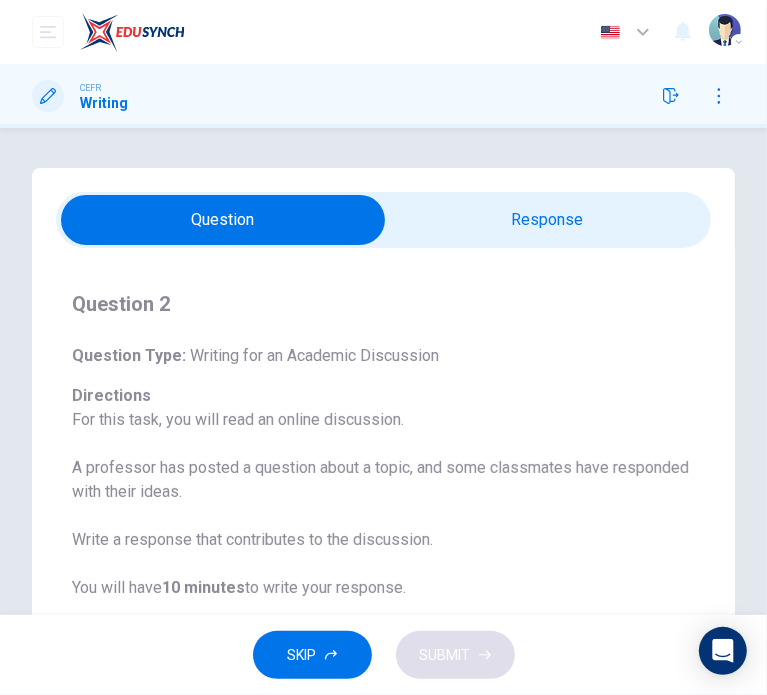 click at bounding box center [223, 220] 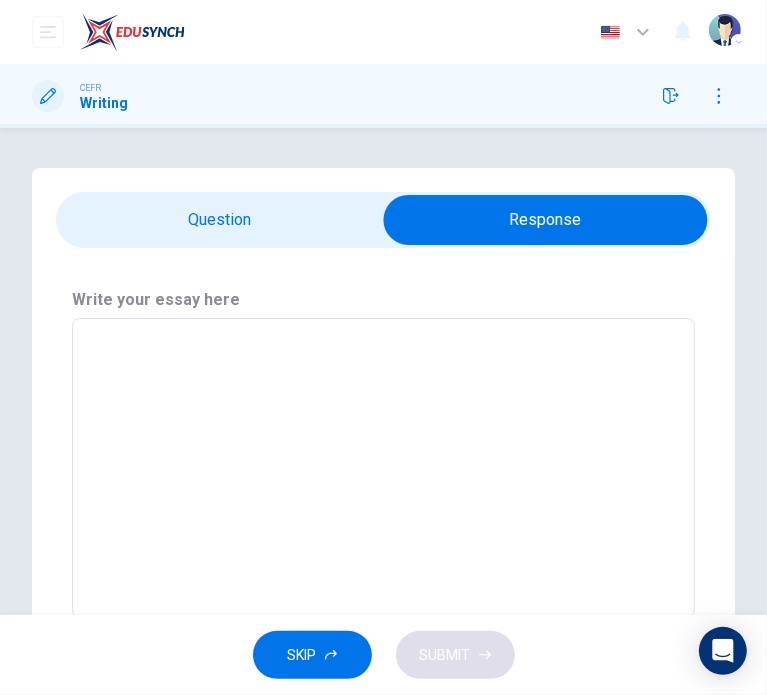 click at bounding box center [545, 220] 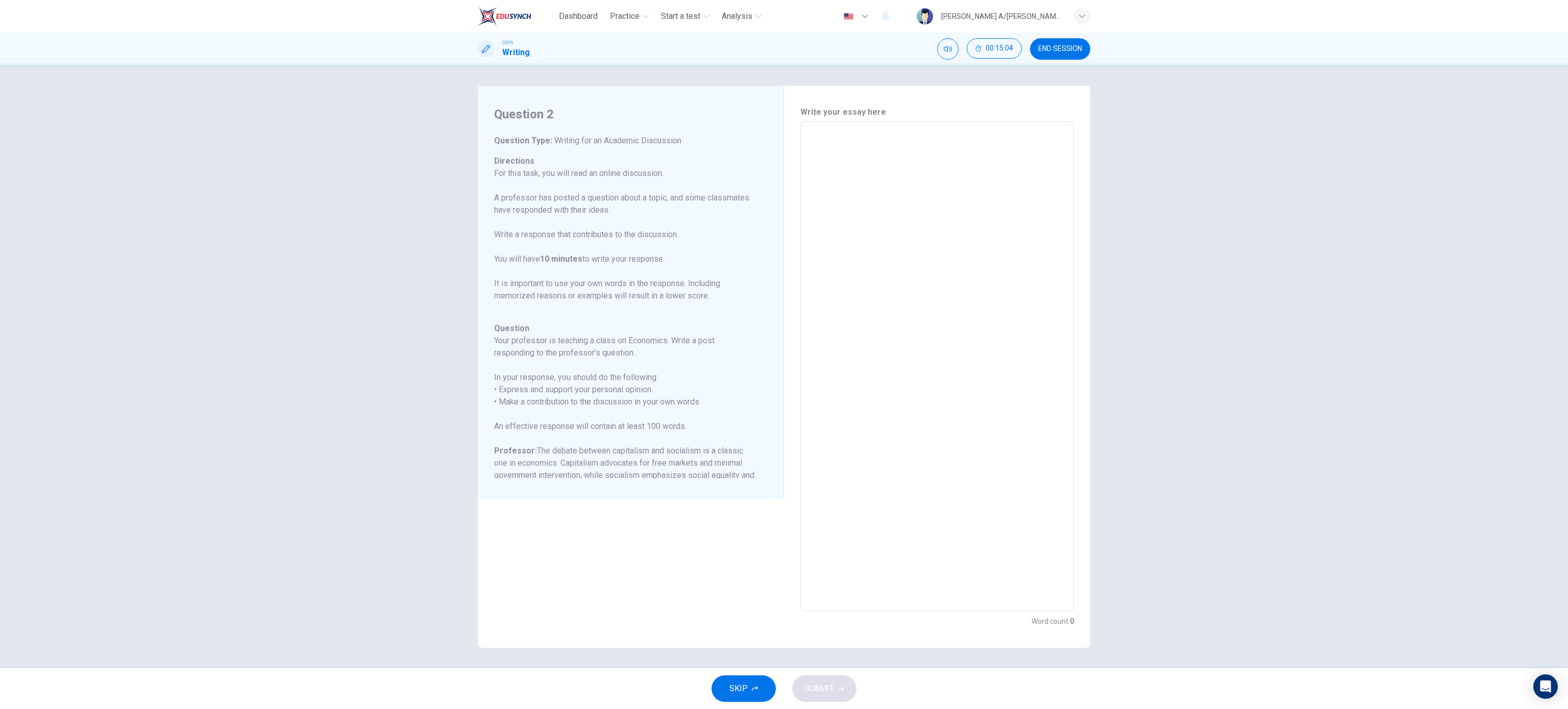 drag, startPoint x: 783, startPoint y: 4, endPoint x: 1175, endPoint y: 335, distance: 513.05 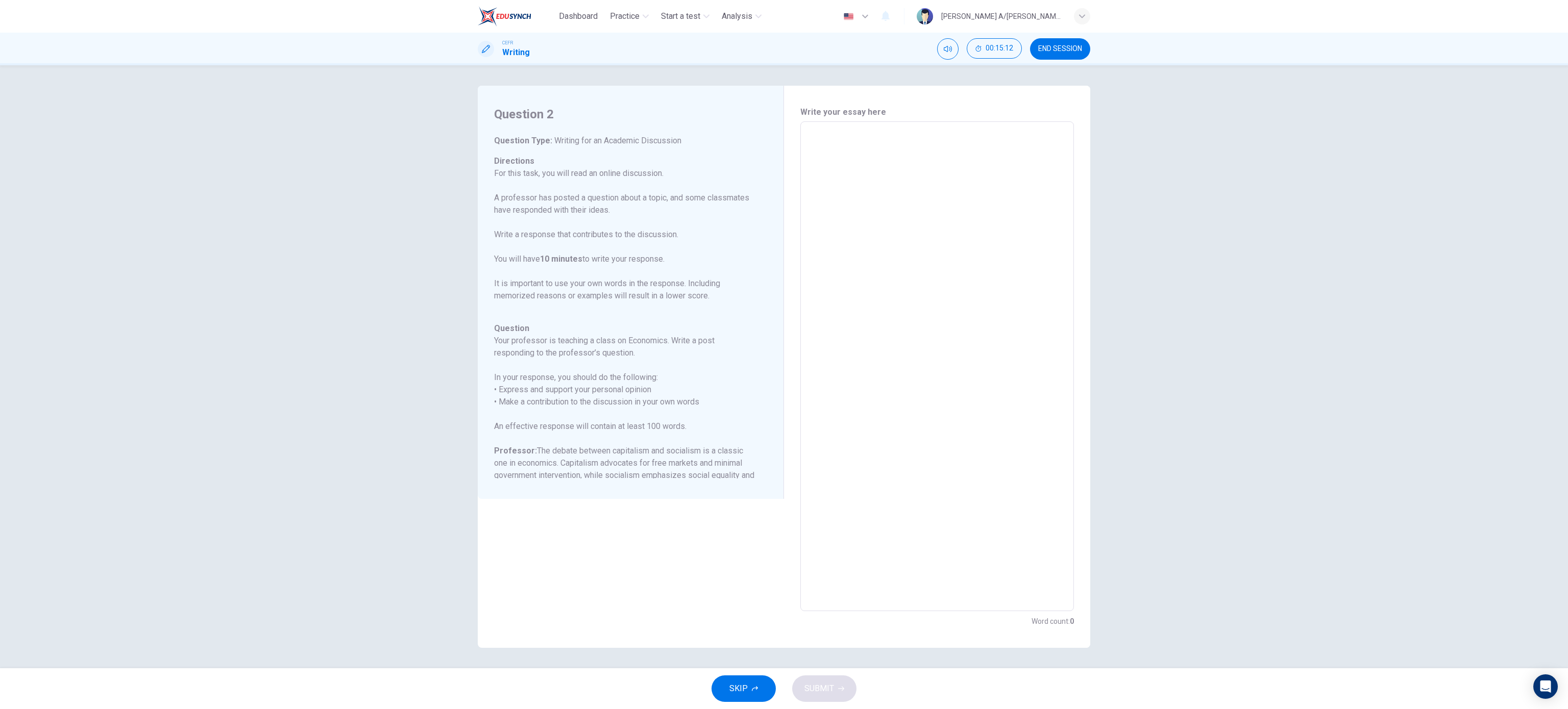 click at bounding box center (937, 366) 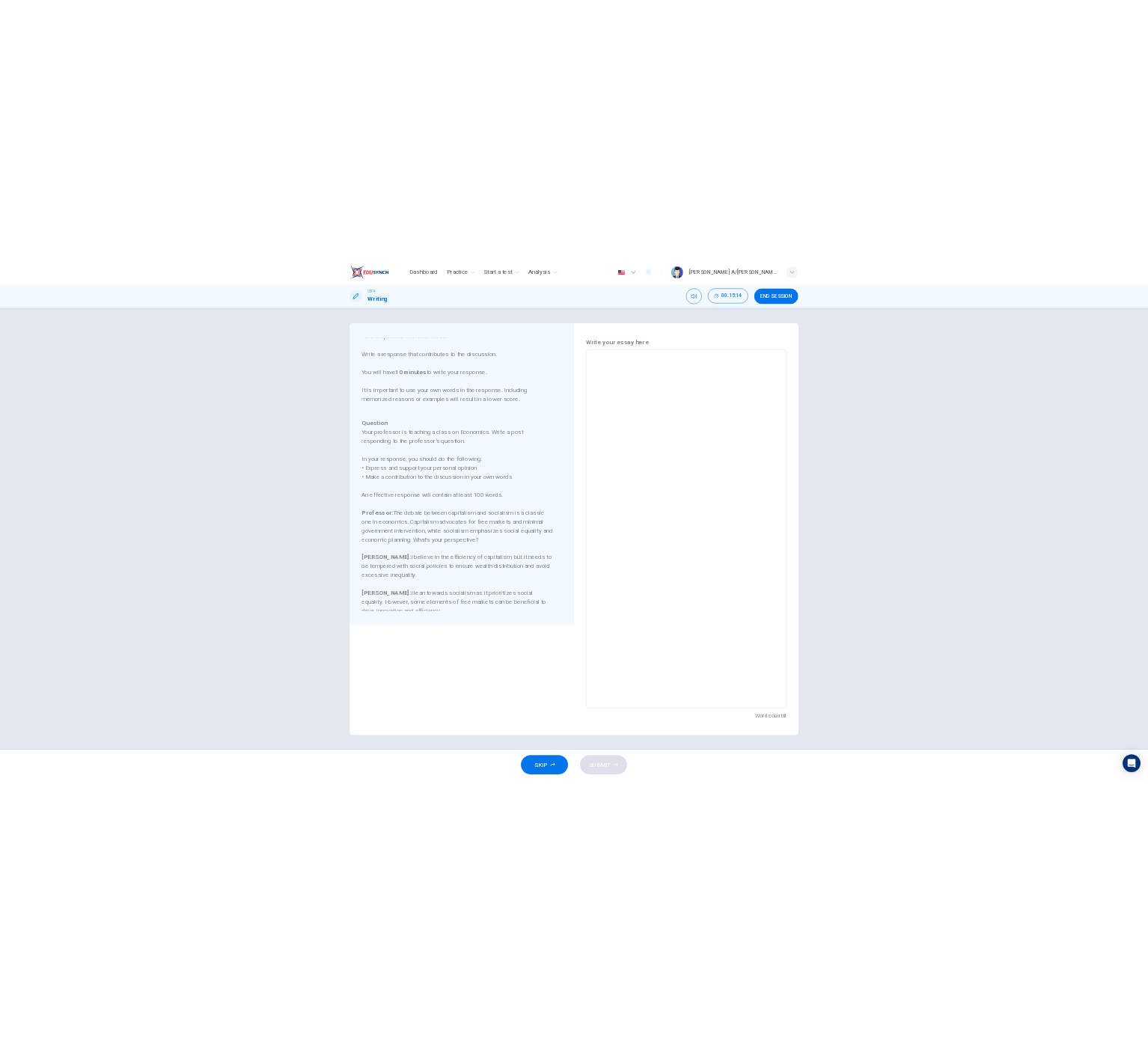 scroll, scrollTop: 166, scrollLeft: 0, axis: vertical 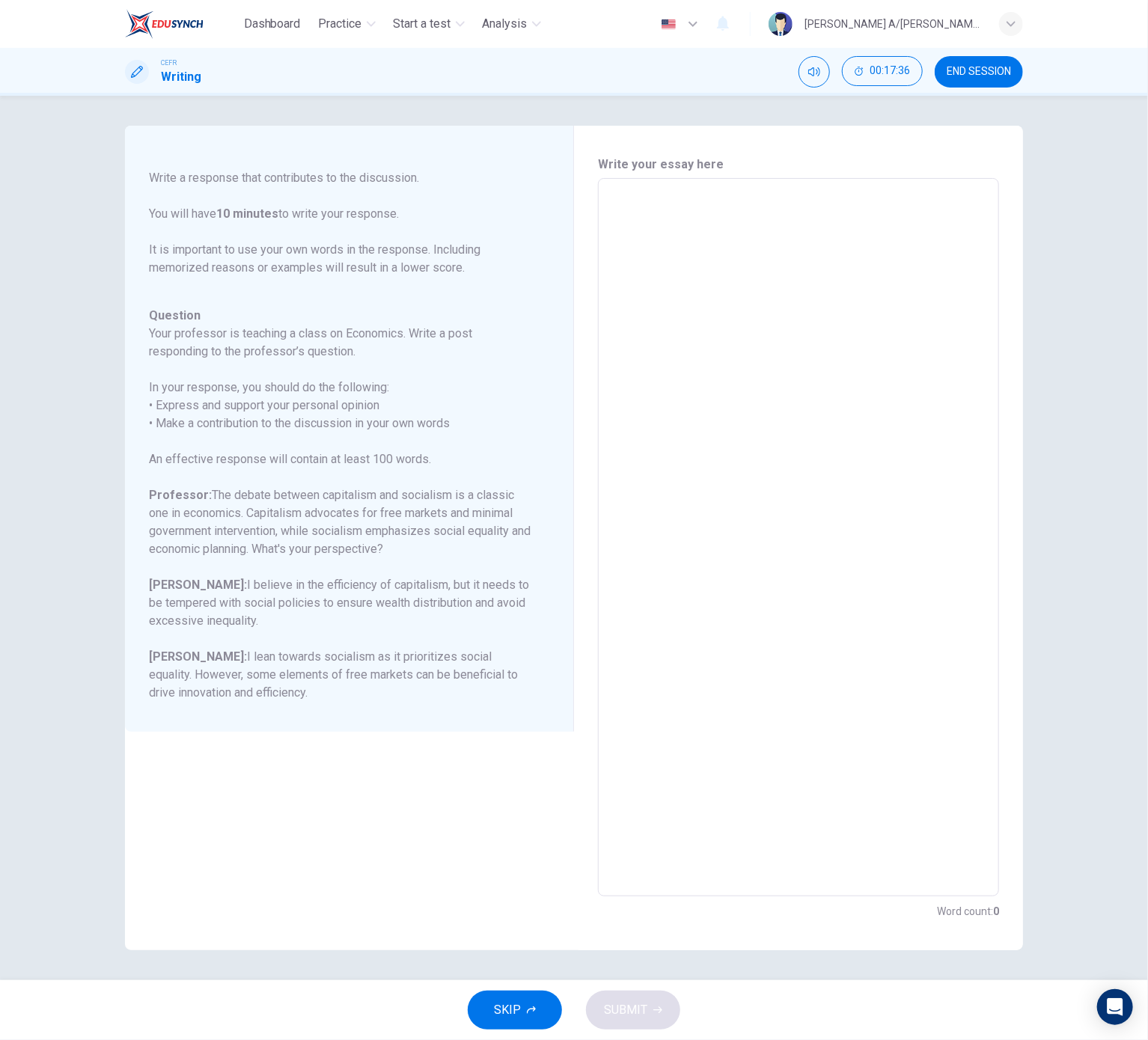 click at bounding box center (799, 537) 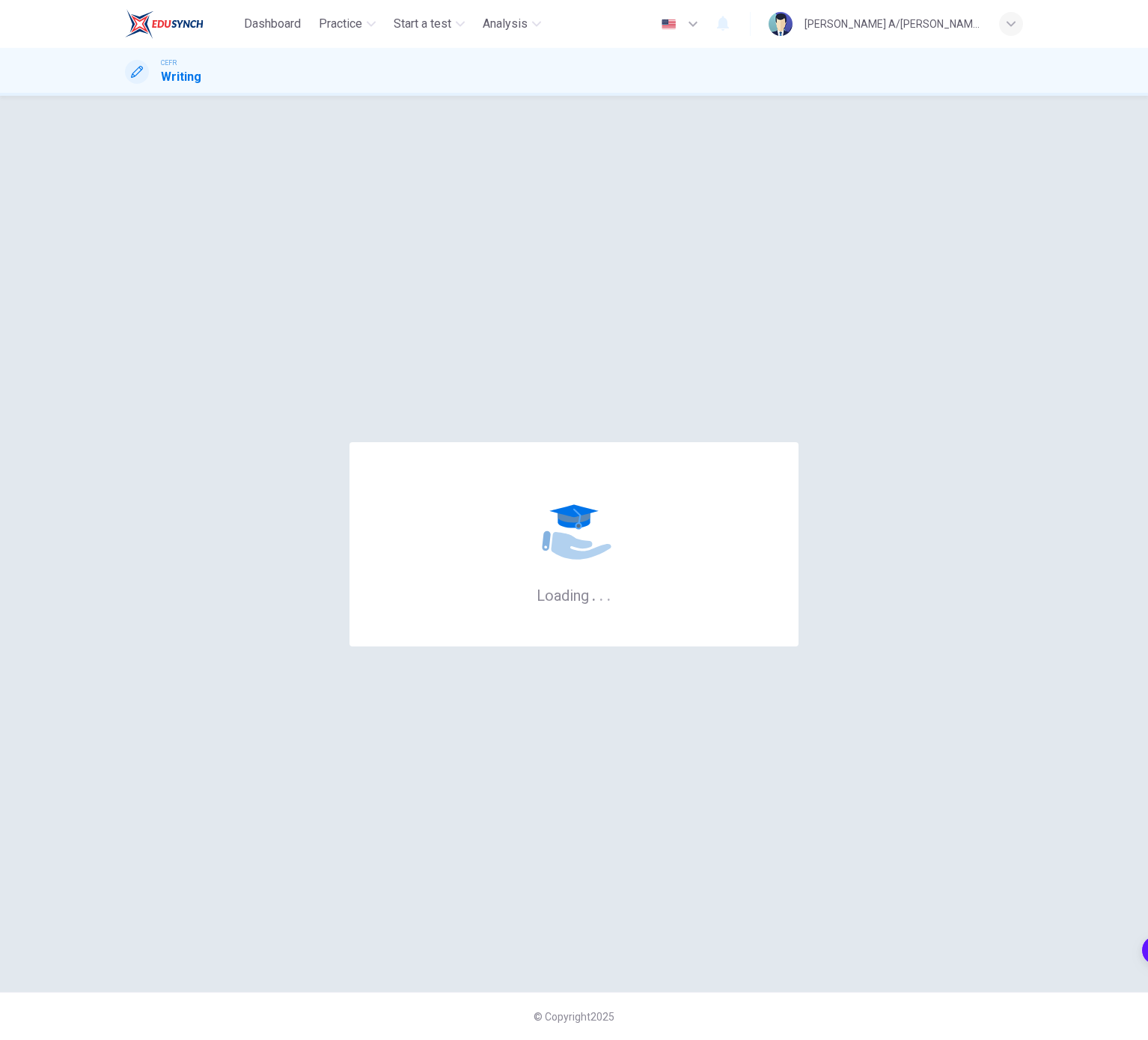 scroll, scrollTop: 0, scrollLeft: 0, axis: both 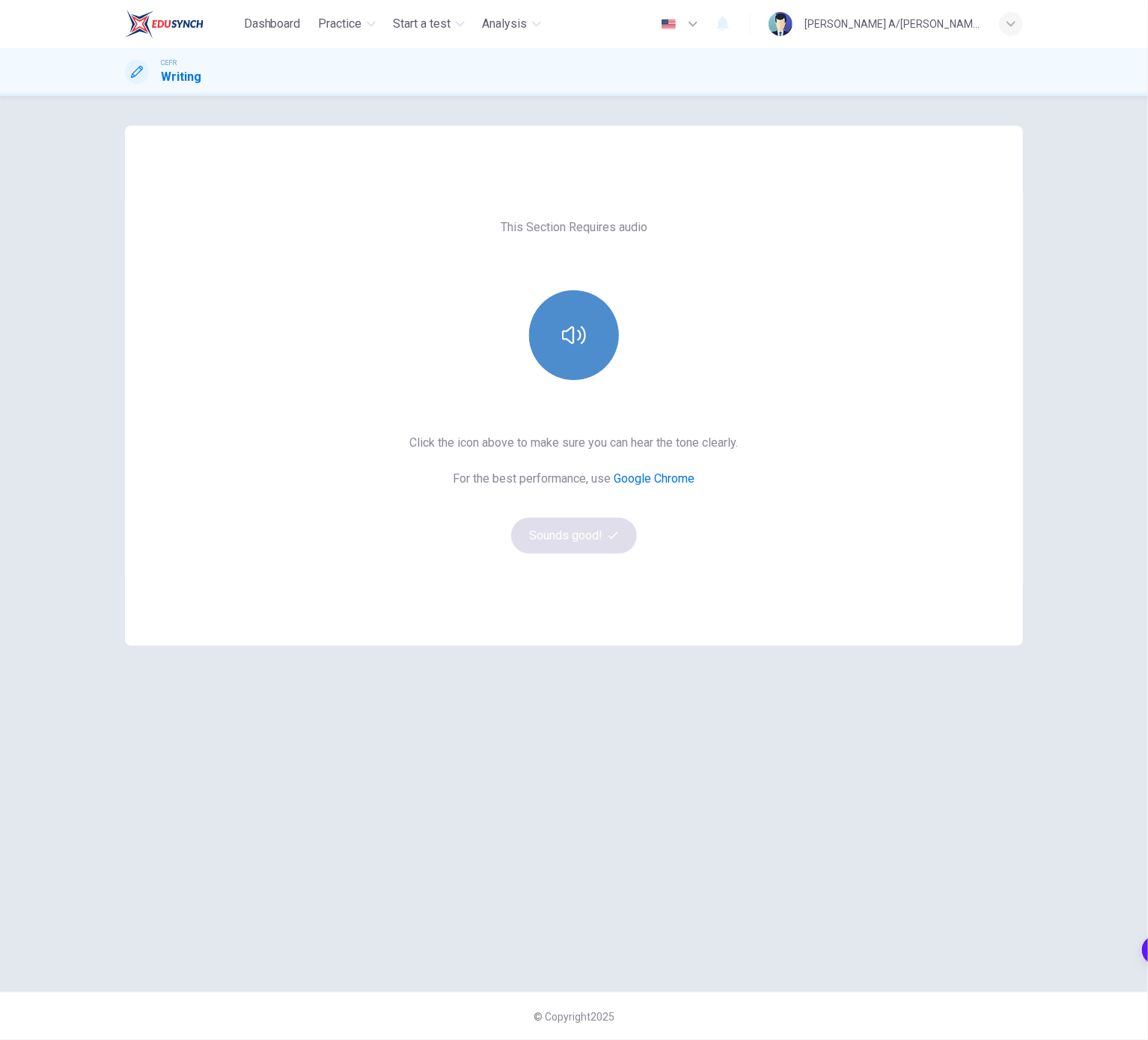 click at bounding box center (574, 335) 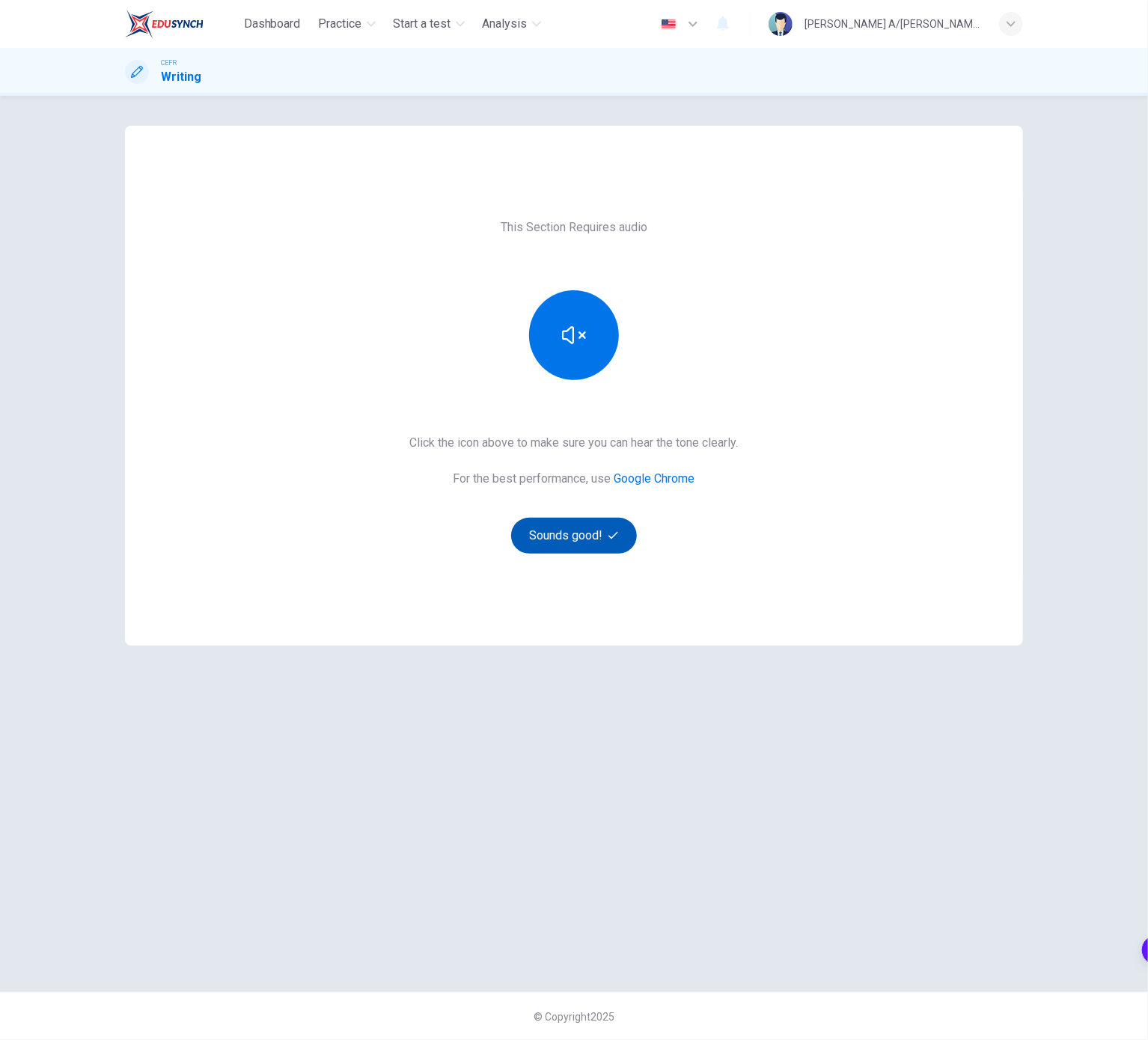 click on "Sounds good!" at bounding box center [574, 536] 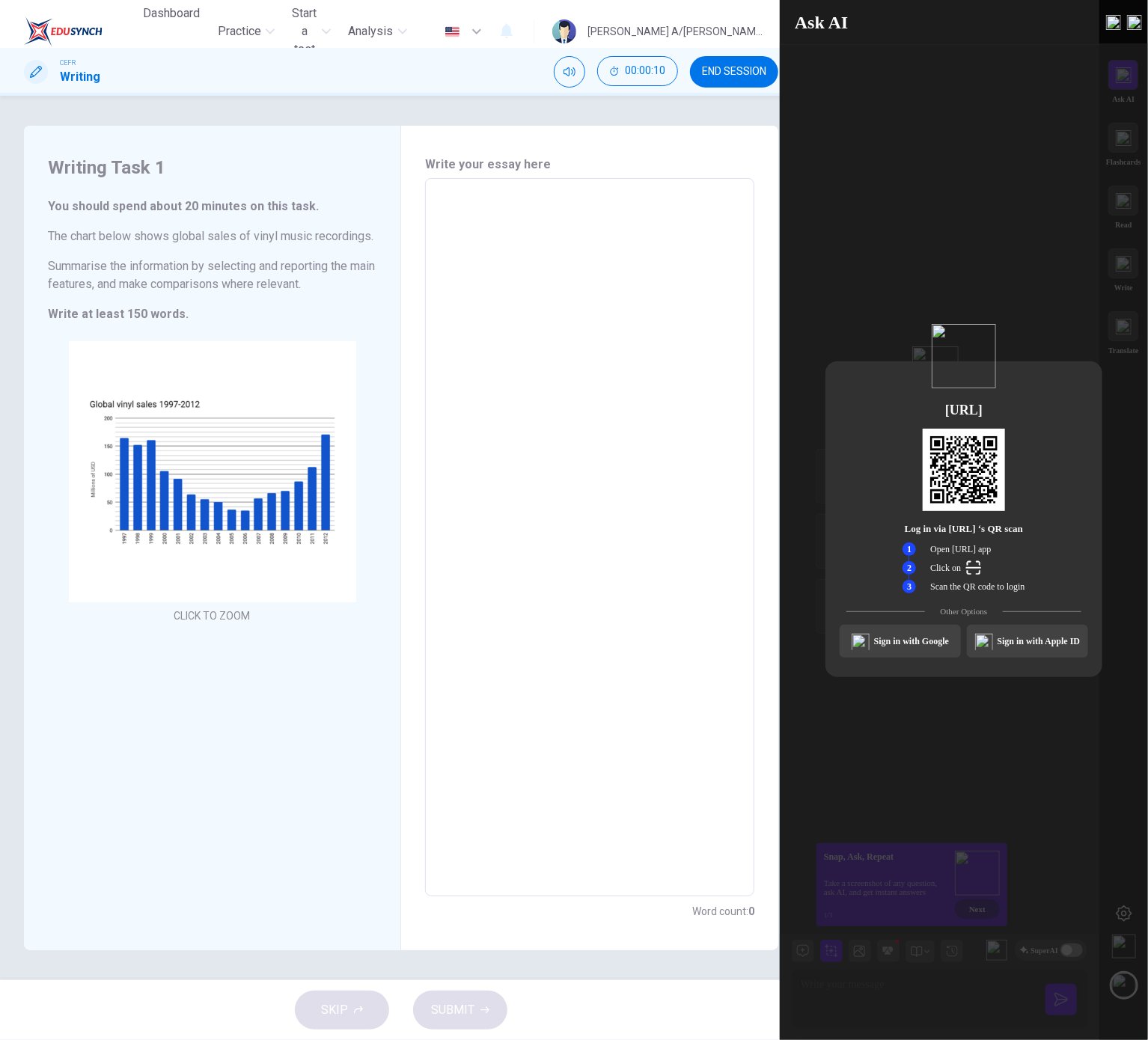 click on "Sign in with Google" at bounding box center [900, 641] 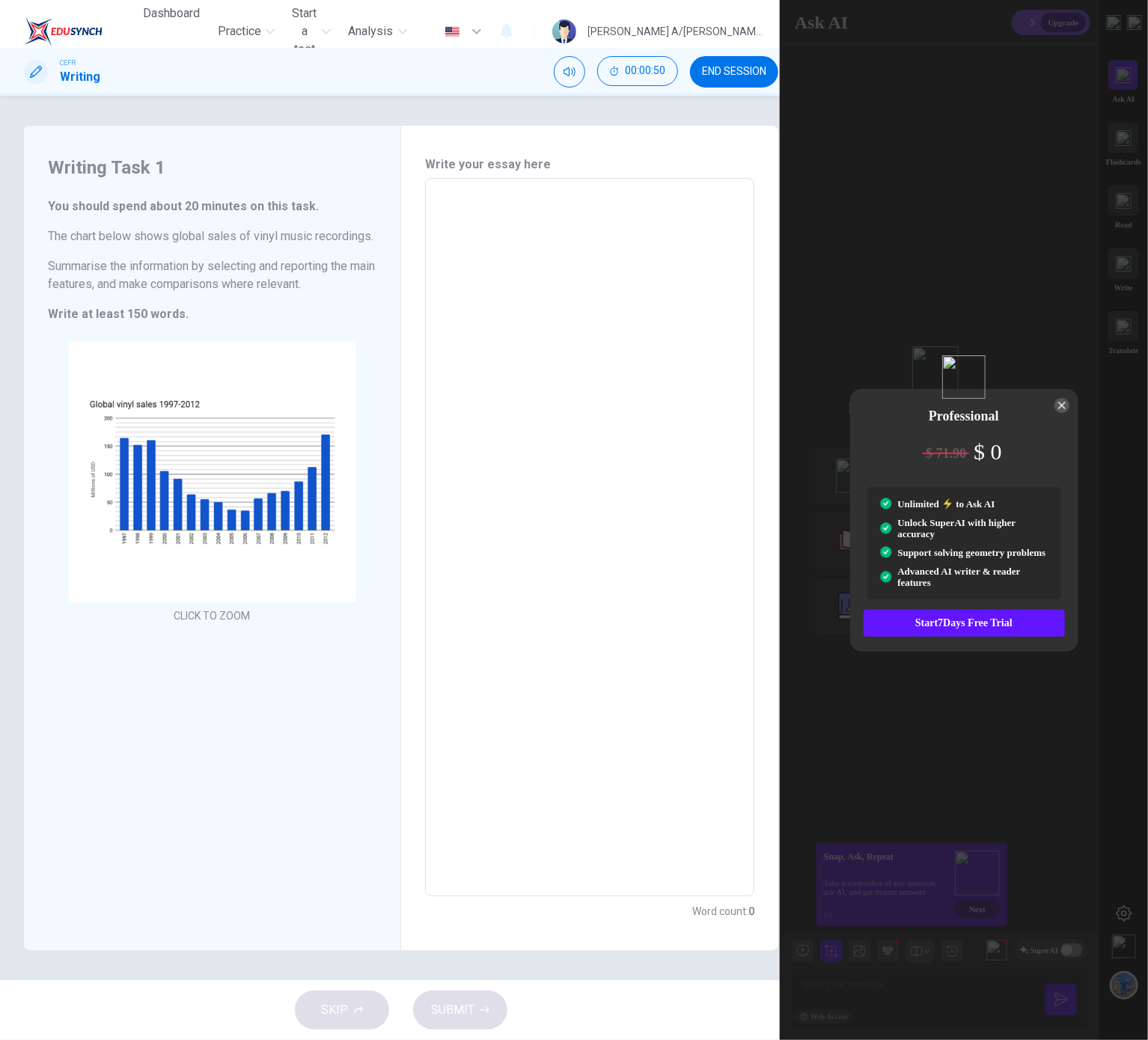 drag, startPoint x: 49, startPoint y: 203, endPoint x: 236, endPoint y: 292, distance: 207.099 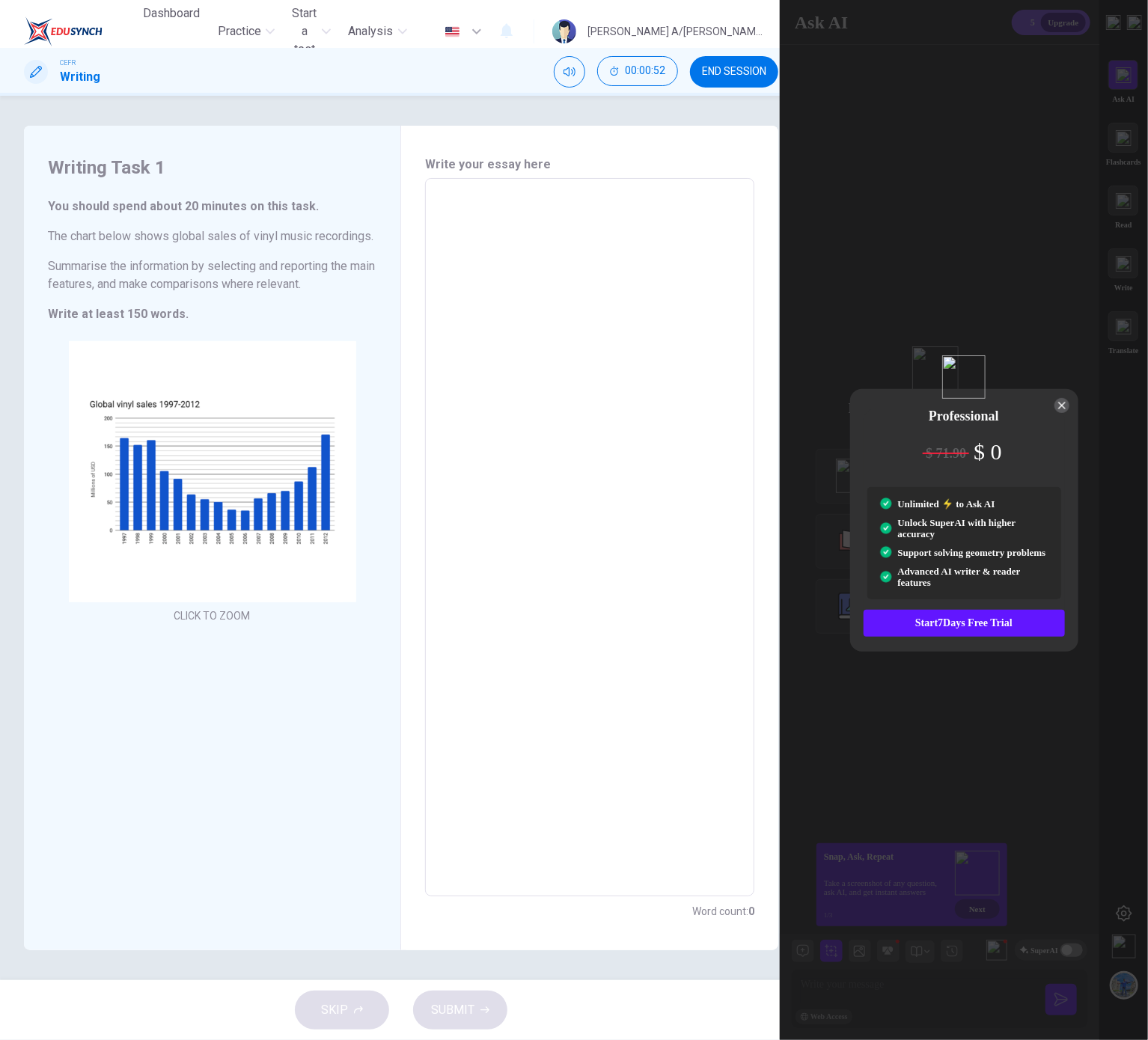 drag, startPoint x: 51, startPoint y: 166, endPoint x: 129, endPoint y: 178, distance: 78.91768 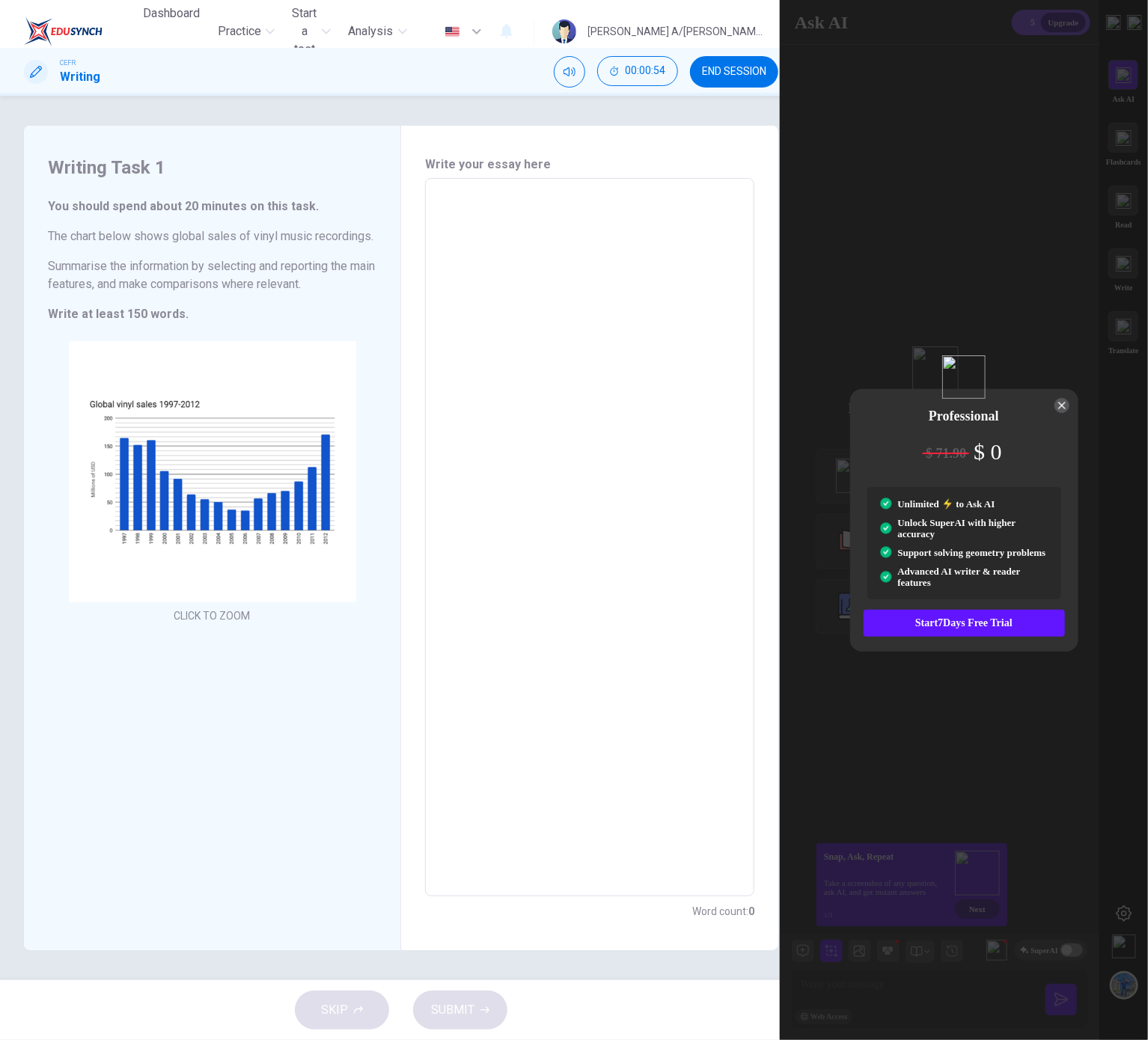 click at bounding box center (590, 537) 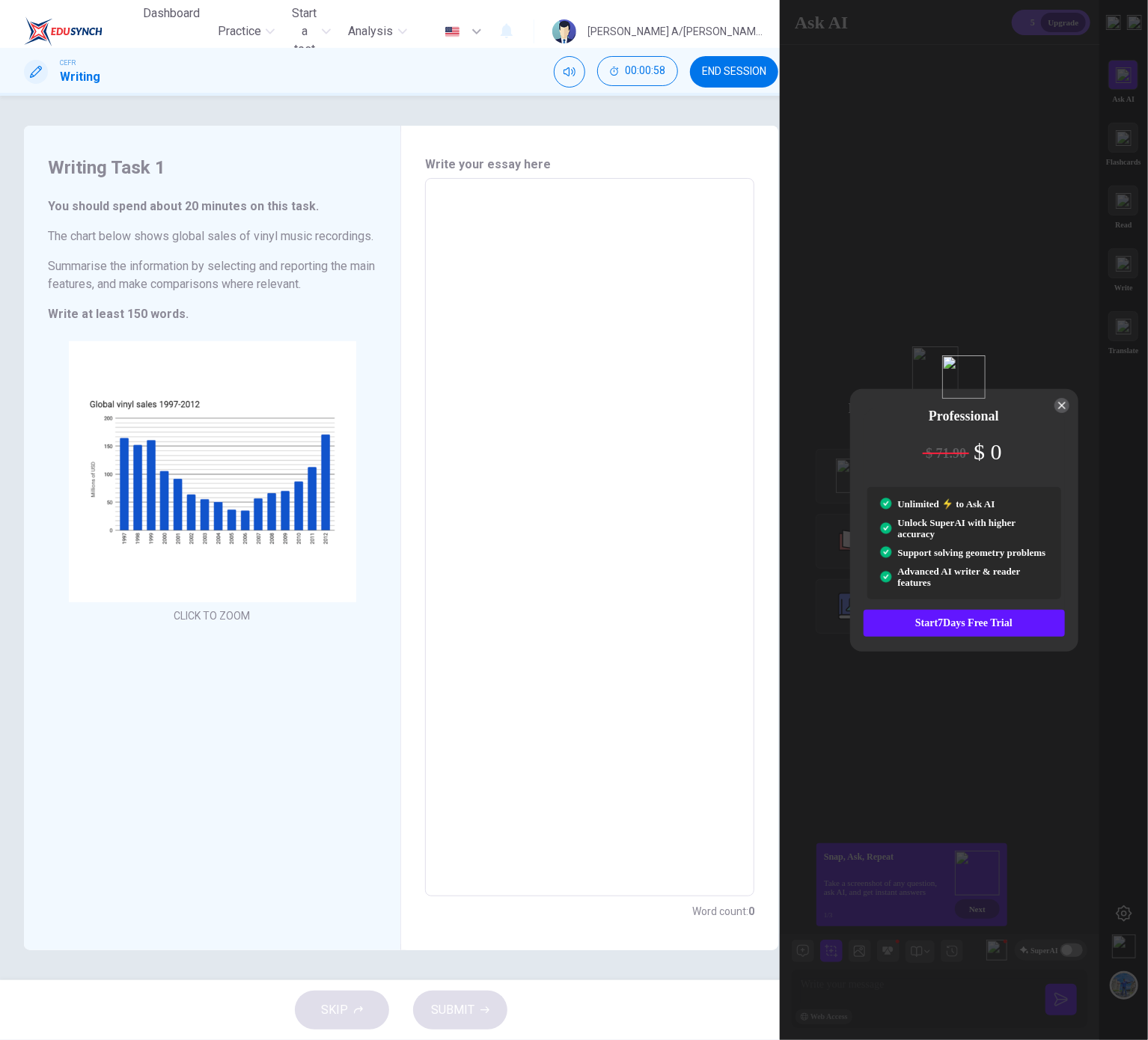 click at bounding box center (1062, 406) 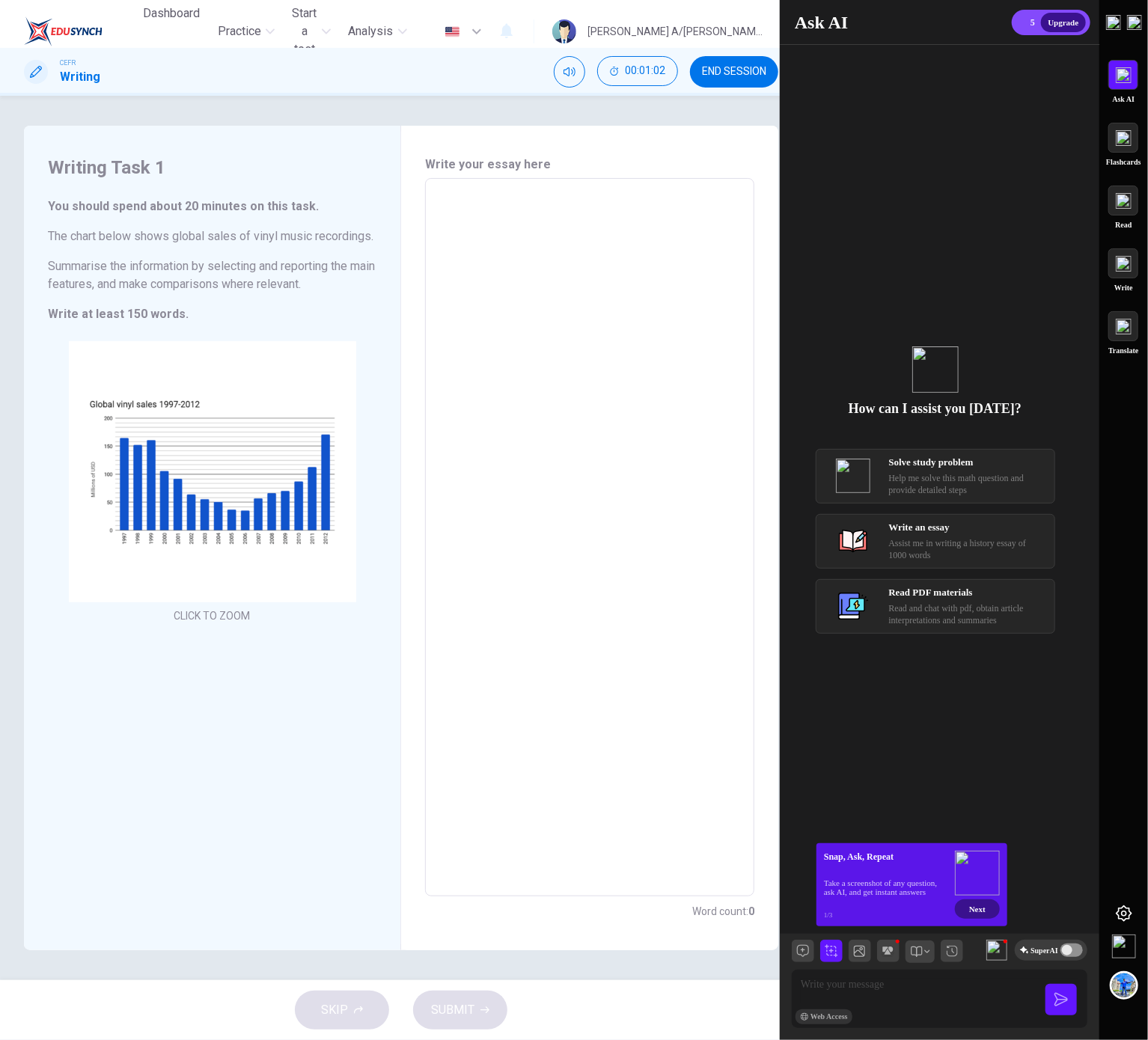click at bounding box center [590, 537] 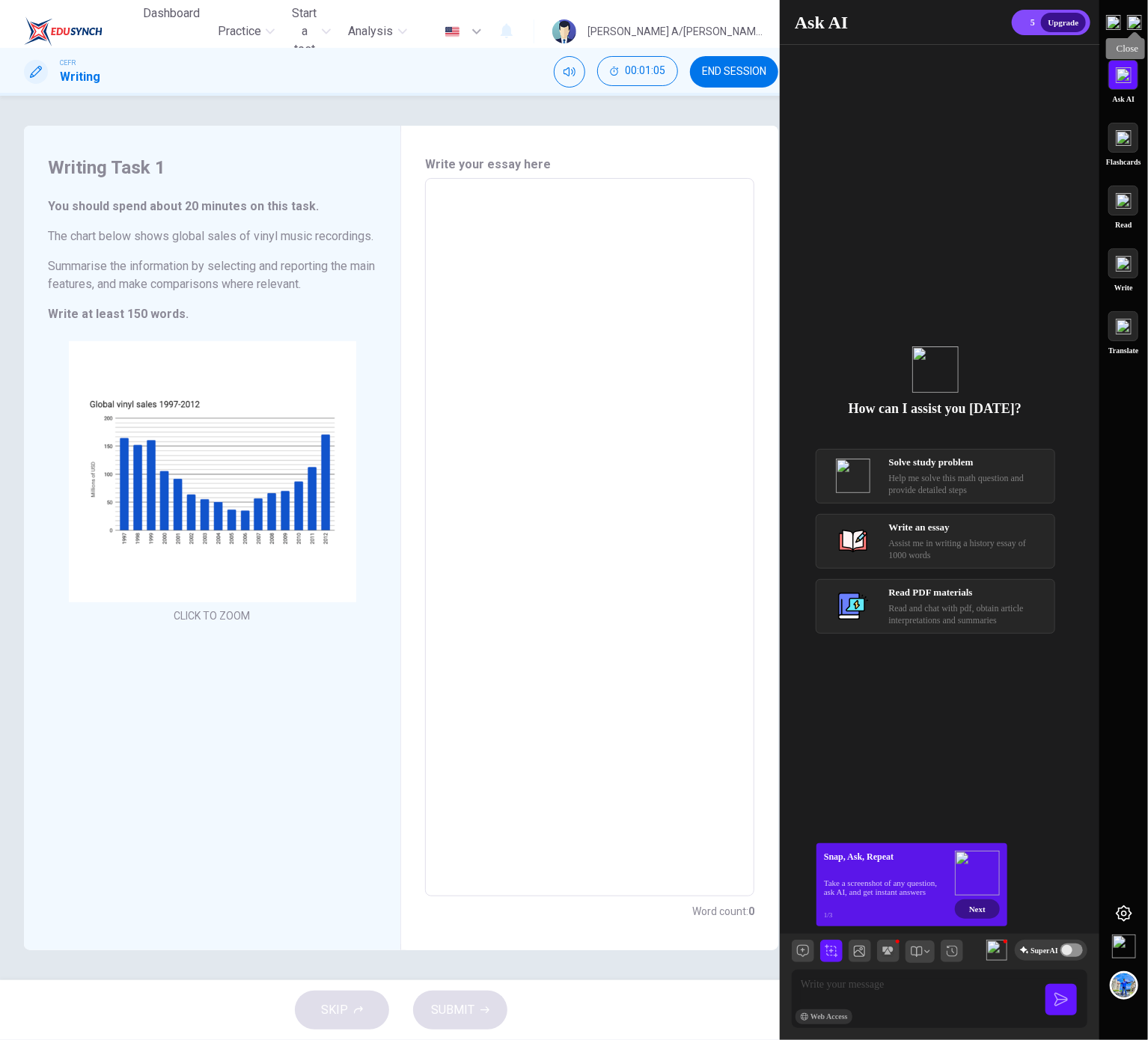 click at bounding box center (1135, 22) 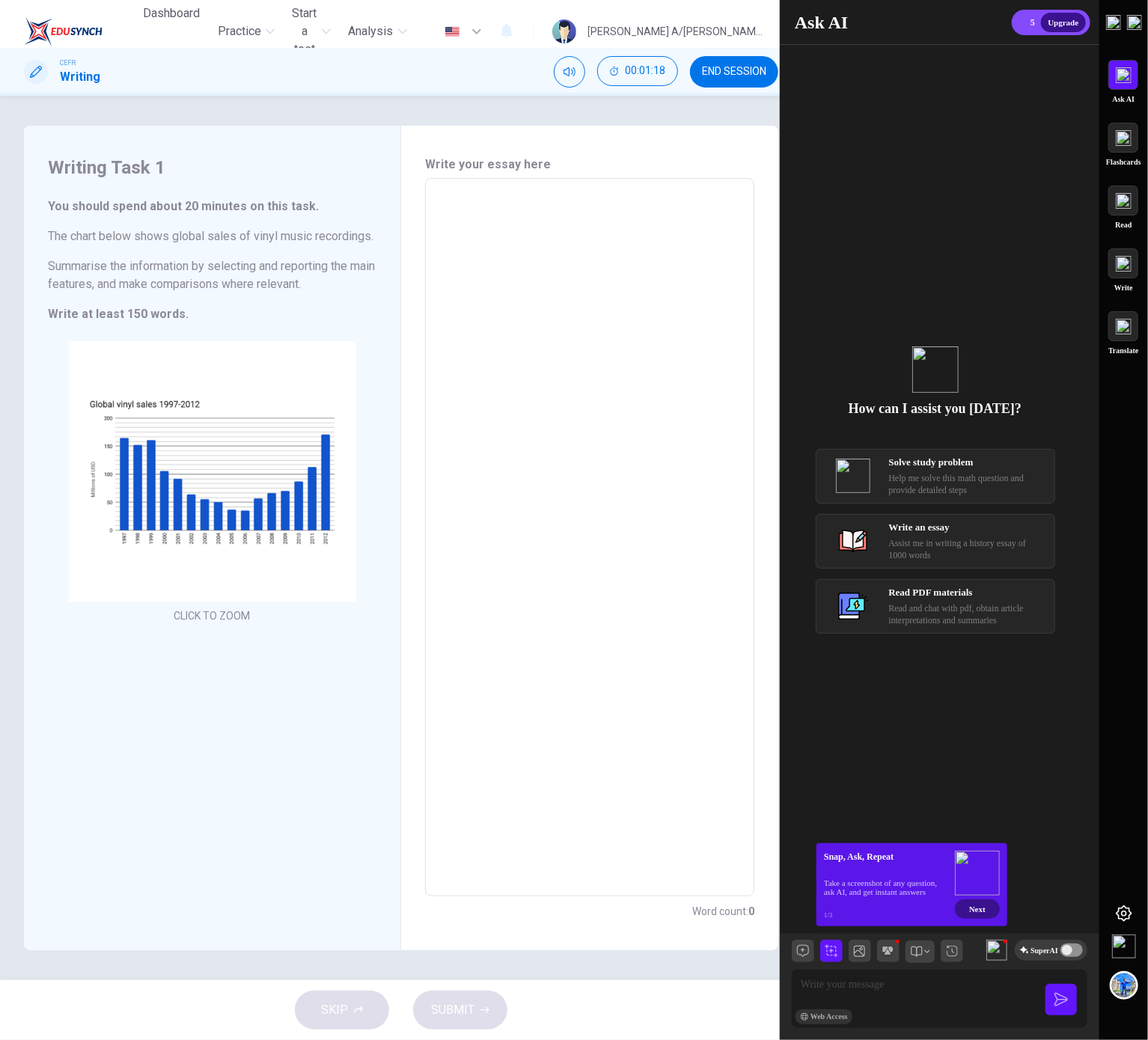 click on "Next" at bounding box center (977, 909) 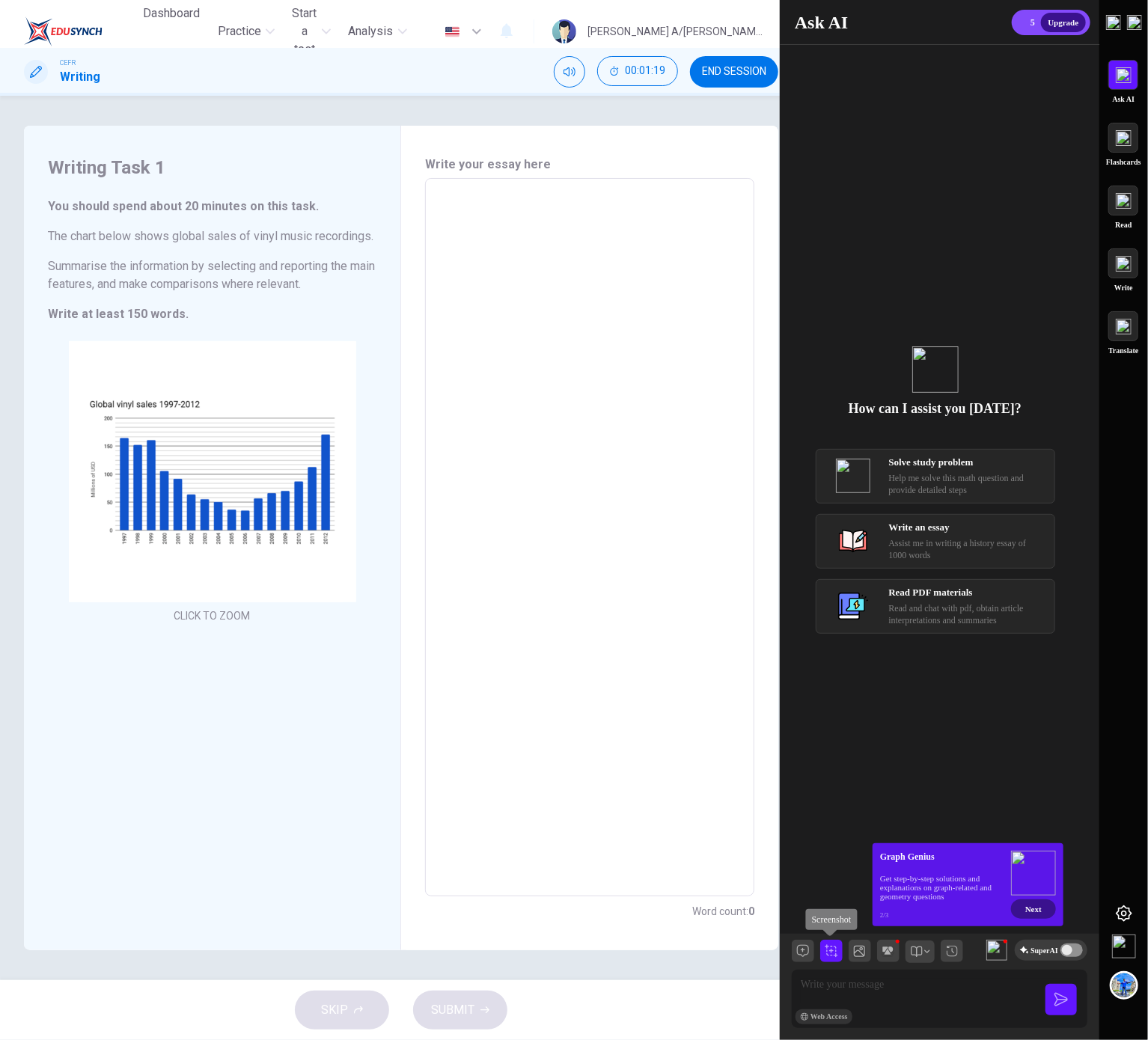 click 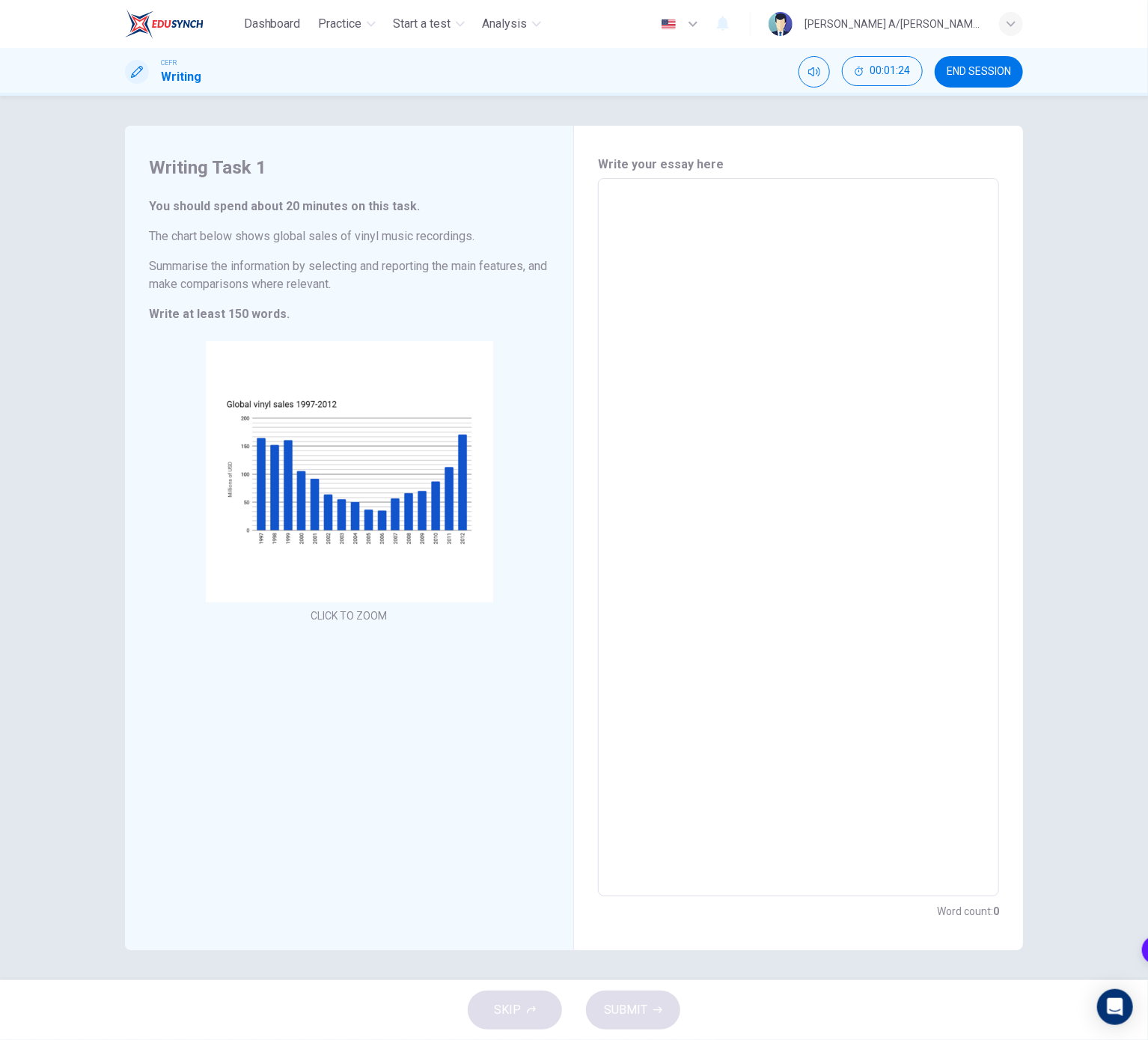 click on "Dashboard Practice Start a test Analysis English en ​ FABIAN JOY A/L CHRISTERPHOR CEFR Writing 00:01:24 END SESSION Writing Task 1 You should spend about 20 minutes on this task. The chart below shows global sales of vinyl music recordings. Summarise the information by selecting and reporting the main features, and make comparisons where relevant. Write at least 150 words. CLICK TO ZOOM Click to Zoom Write your essay here x ​ Word count :  0 SKIP SUBMIT Dashboard Practice Start a test Analysis Notifications © Copyright  2025
17 px 12 px 13 px 14 px 15 px 16 px 17 px 20 px 24 px 36 px 48 px 64 px 72 px 96 px" at bounding box center [574, 520] 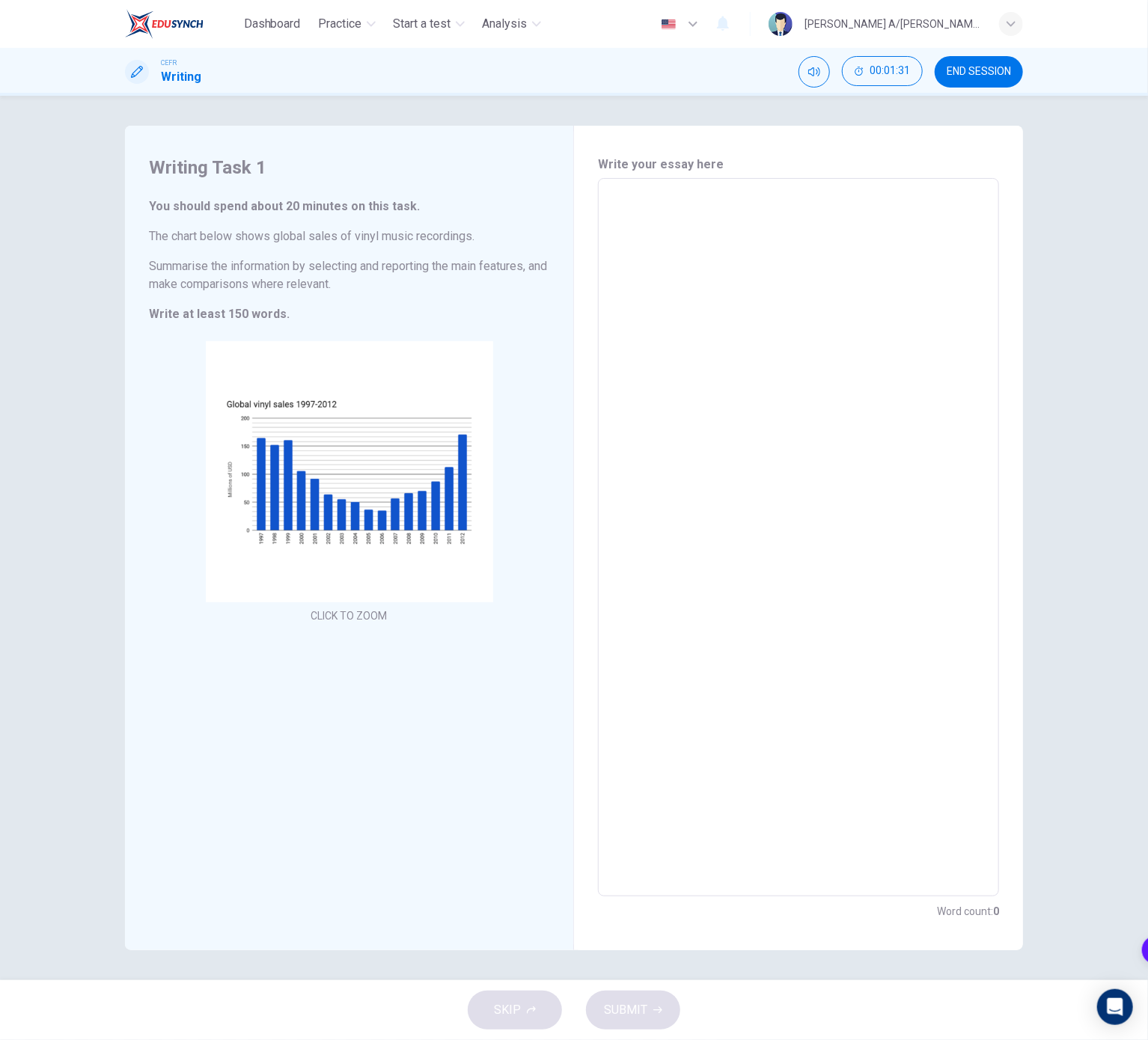 click at bounding box center (574, 1689) 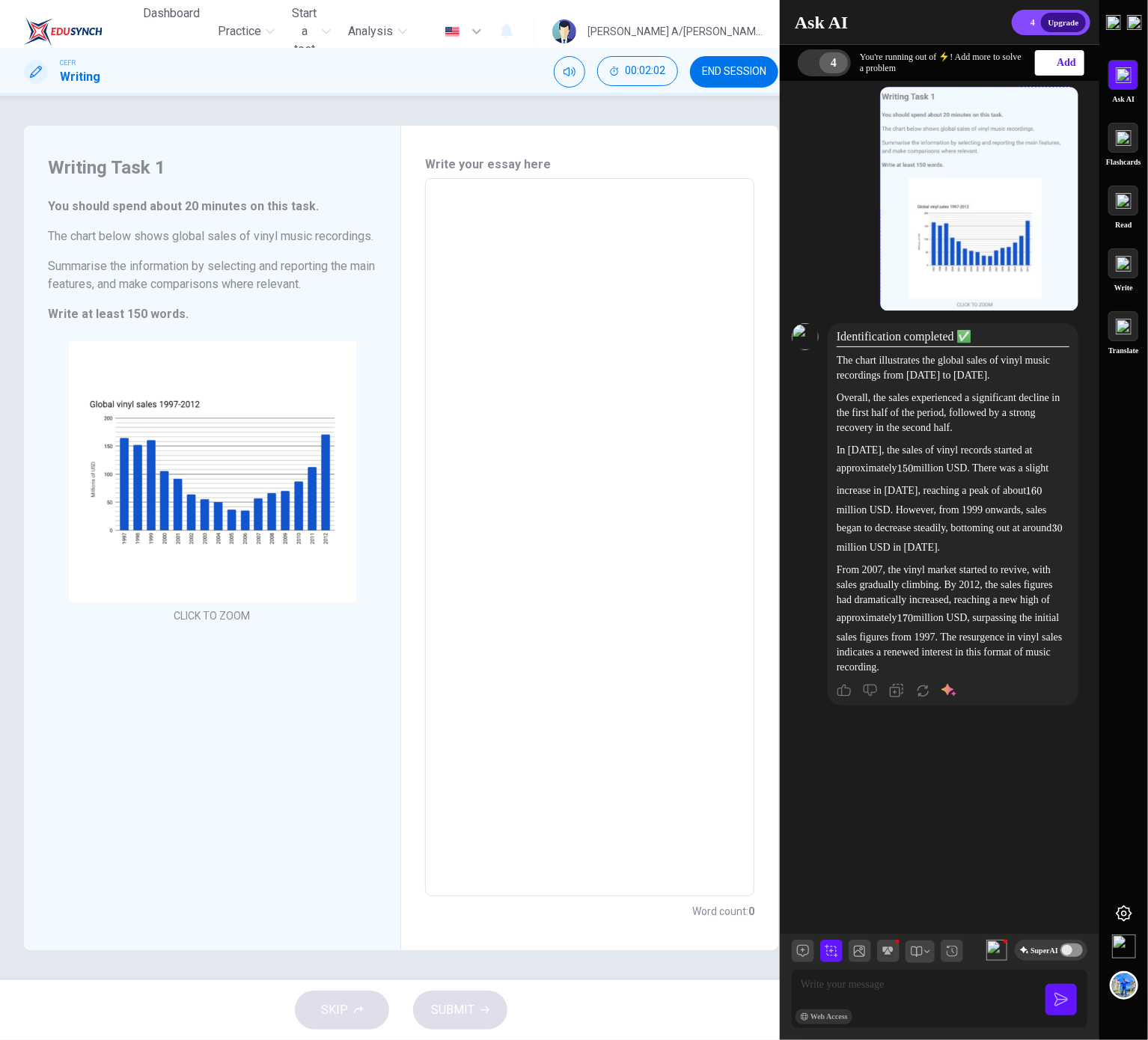 click on "Writing Task 1 You should spend about 20 minutes on this task. The chart below shows global sales of vinyl music recordings. Summarise the information by selecting and reporting the main features, and make comparisons where relevant. Write at least 150 words. CLICK TO ZOOM Click to Zoom Write your essay here x ​ Word count :  0" at bounding box center [401, 538] 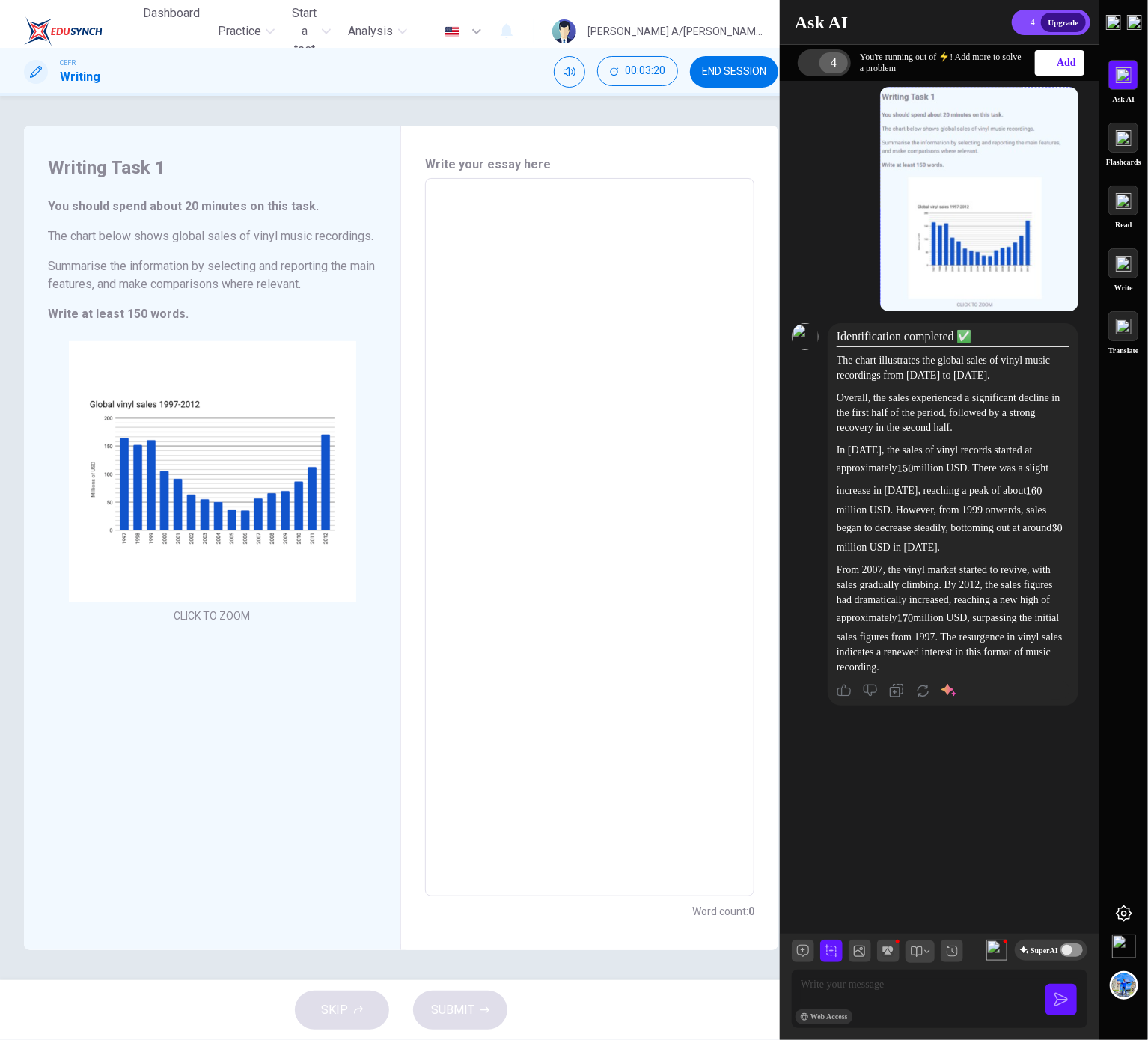 drag, startPoint x: 974, startPoint y: 699, endPoint x: 885, endPoint y: 556, distance: 168.43396 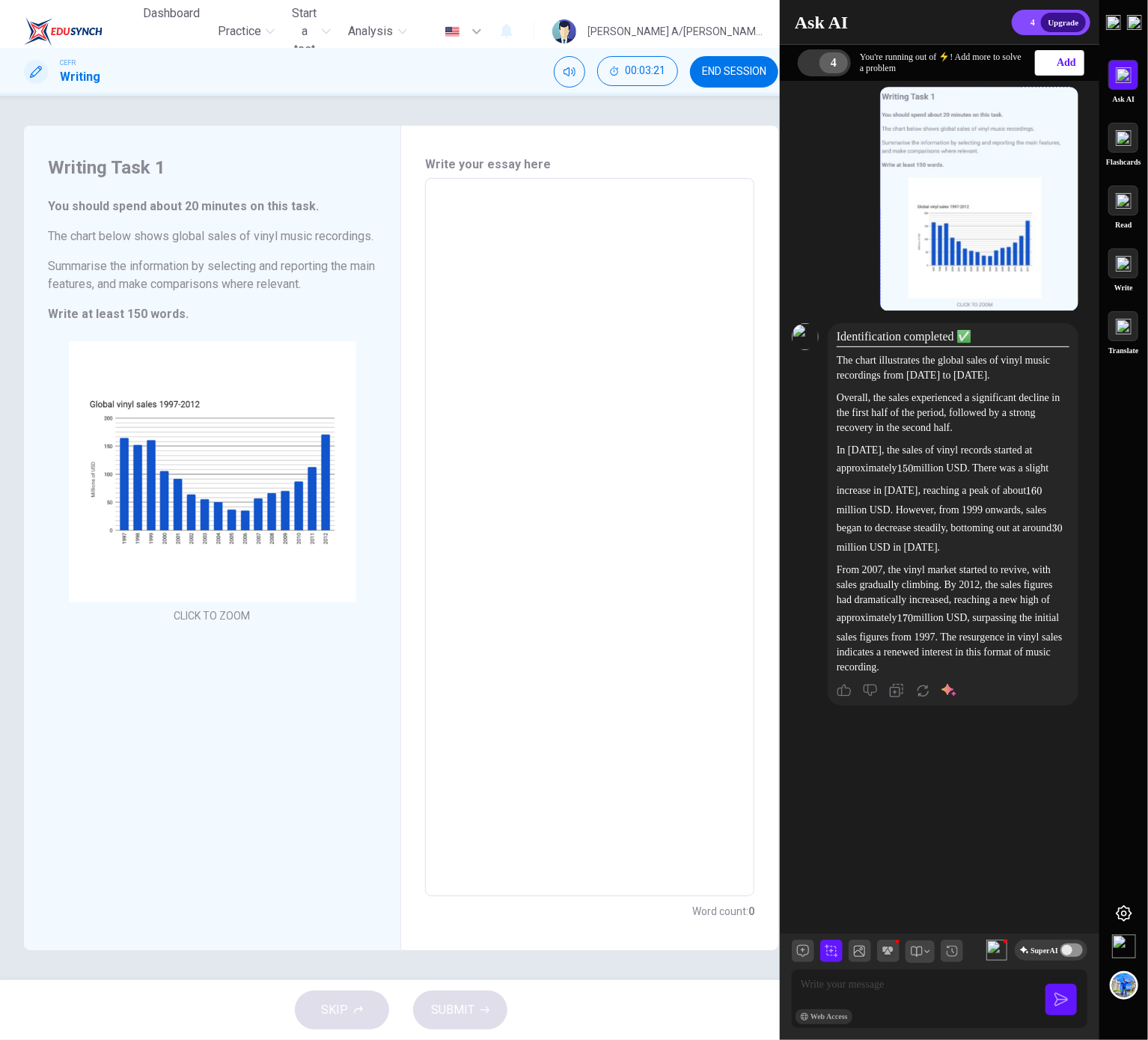click on "From 2007, the vinyl market started to revive, with sales gradually climbing. By 2012, the sales figures had dramatically increased, reaching a new high of approximately
170
170  million USD, surpassing the initial sales figures from 1997. The resurgence in vinyl sales indicates a renewed interest in this format of music recording." at bounding box center (953, 619) 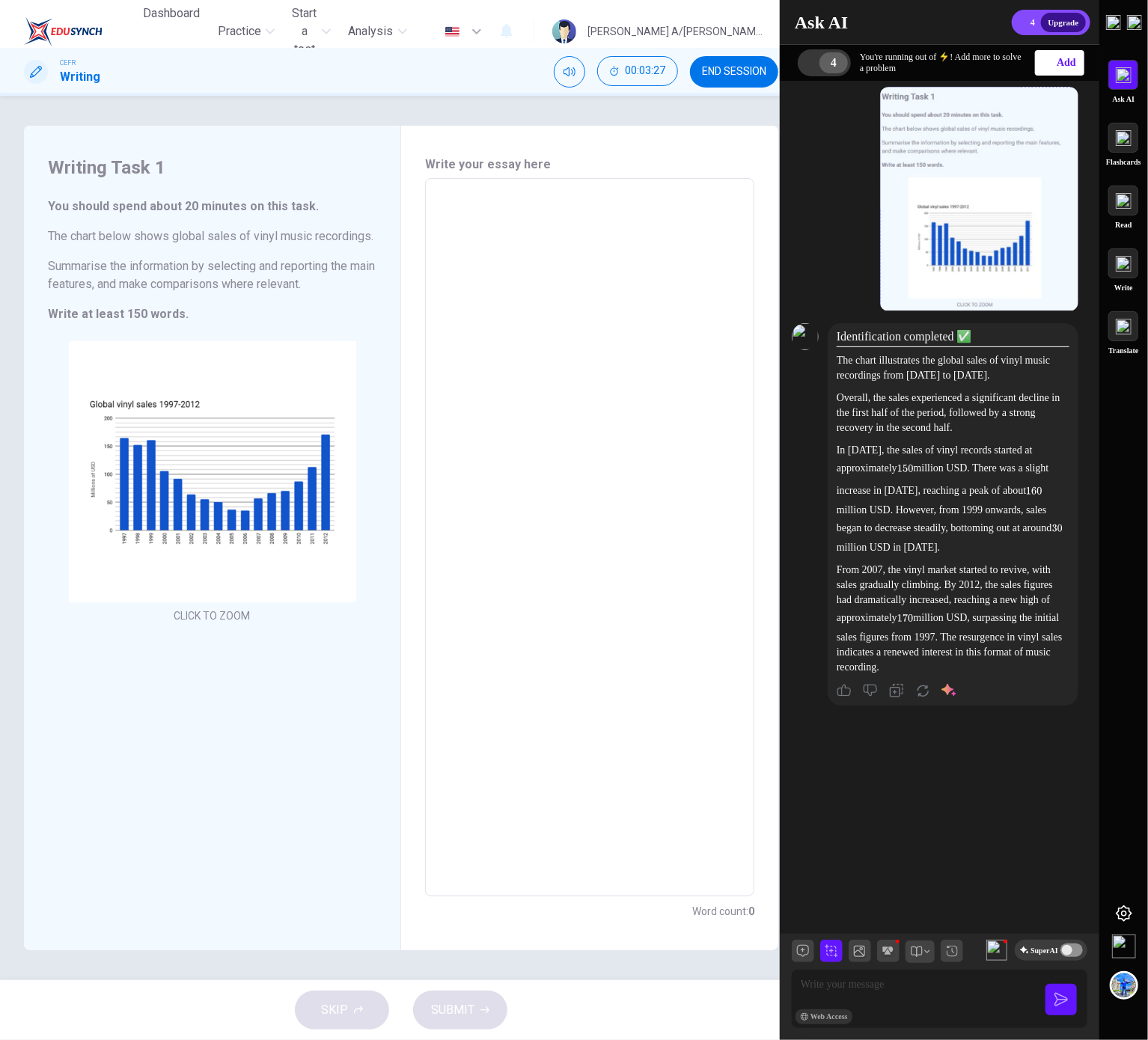 drag, startPoint x: 968, startPoint y: 693, endPoint x: 833, endPoint y: 364, distance: 355.62058 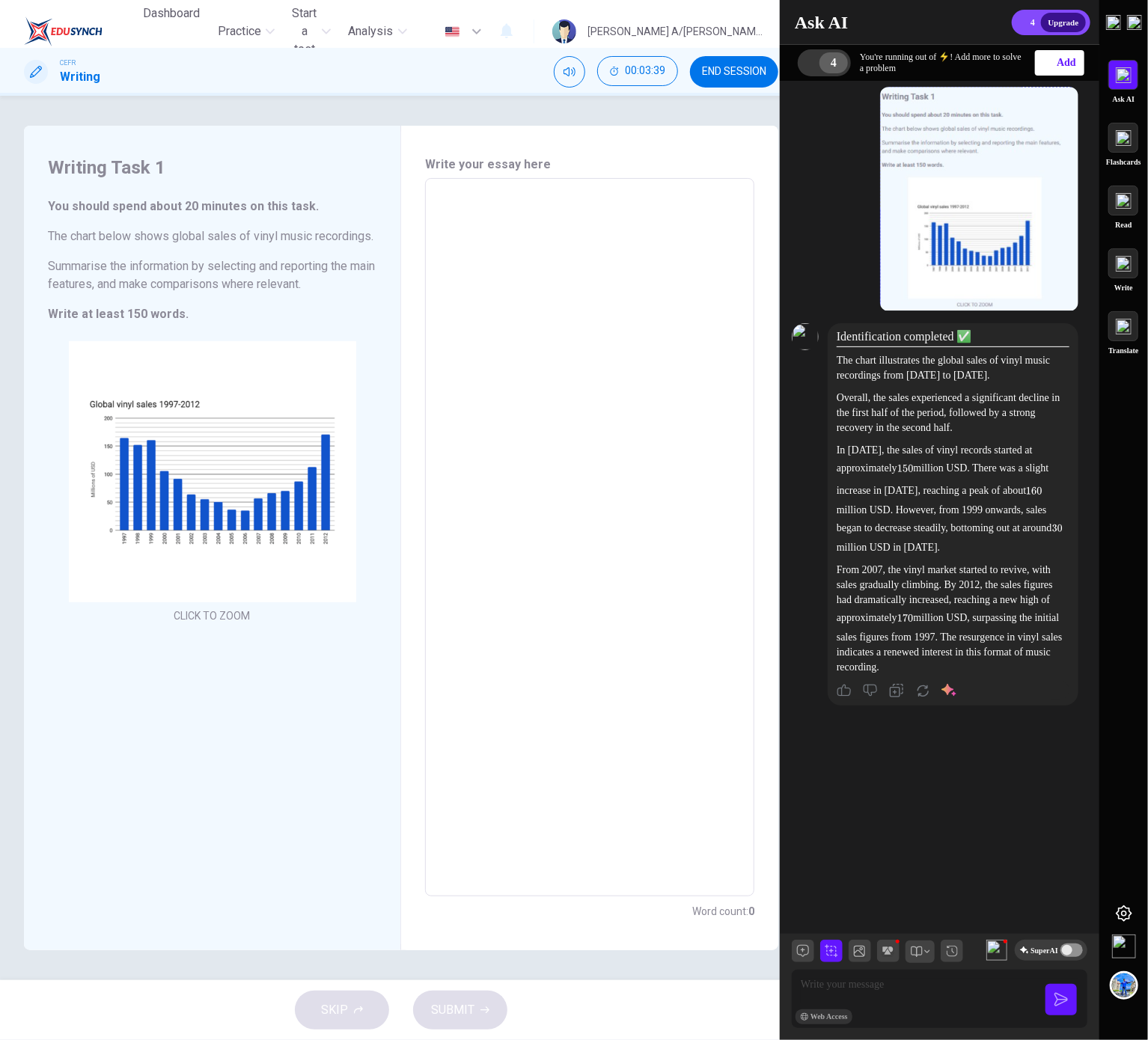 click 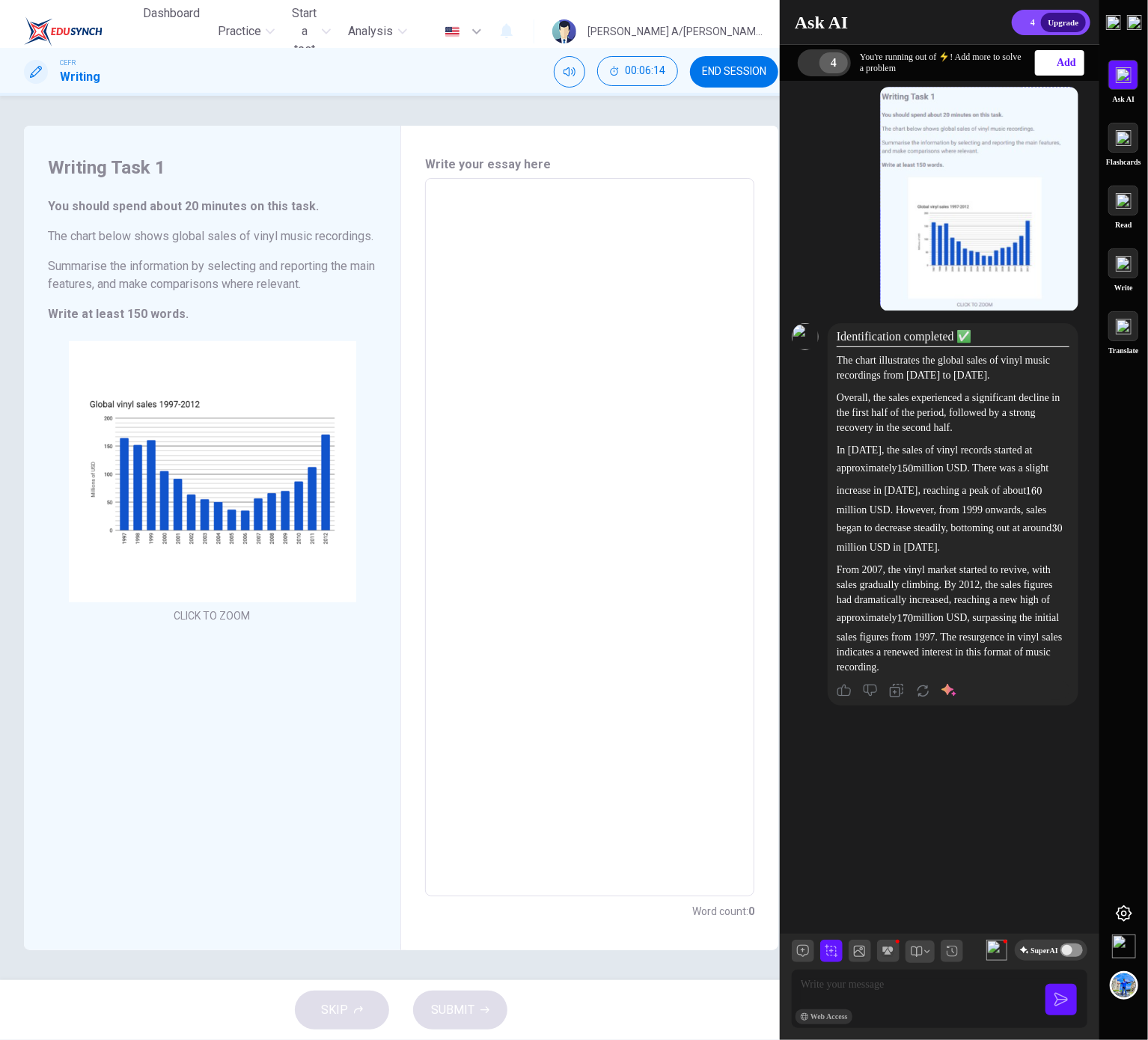 drag, startPoint x: 1039, startPoint y: 1, endPoint x: 505, endPoint y: 575, distance: 783.985 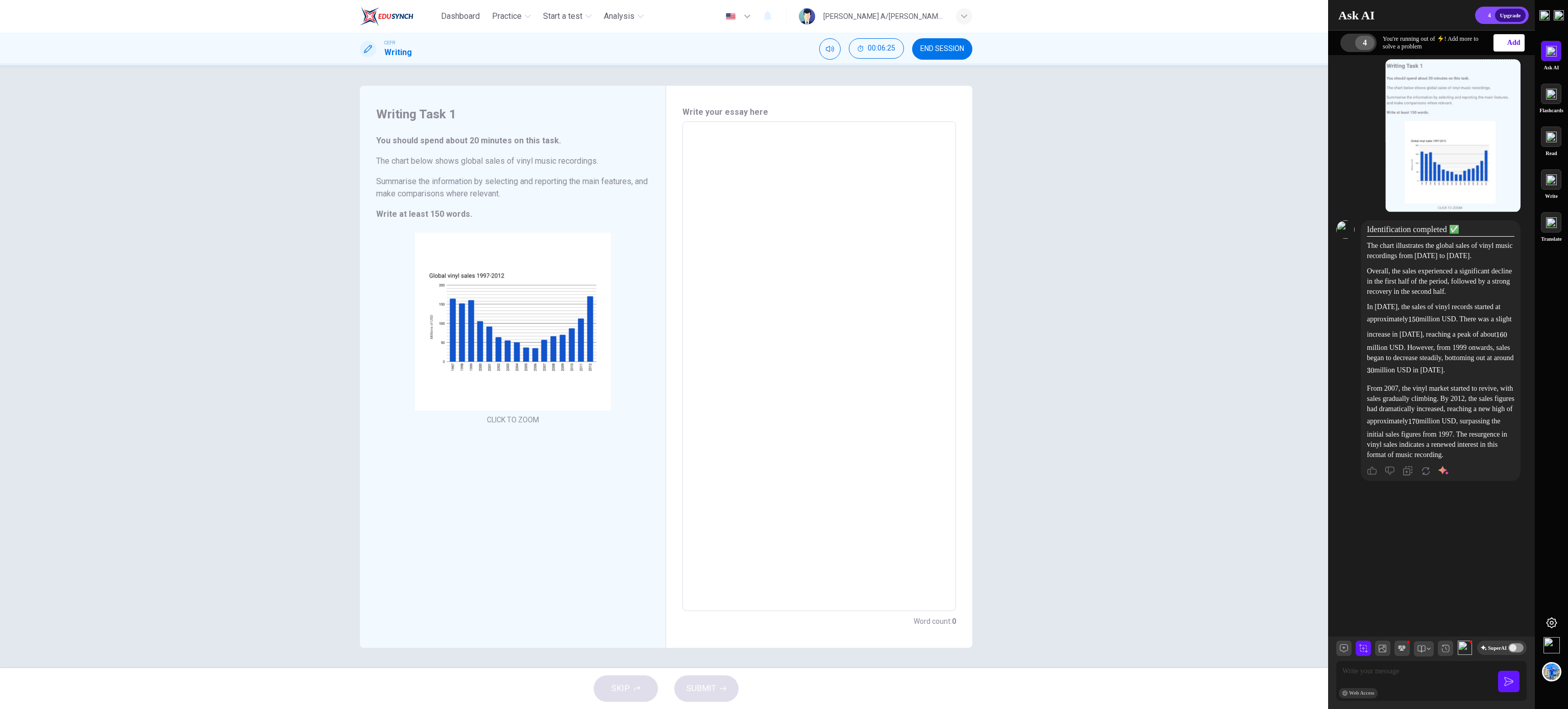 drag, startPoint x: 1319, startPoint y: 300, endPoint x: 1381, endPoint y: 305, distance: 62.20129 